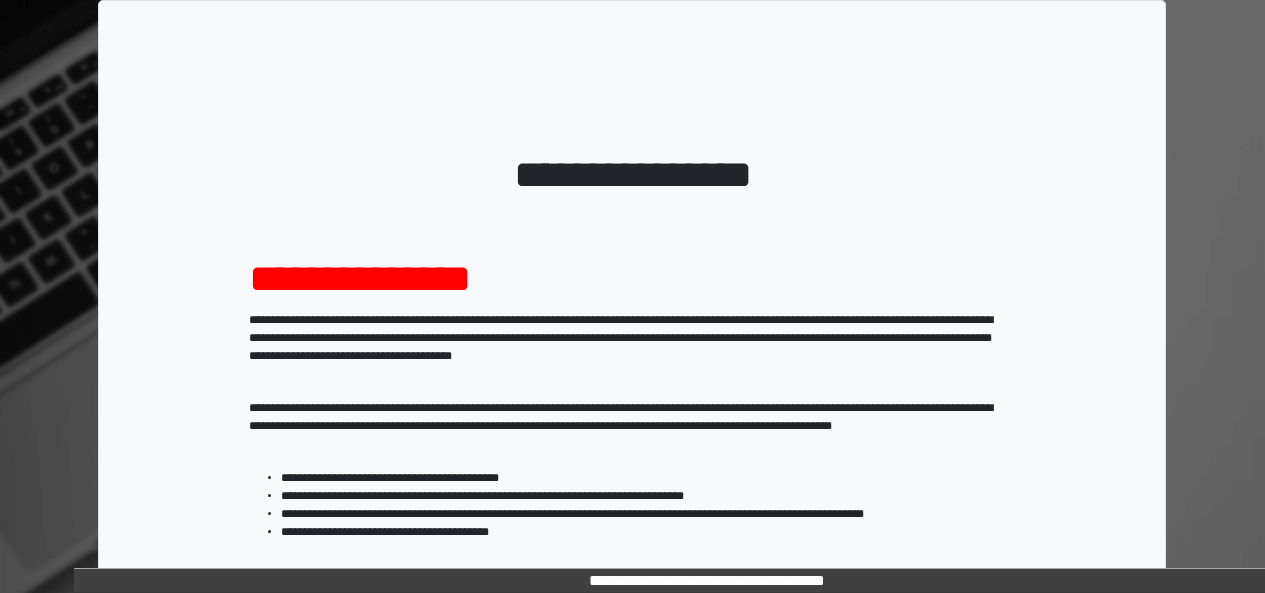 scroll, scrollTop: 333, scrollLeft: 0, axis: vertical 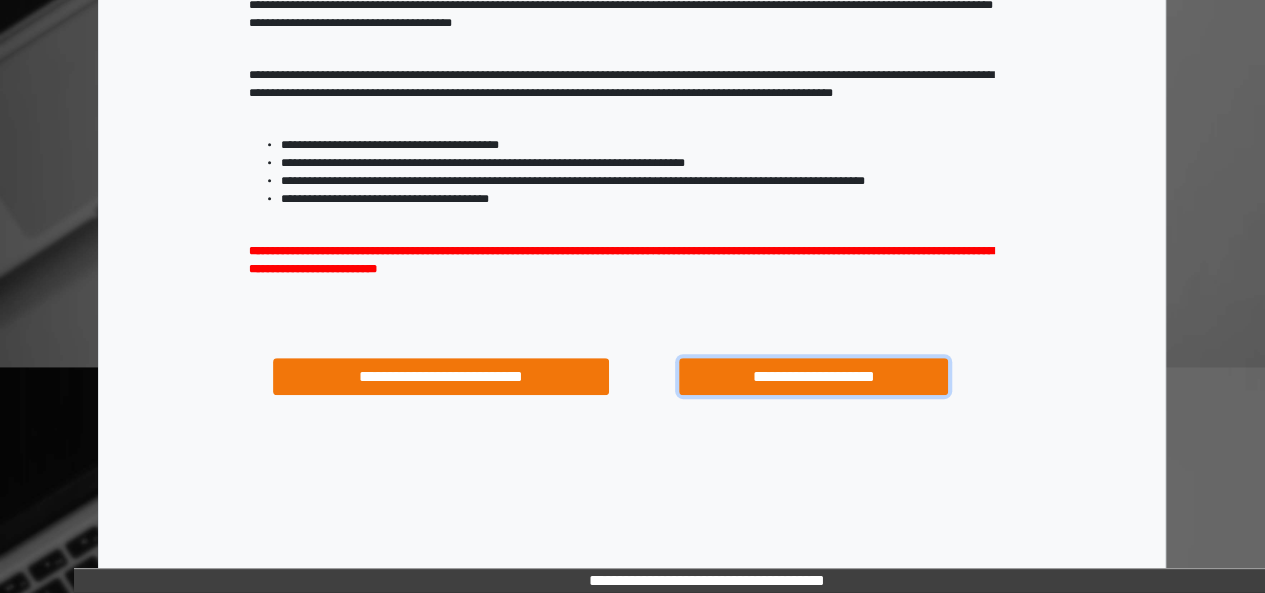 click on "**********" at bounding box center [813, 376] 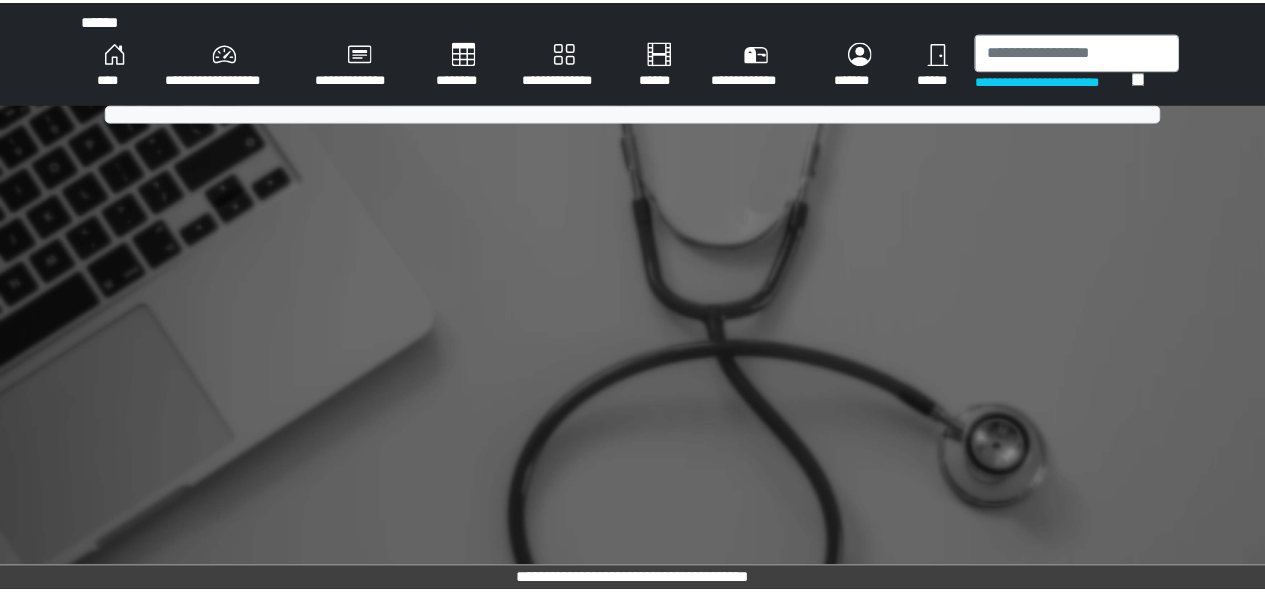 scroll, scrollTop: 0, scrollLeft: 0, axis: both 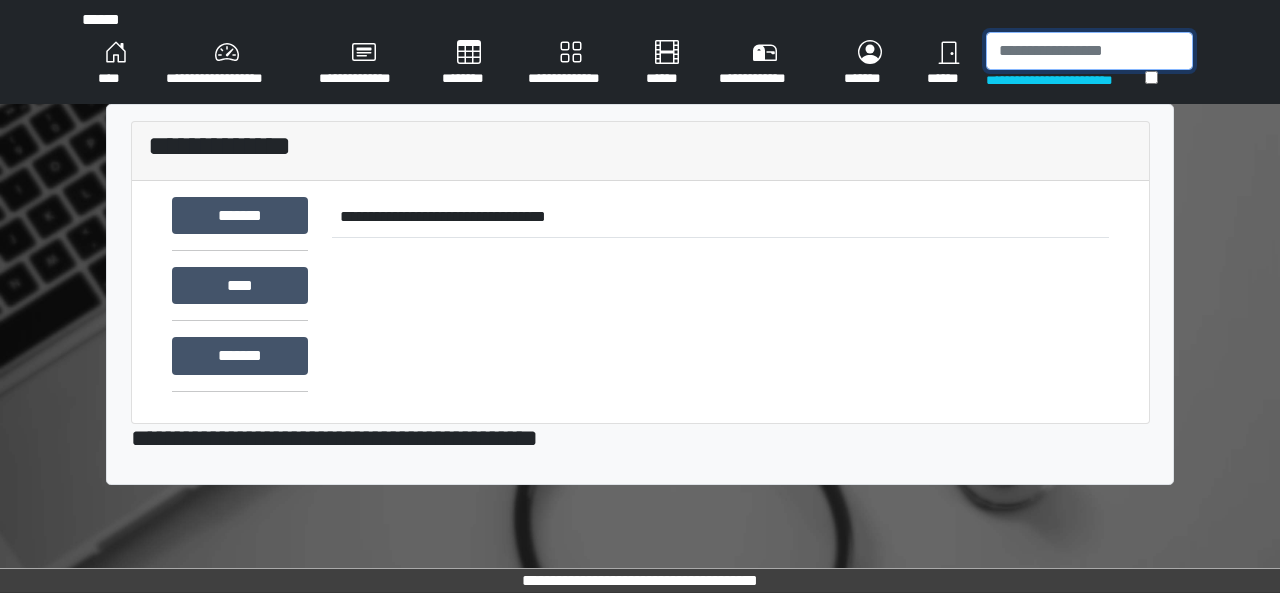 click at bounding box center [1089, 51] 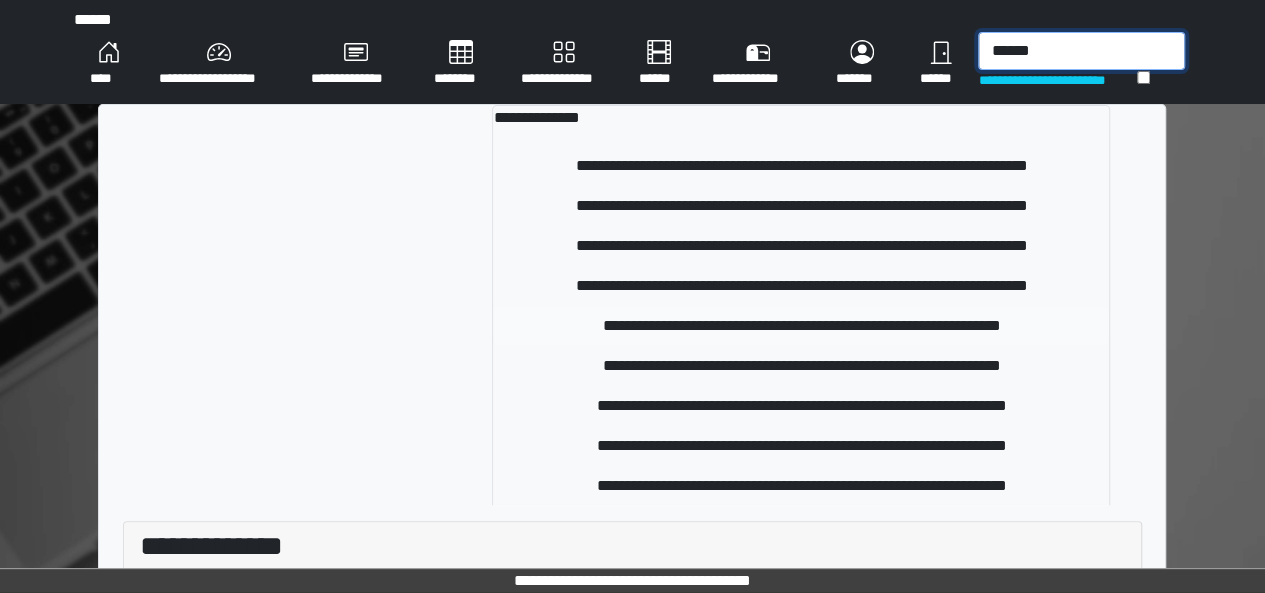 type on "******" 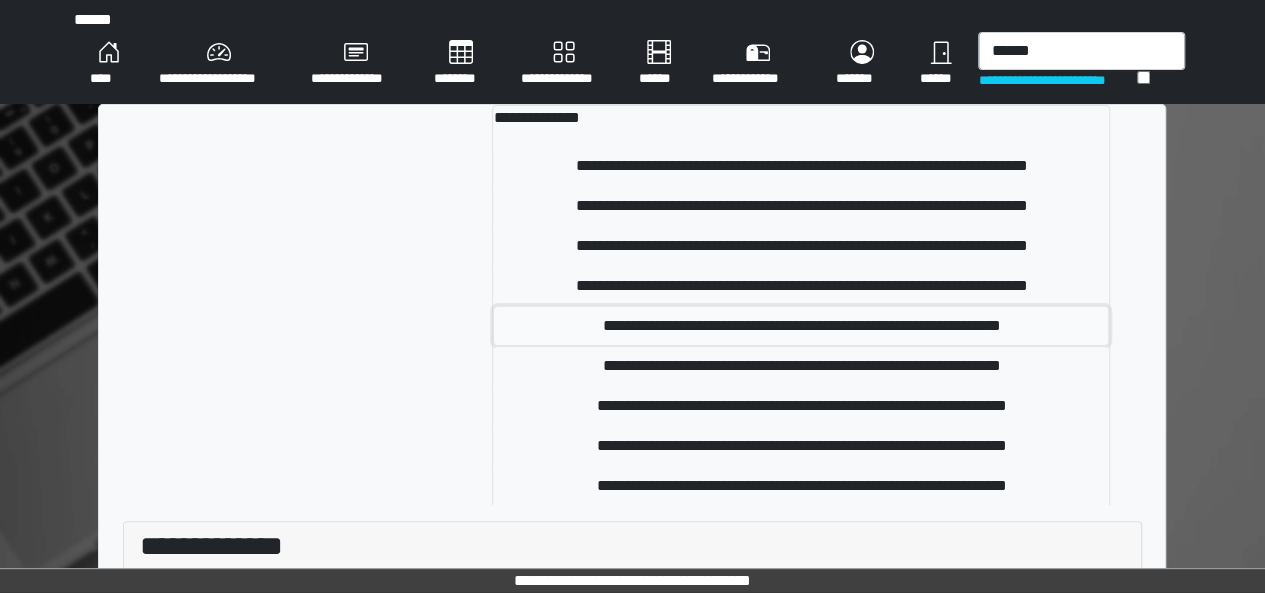 click on "**********" at bounding box center (801, 326) 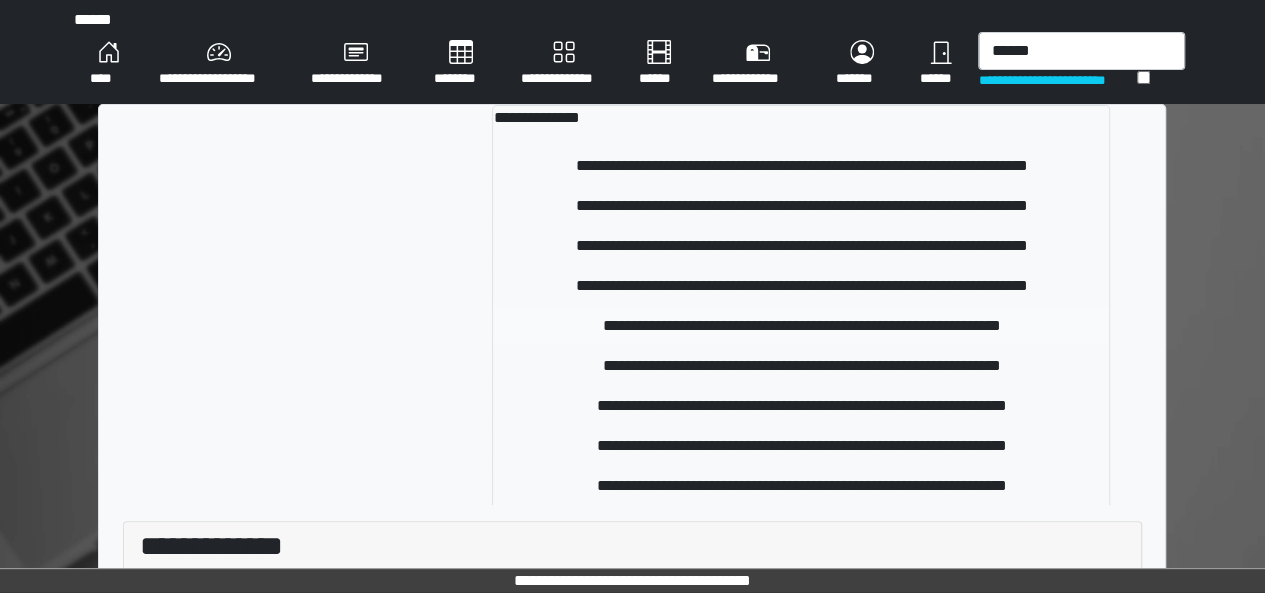type 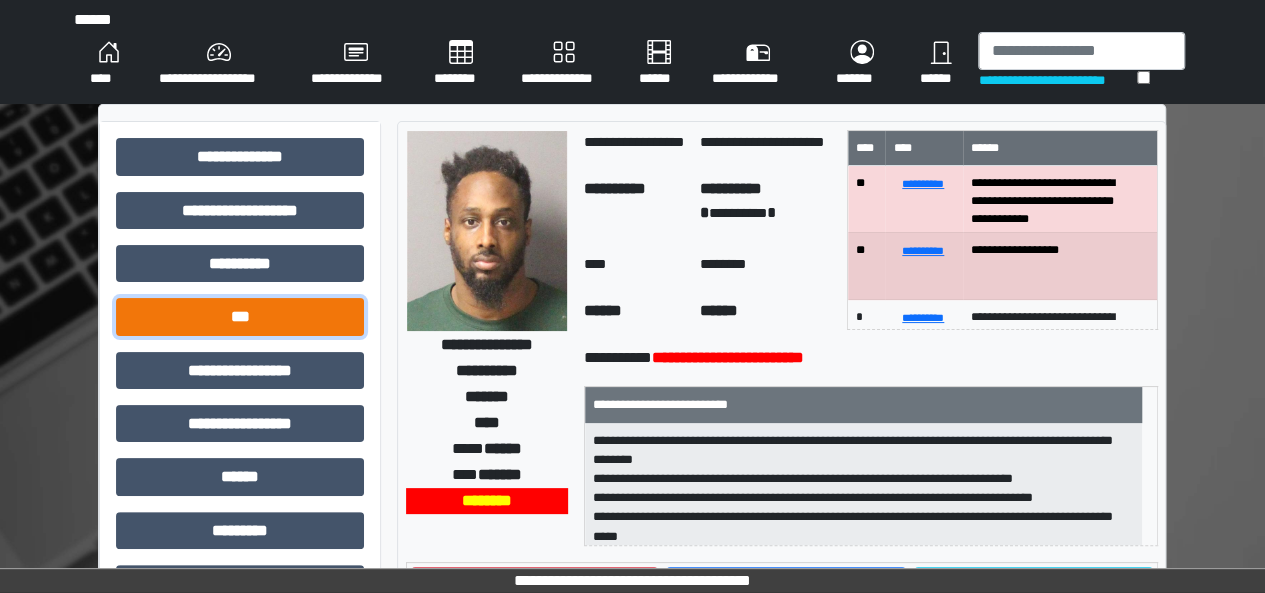 click on "***" at bounding box center [240, 316] 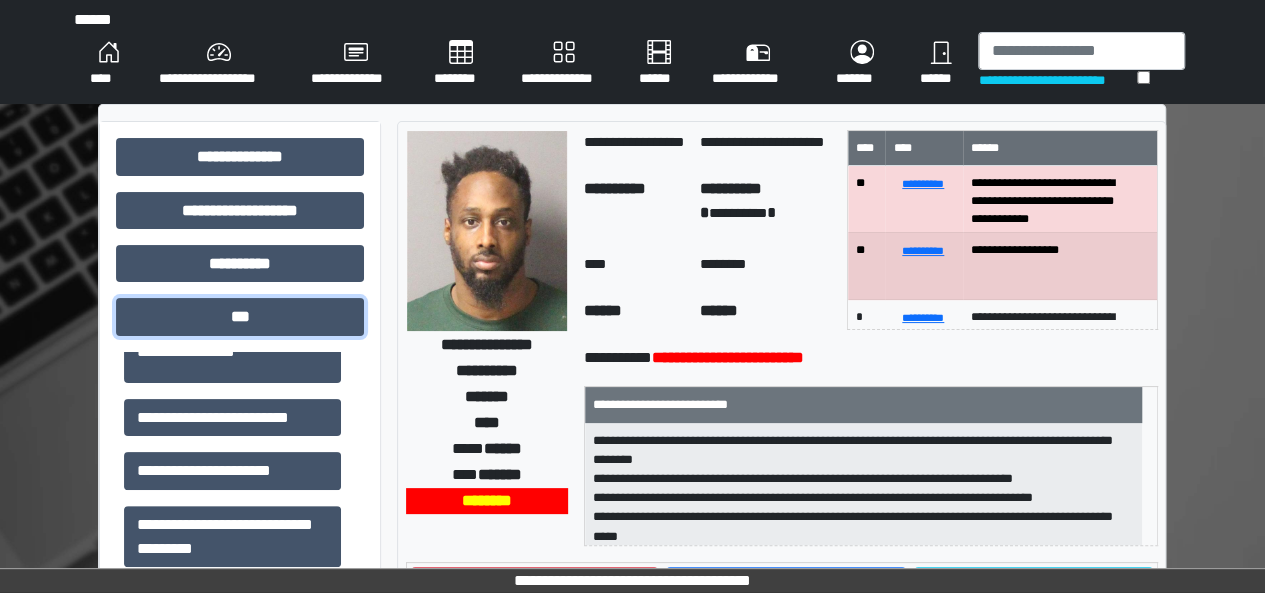scroll, scrollTop: 294, scrollLeft: 0, axis: vertical 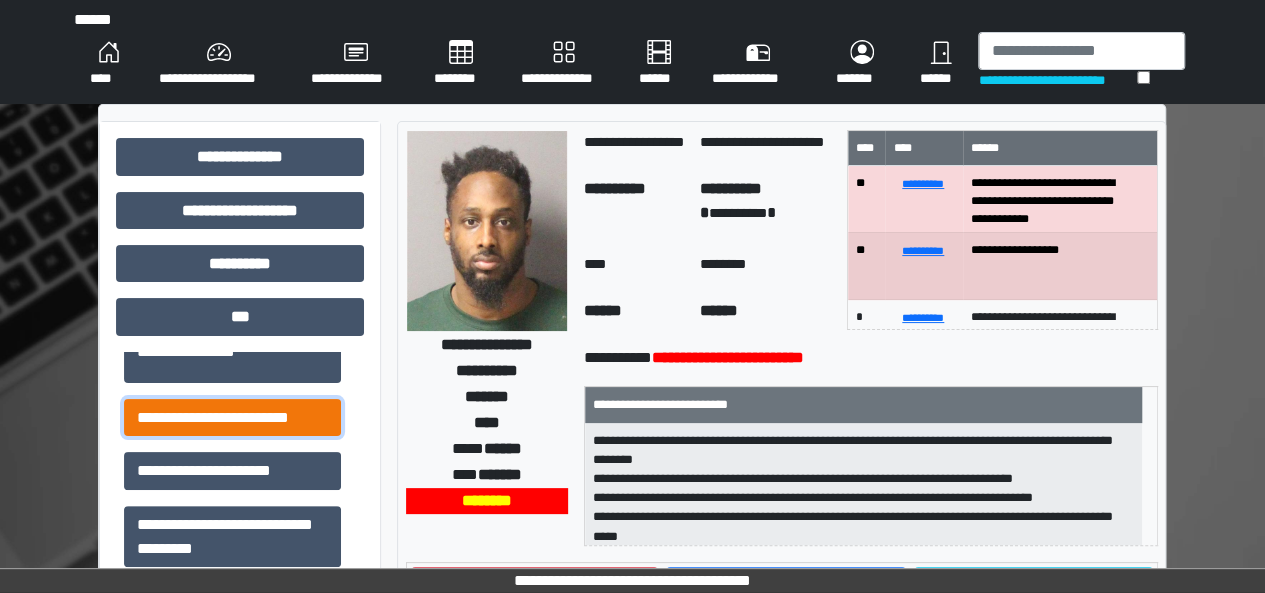 click on "**********" at bounding box center (232, 417) 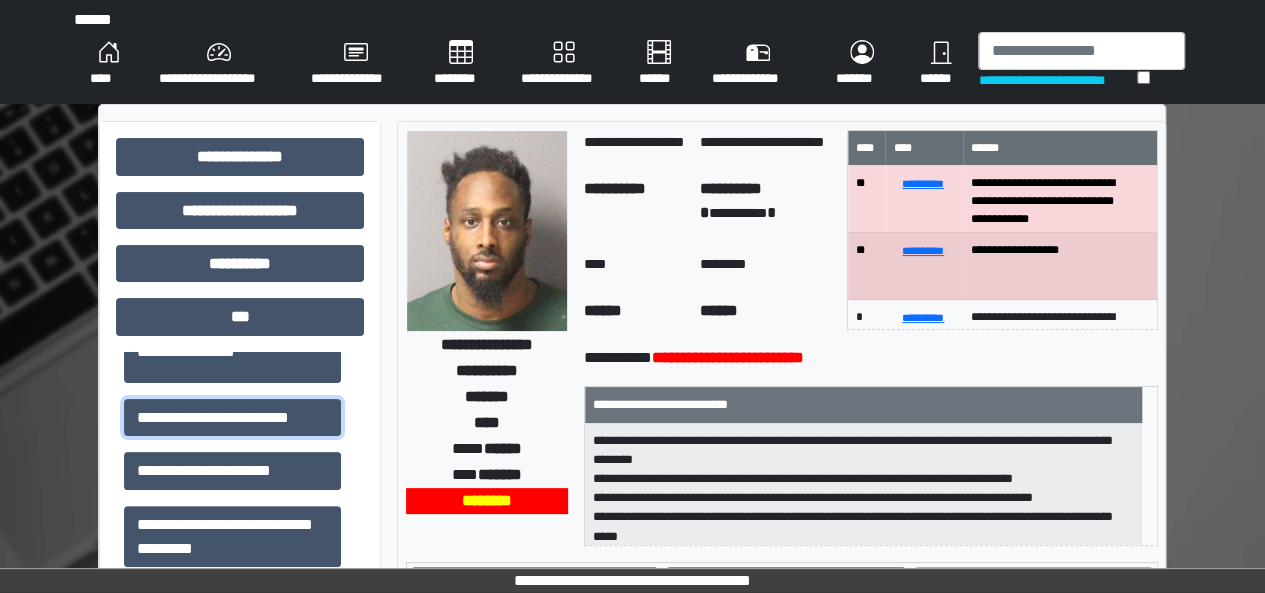 scroll, scrollTop: 44, scrollLeft: 0, axis: vertical 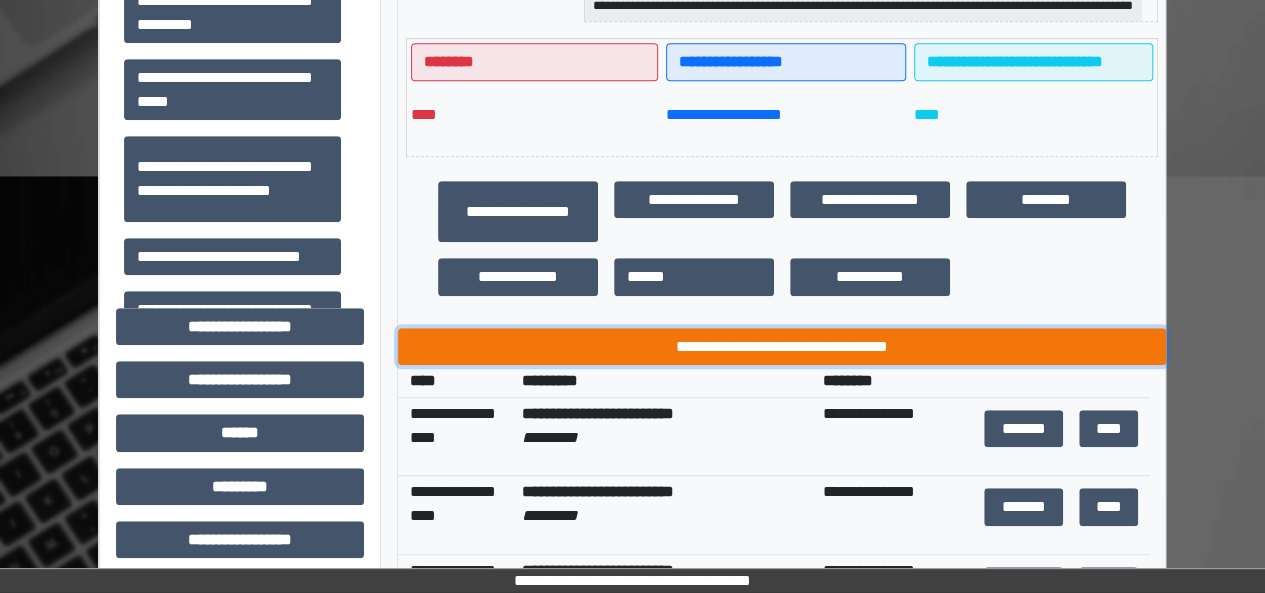 click on "**********" at bounding box center [782, 346] 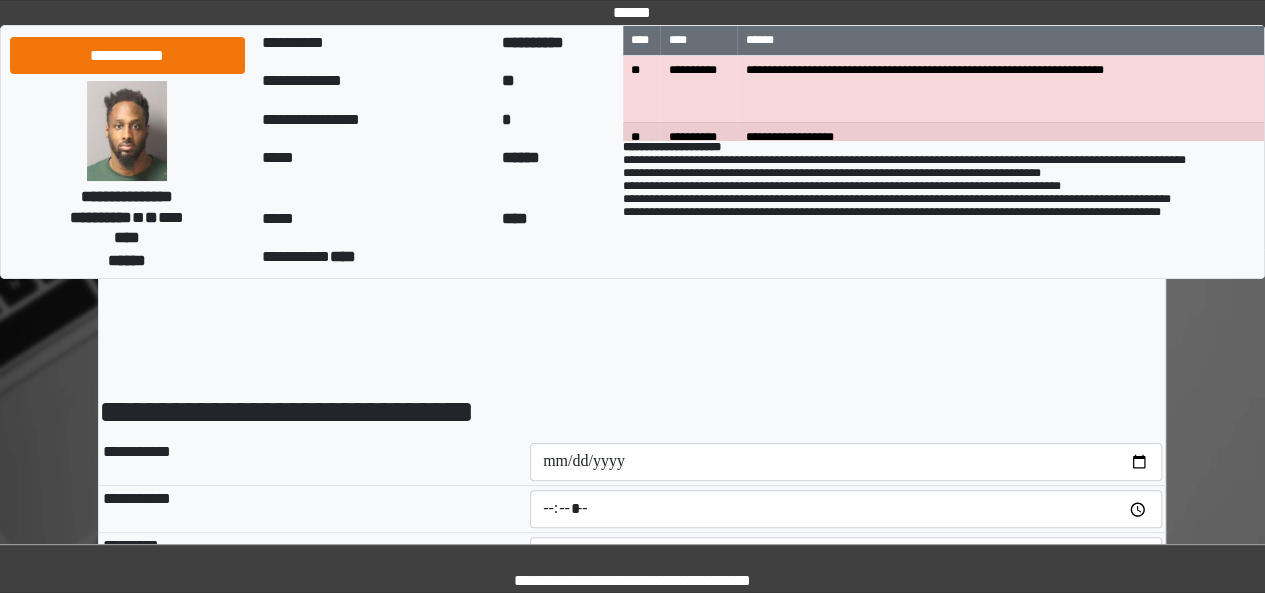 scroll, scrollTop: 164, scrollLeft: 0, axis: vertical 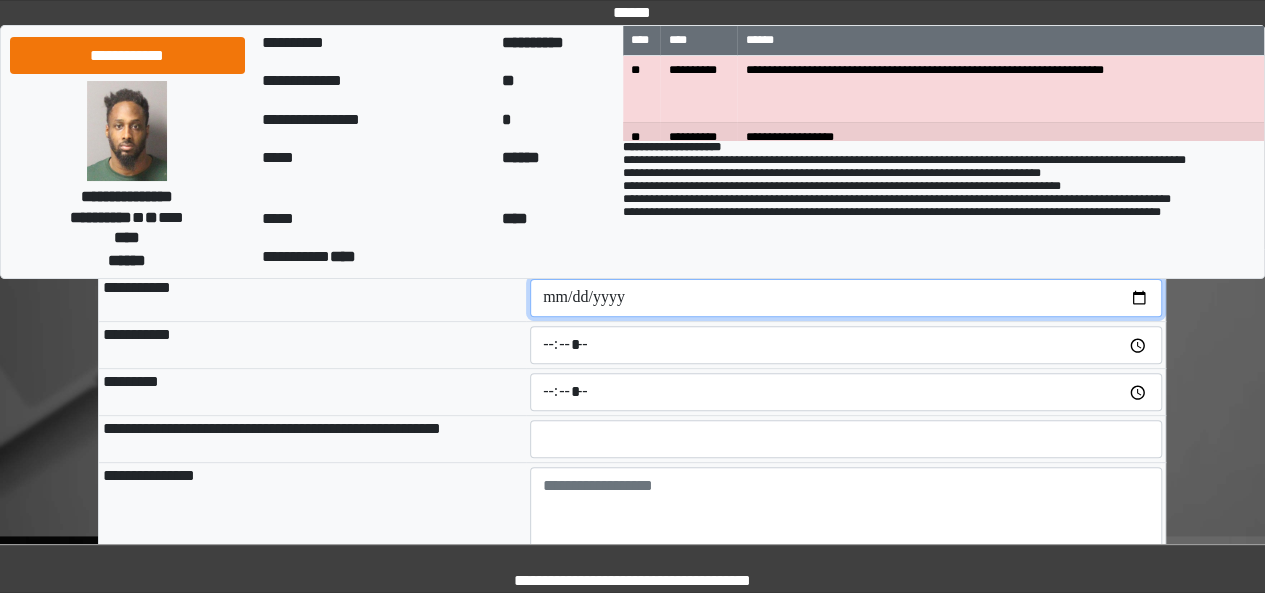 click at bounding box center (846, 298) 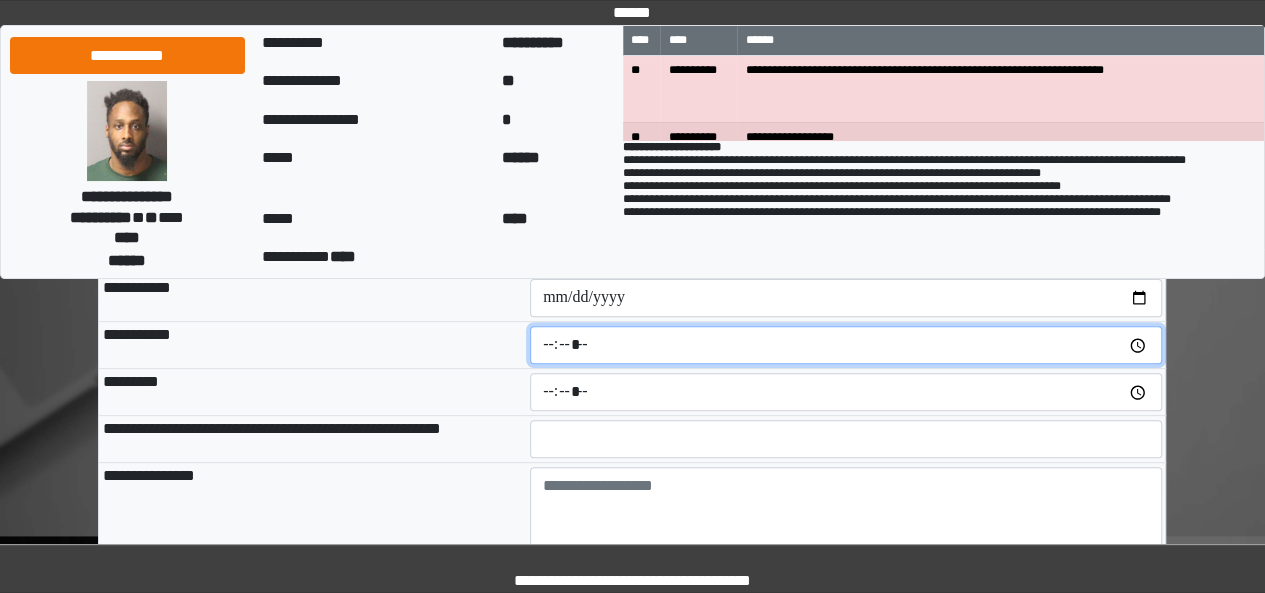 click at bounding box center [846, 345] 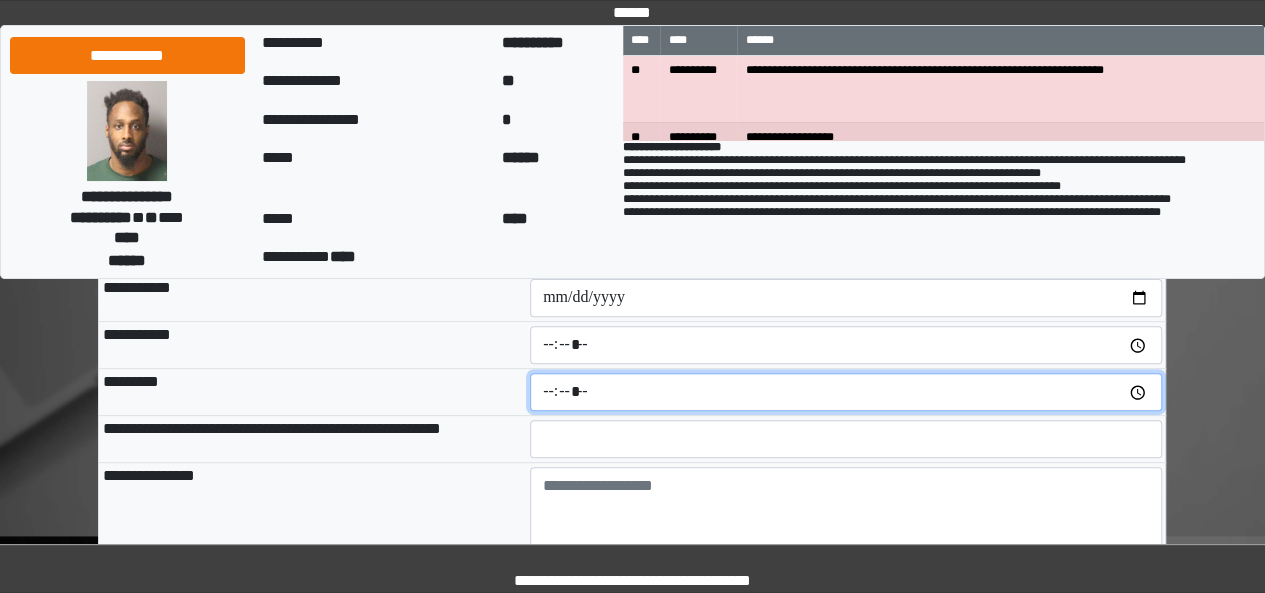 click at bounding box center [846, 392] 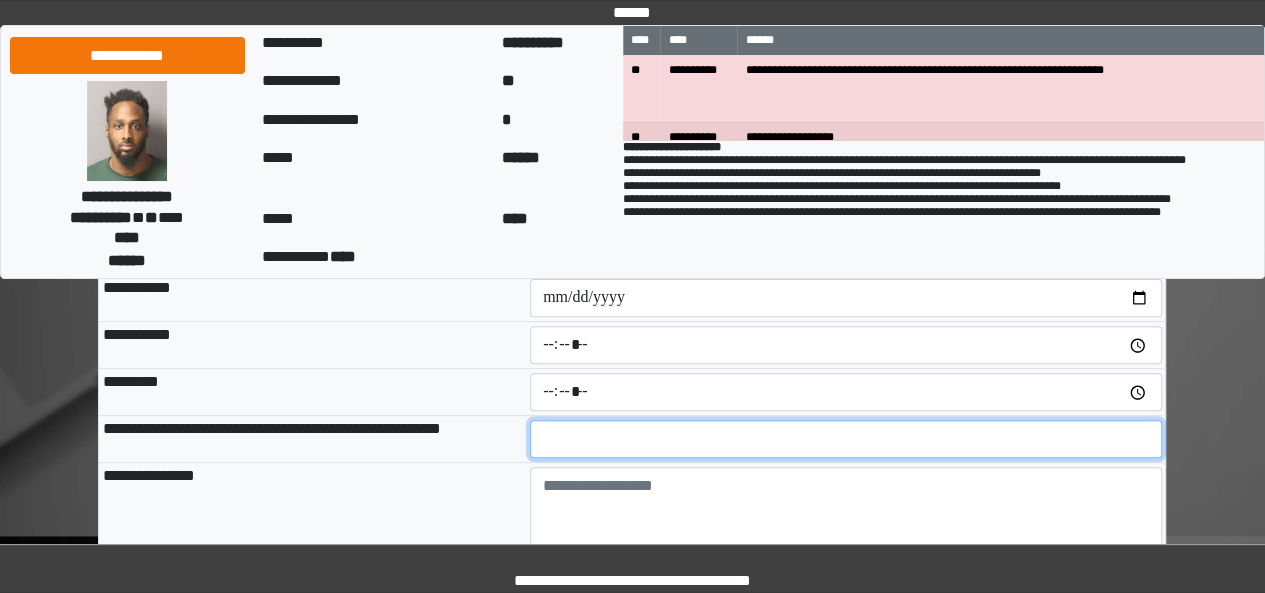 click at bounding box center (846, 439) 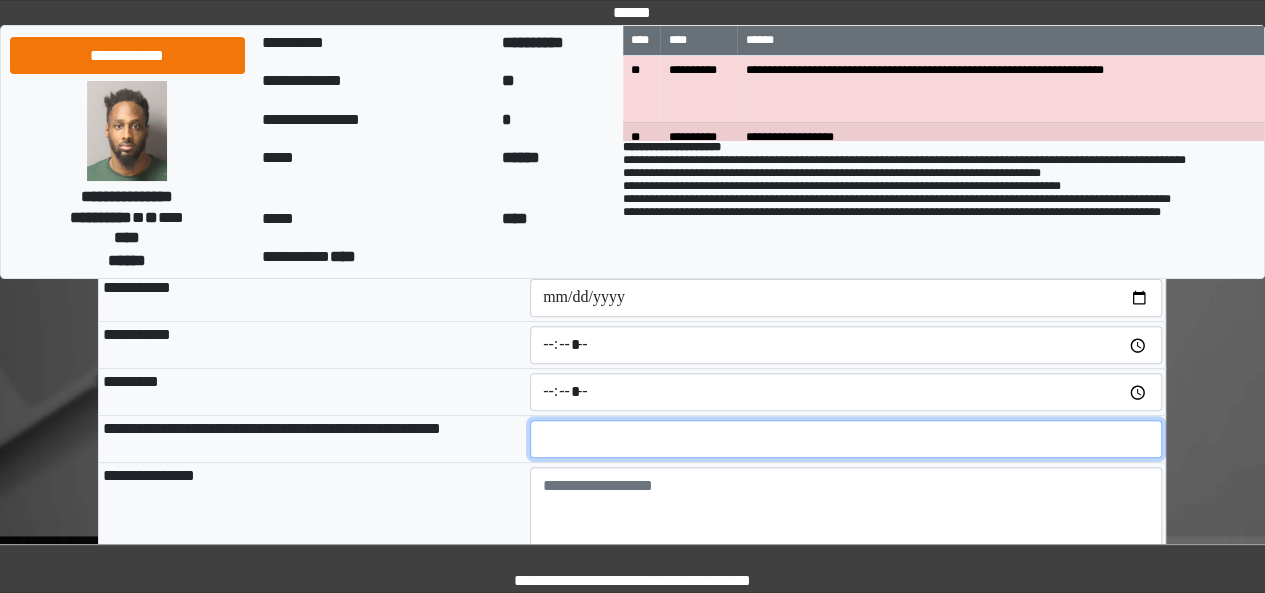 scroll, scrollTop: 254, scrollLeft: 0, axis: vertical 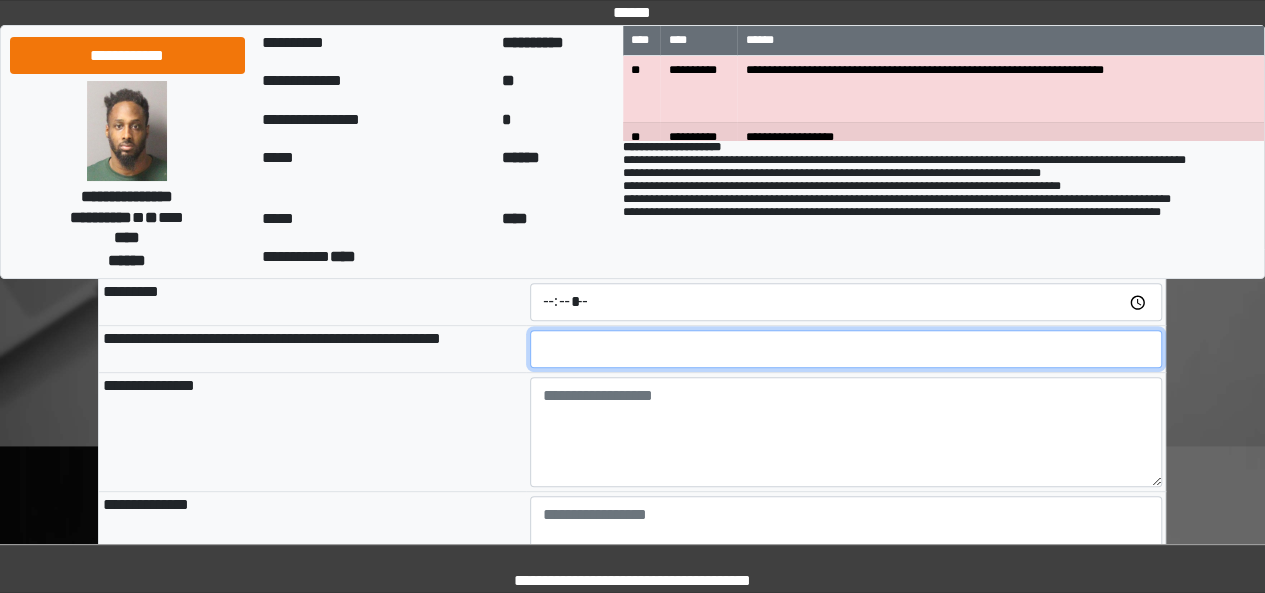 type on "**" 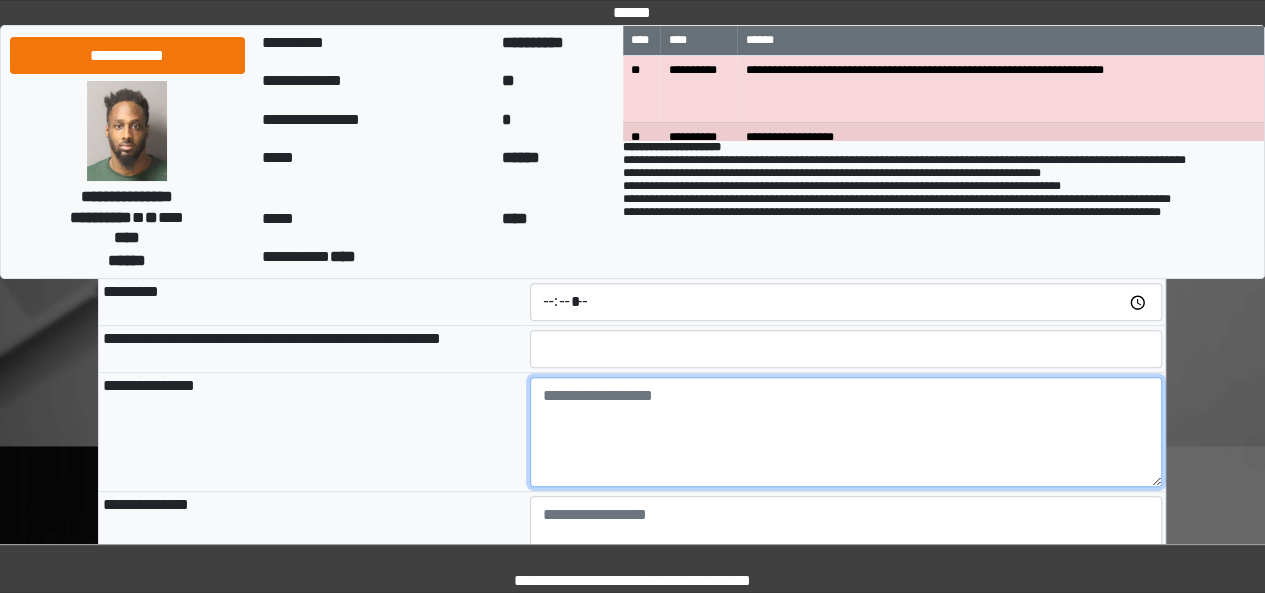 click at bounding box center [846, 432] 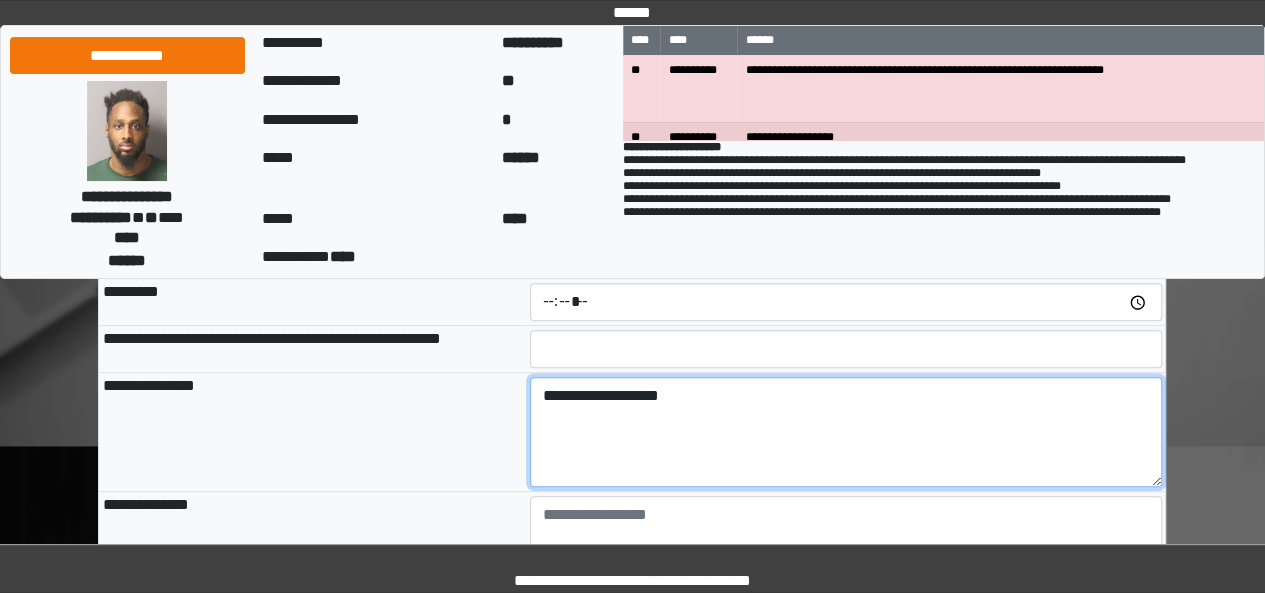 type on "**********" 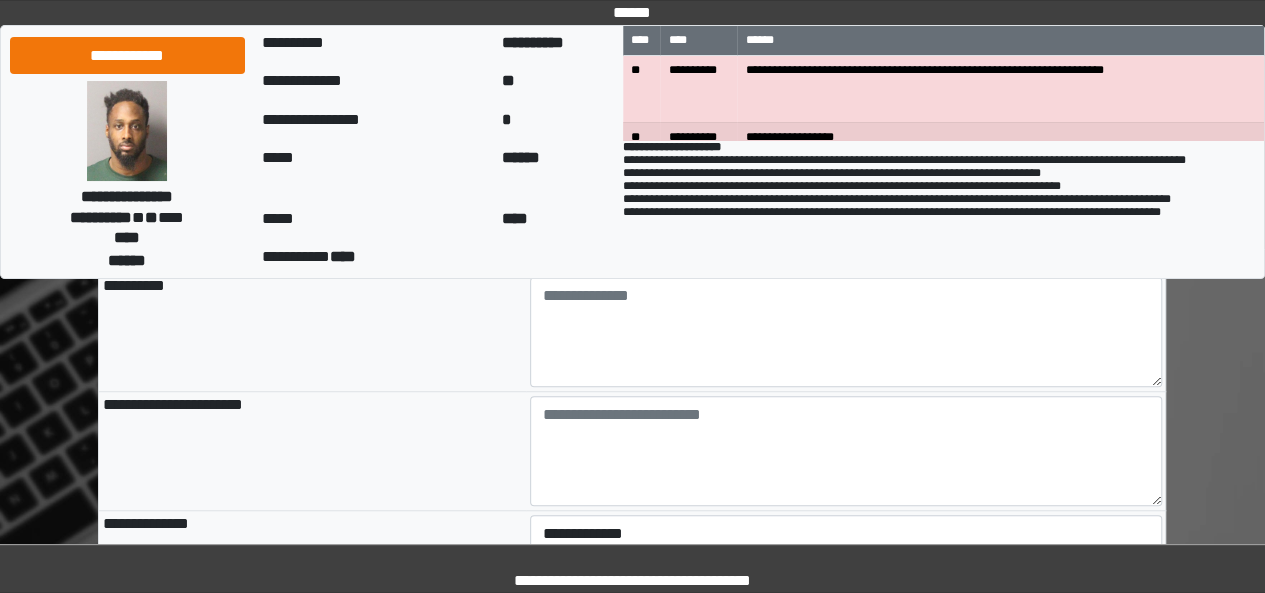 scroll, scrollTop: 564, scrollLeft: 0, axis: vertical 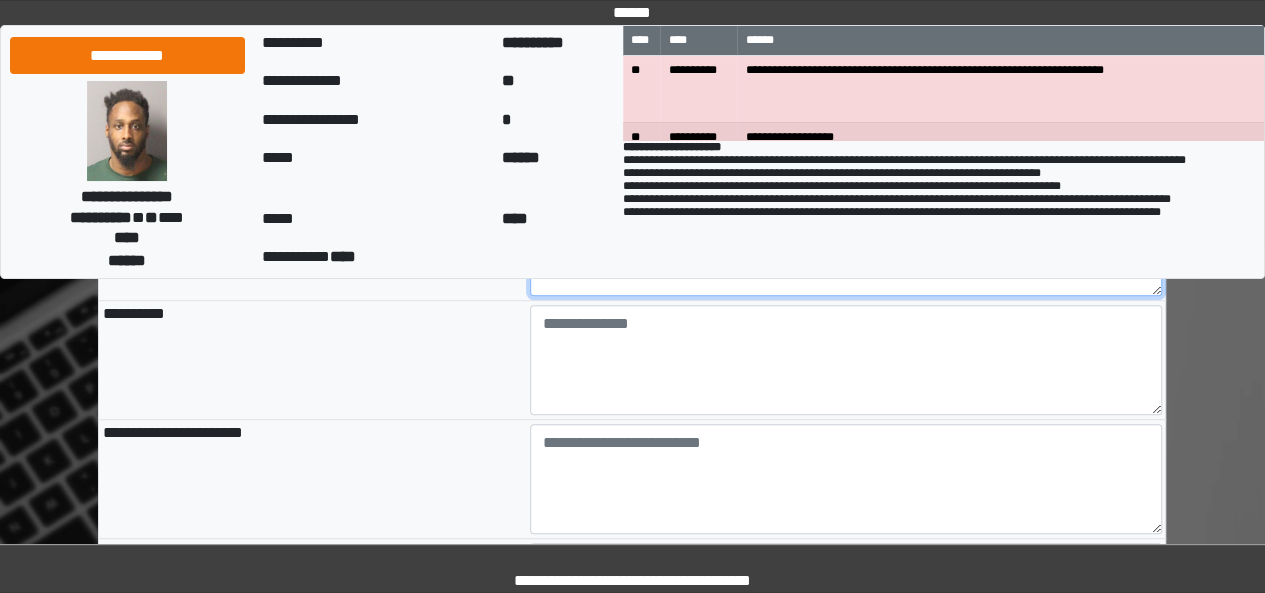 type on "**********" 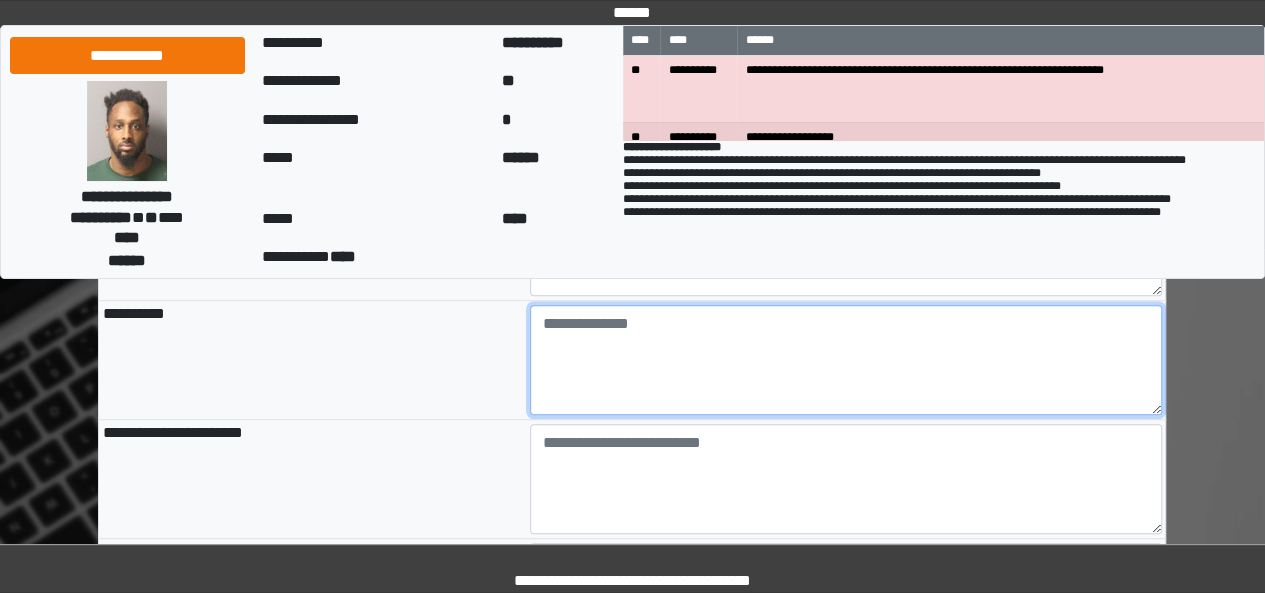 click at bounding box center [846, 360] 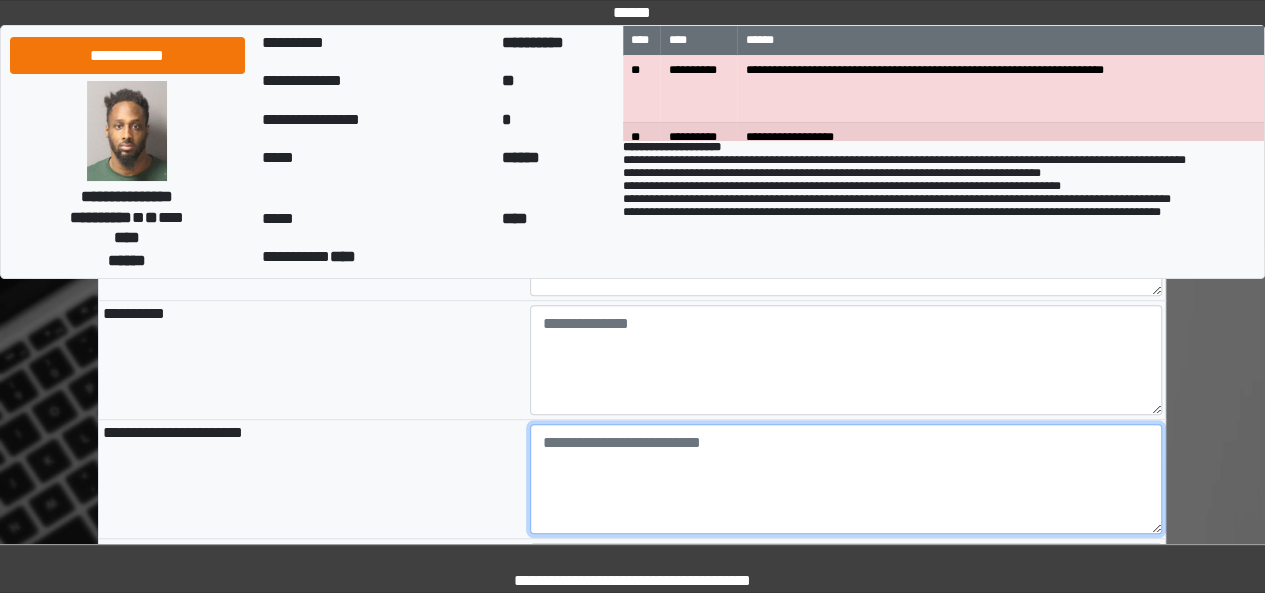 click at bounding box center (846, 479) 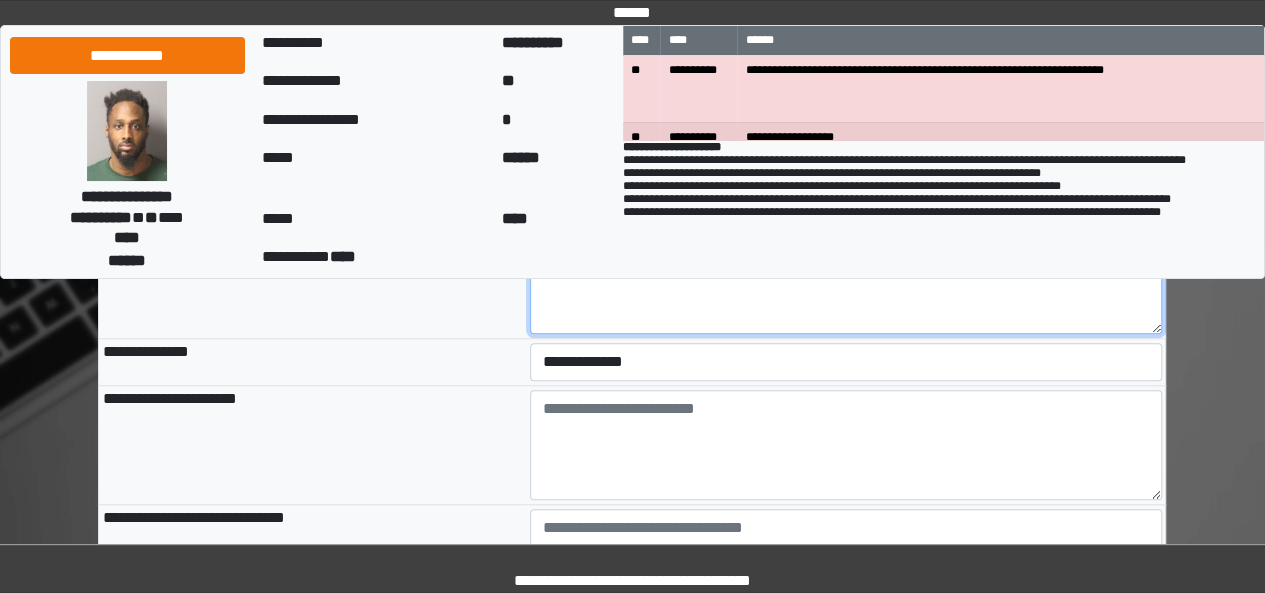 scroll, scrollTop: 763, scrollLeft: 0, axis: vertical 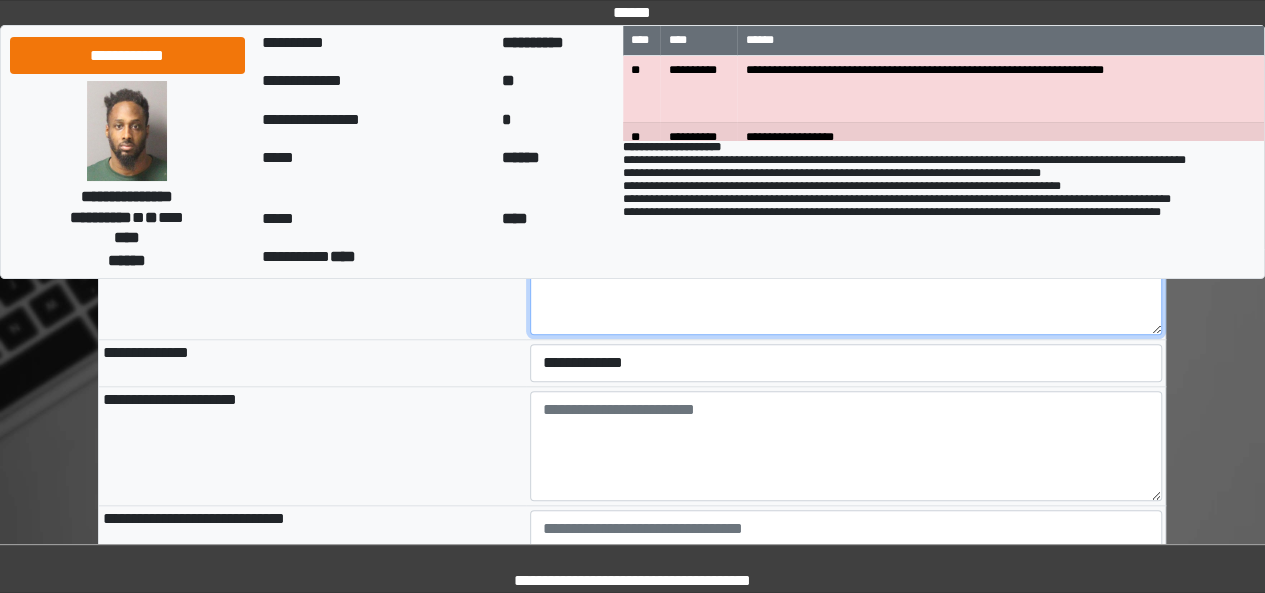 type on "*" 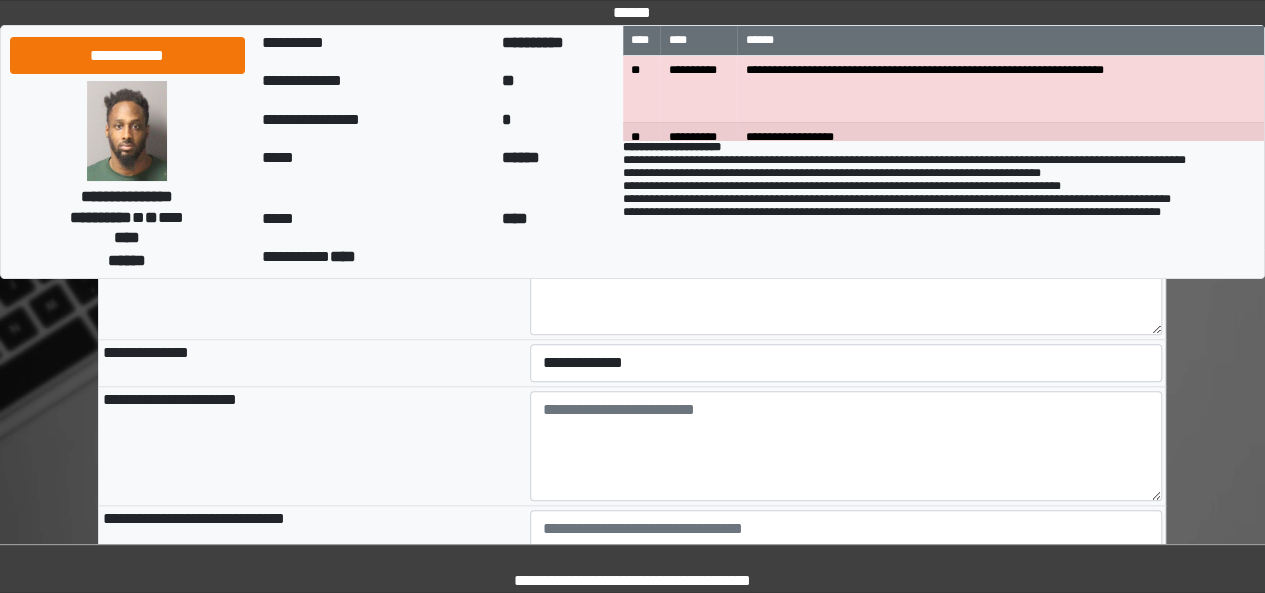 click on "**********" at bounding box center (846, 363) 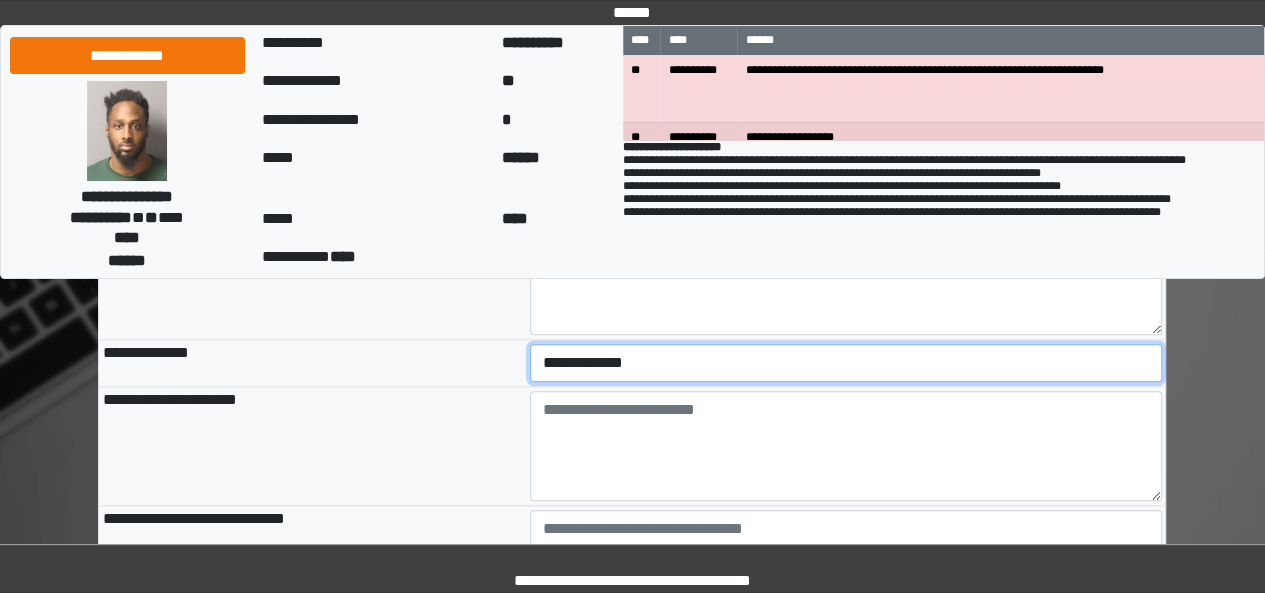 click on "**********" at bounding box center [846, 363] 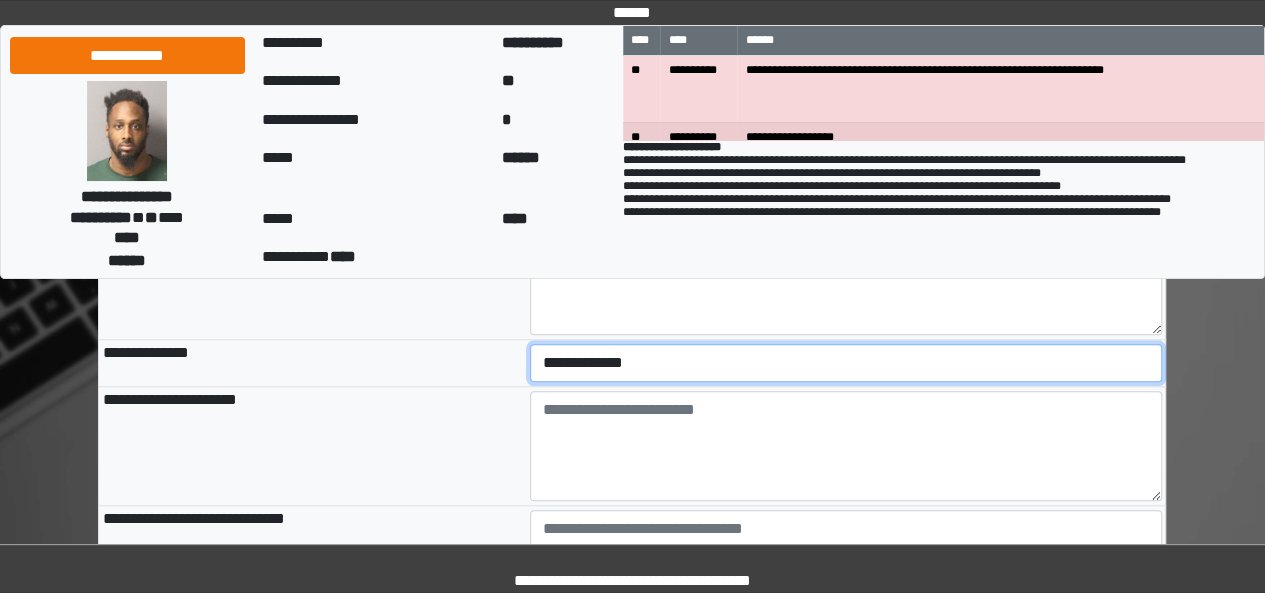 select on "***" 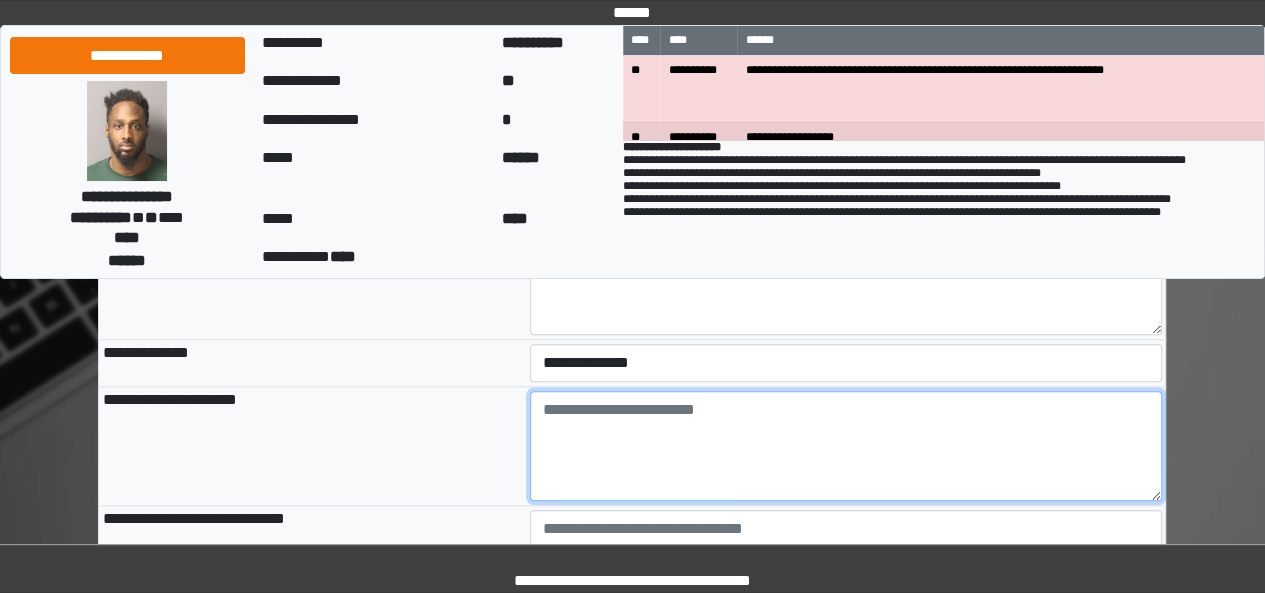 click at bounding box center [846, 446] 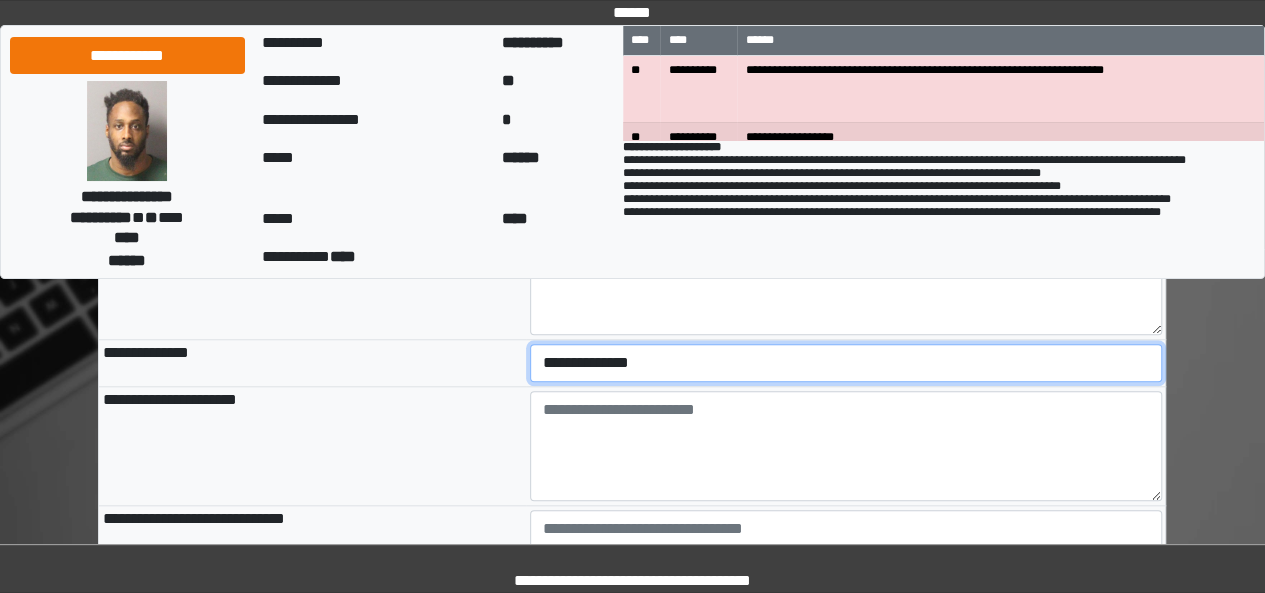 click on "**********" at bounding box center (846, 363) 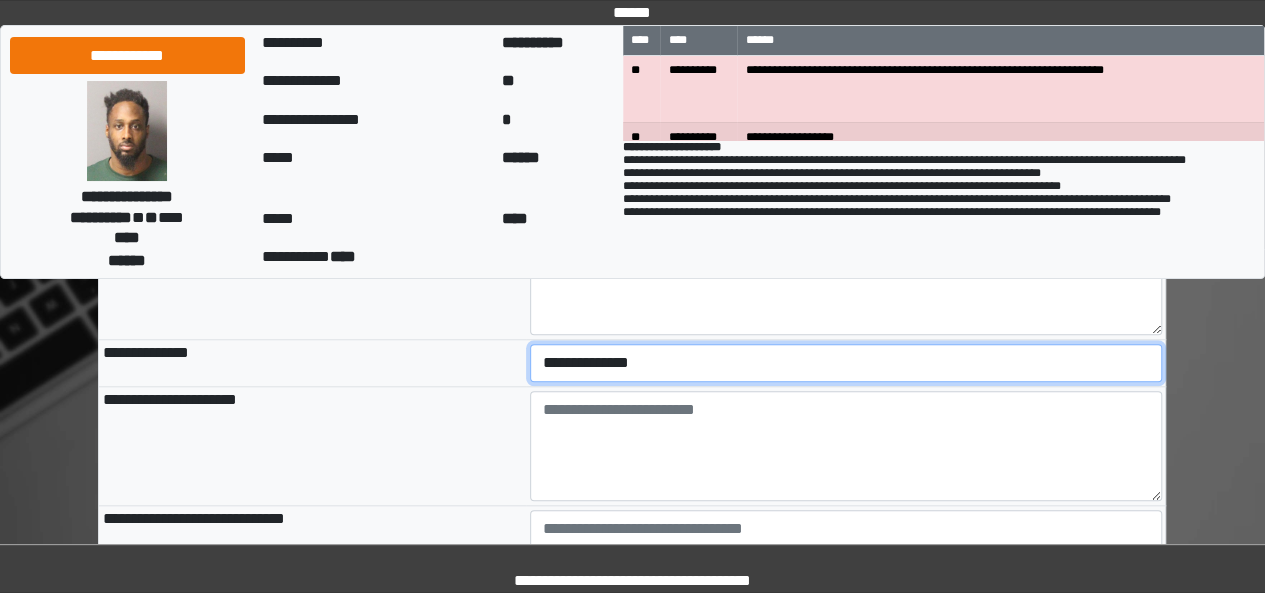 click on "**********" at bounding box center (846, 363) 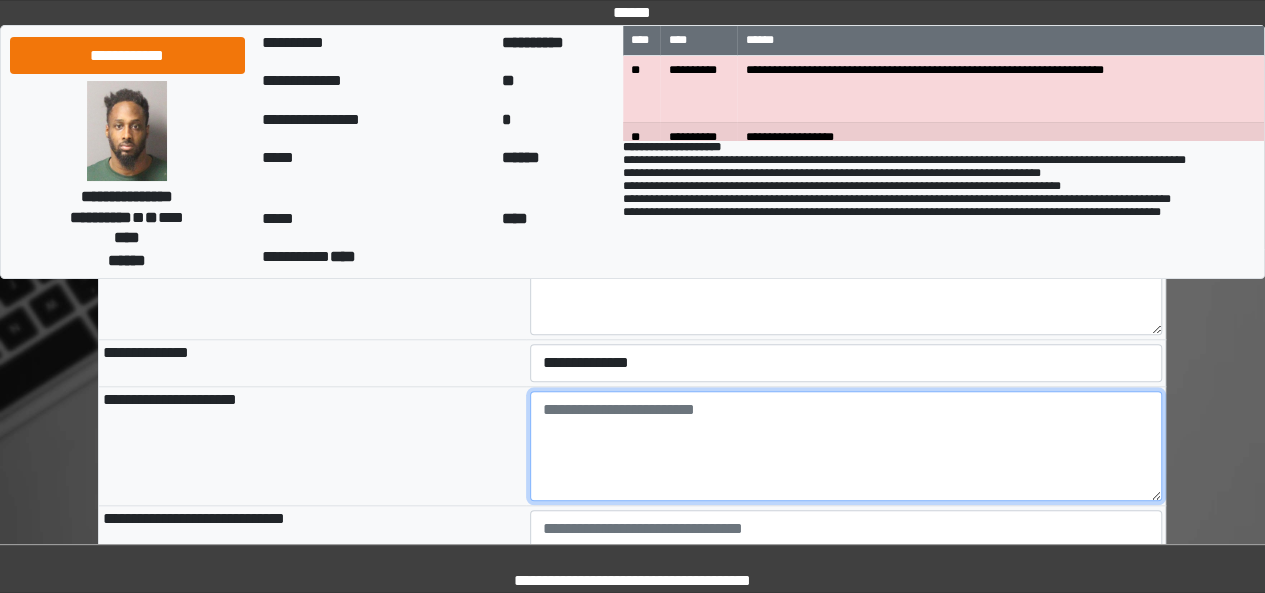 click at bounding box center (846, 446) 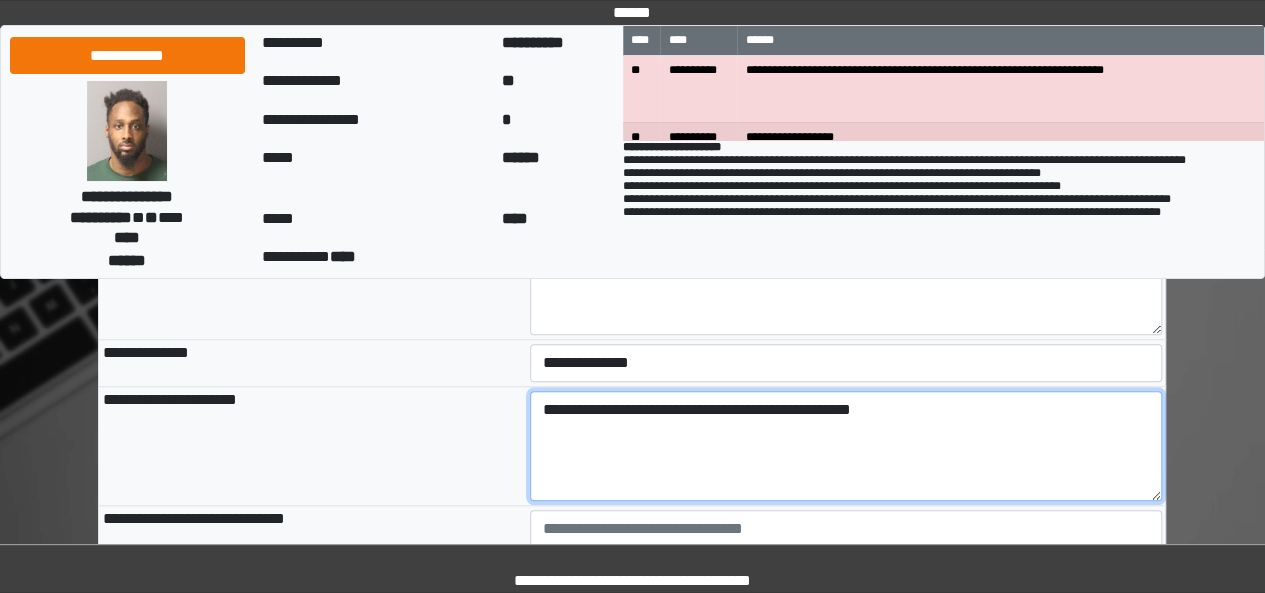 type on "**********" 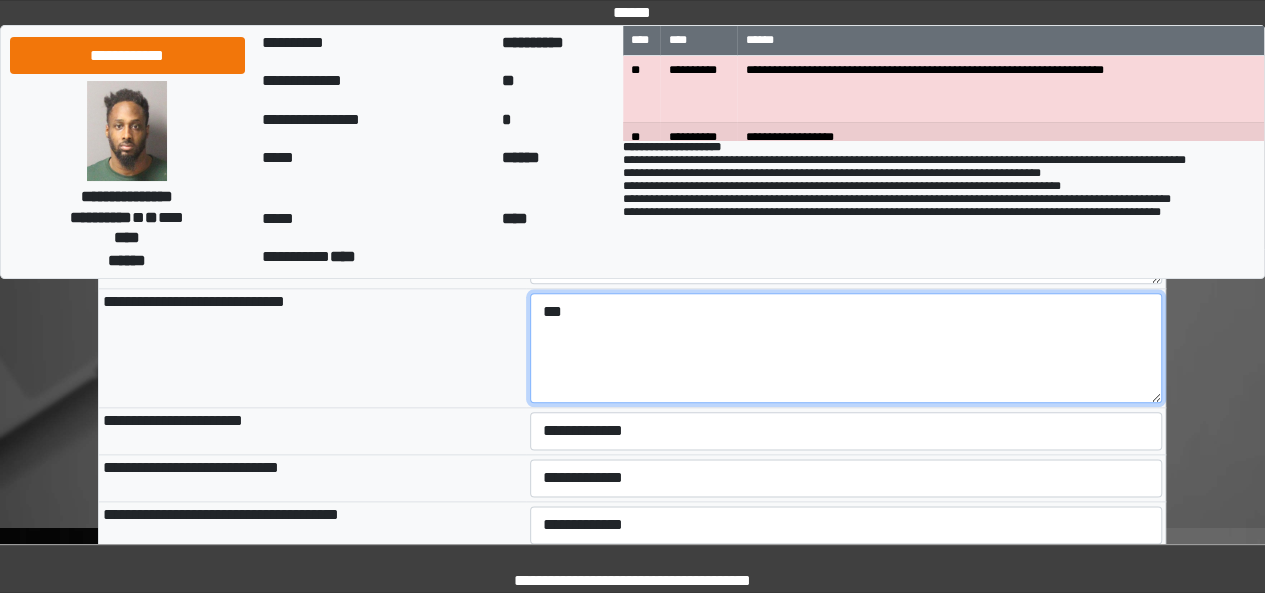 scroll, scrollTop: 979, scrollLeft: 0, axis: vertical 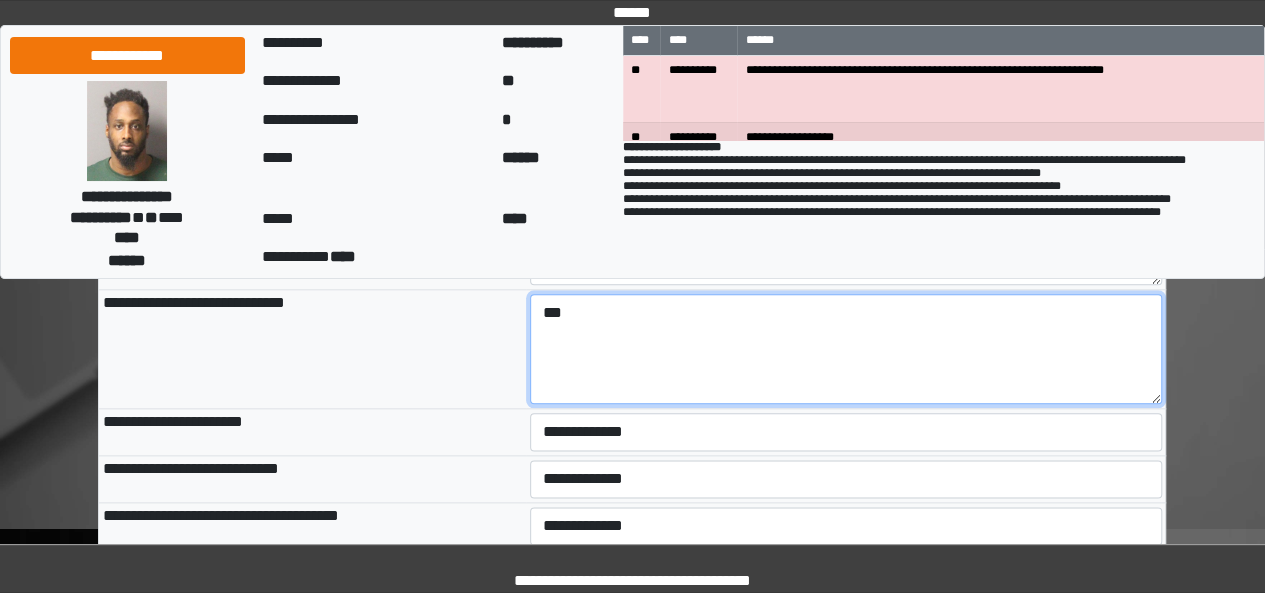 type on "***" 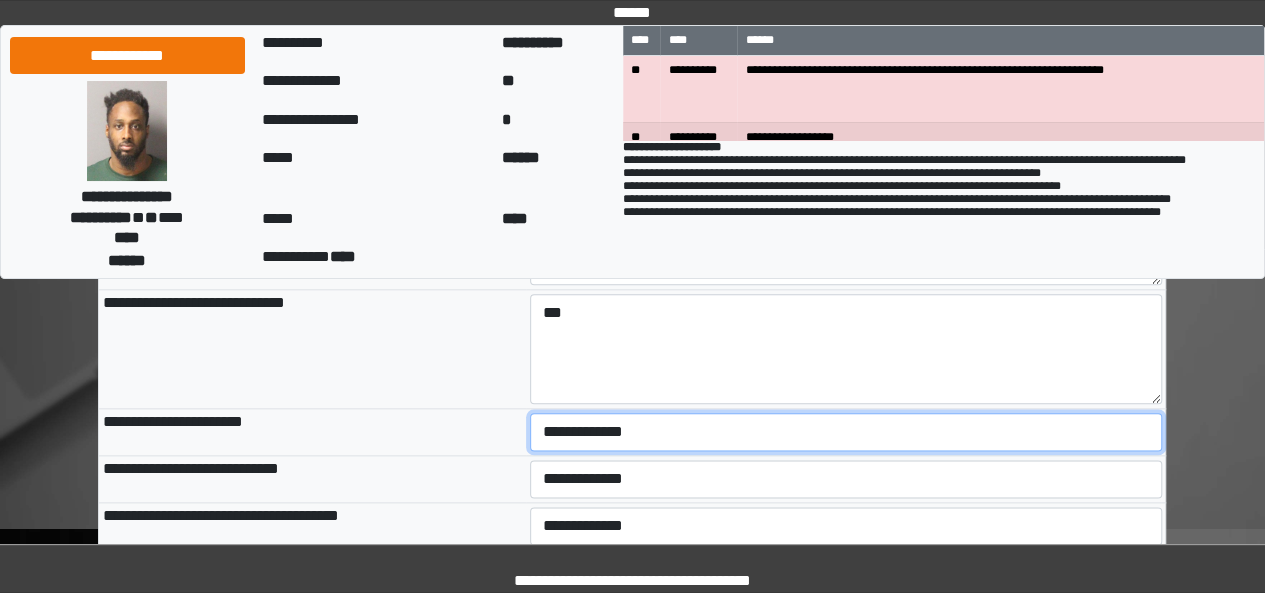 click on "**********" at bounding box center (846, 432) 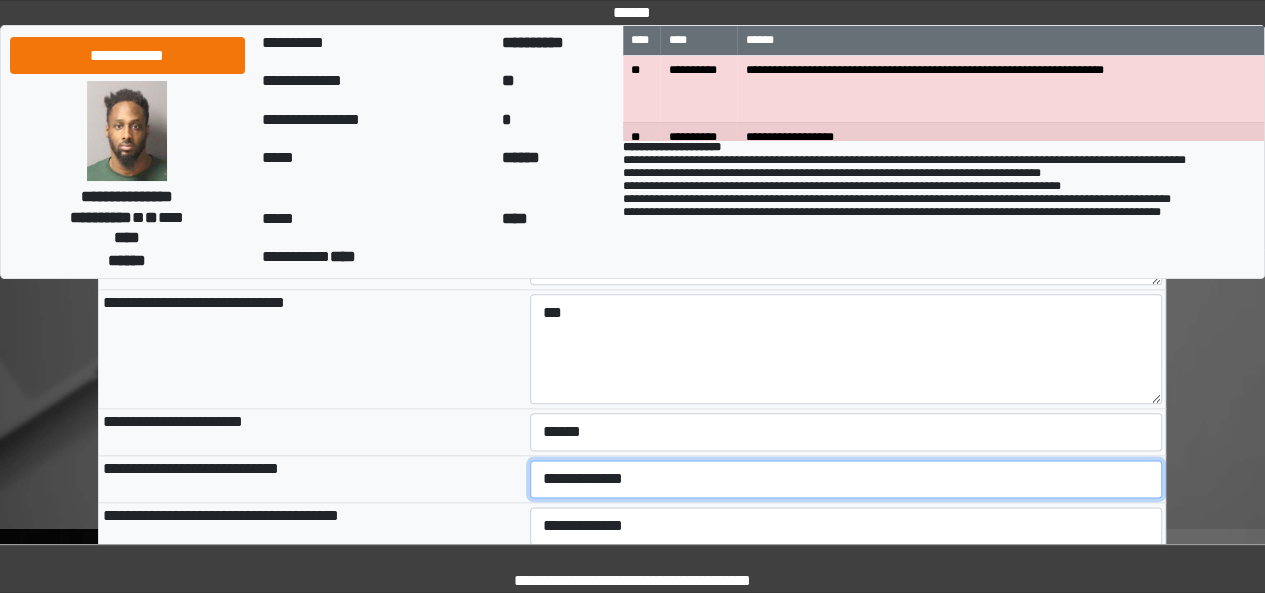 click on "**********" at bounding box center [846, 479] 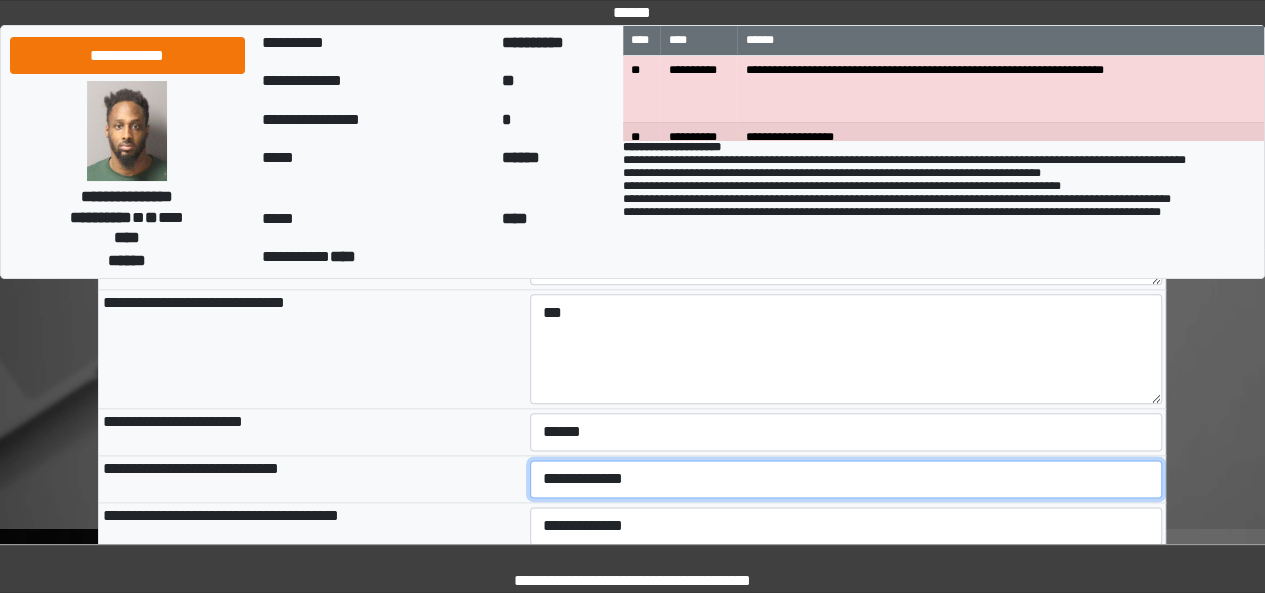 select on "***" 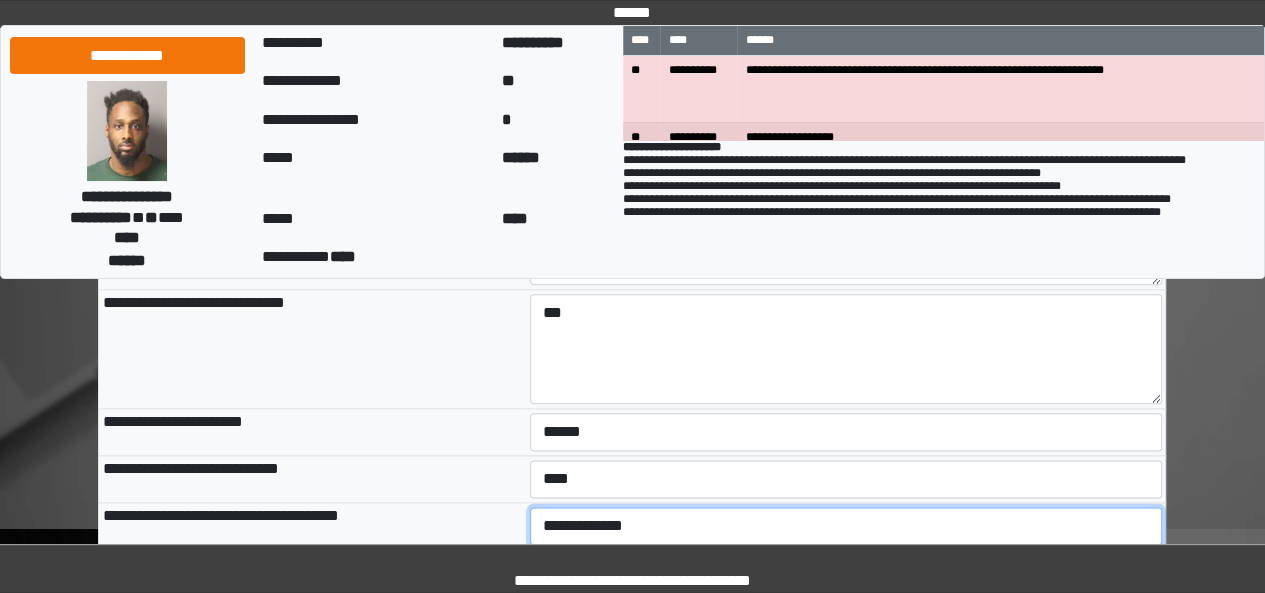 click on "**********" at bounding box center (846, 526) 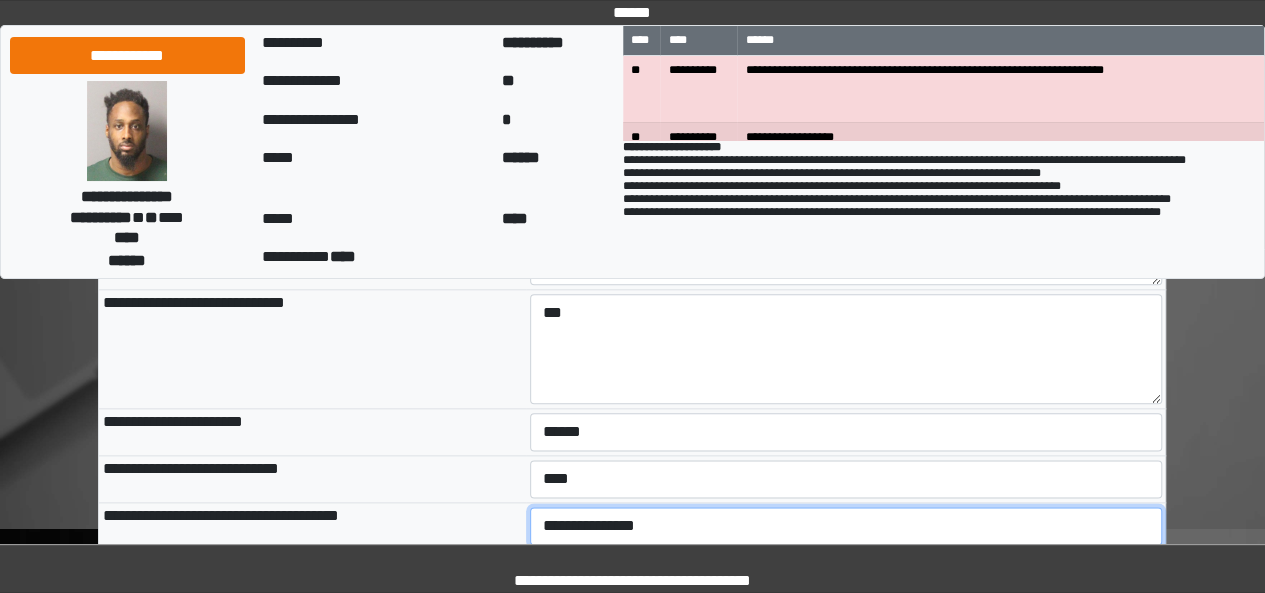 click on "**********" at bounding box center [846, 526] 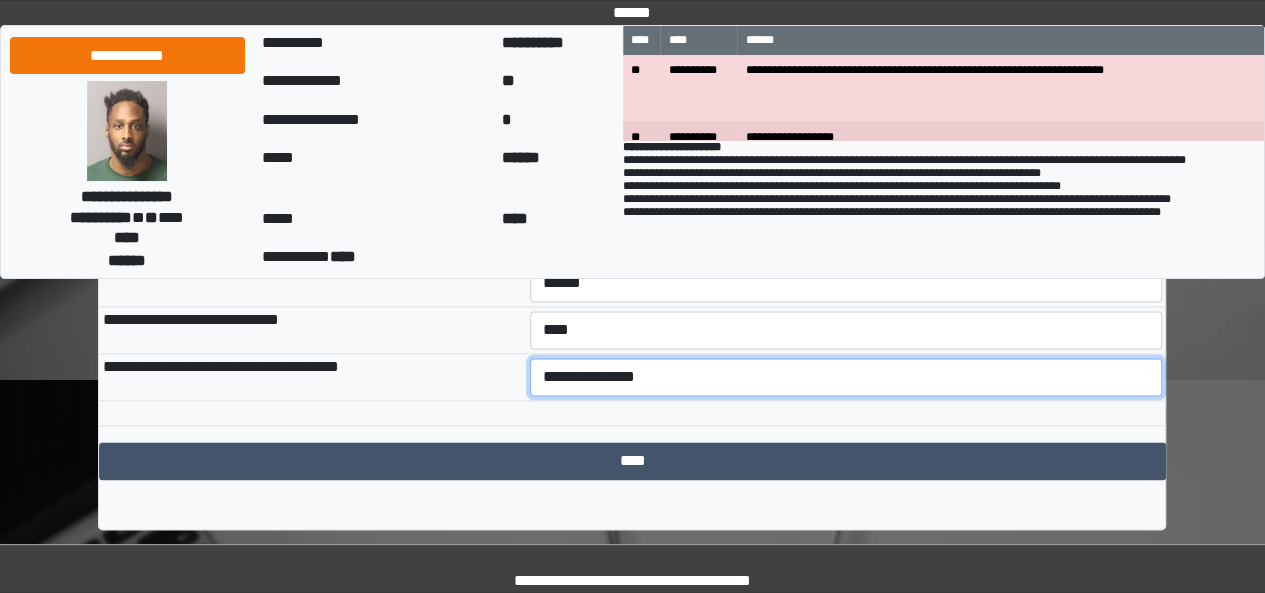 scroll, scrollTop: 1128, scrollLeft: 0, axis: vertical 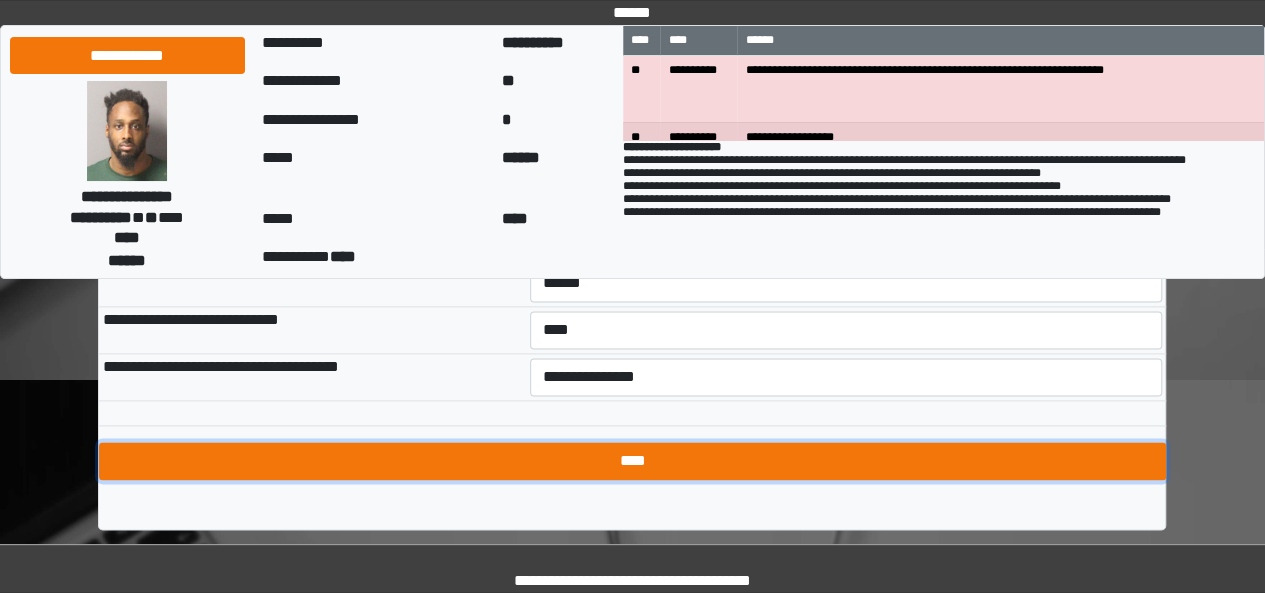 click on "****" at bounding box center [632, 461] 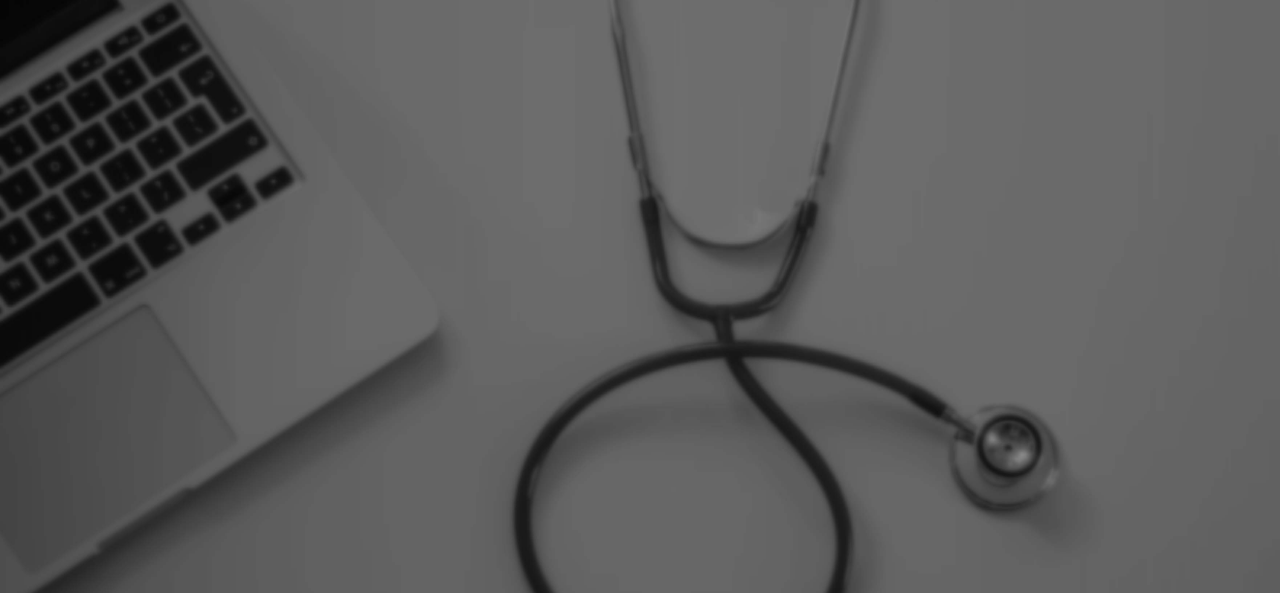 scroll, scrollTop: 0, scrollLeft: 0, axis: both 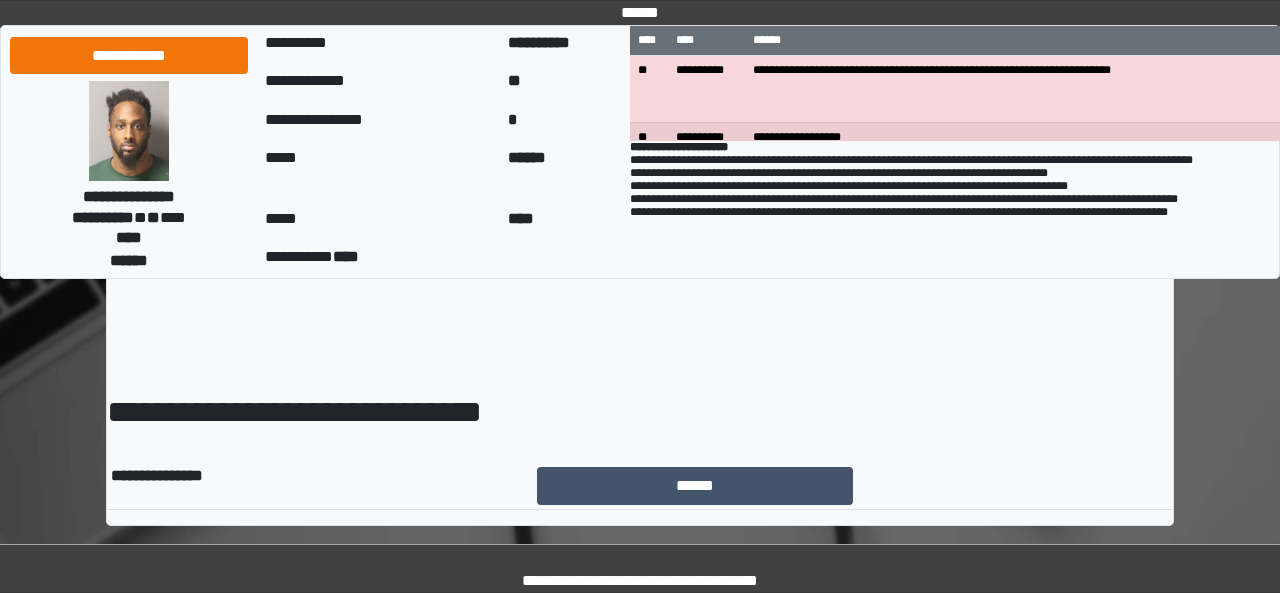 click on "**********" at bounding box center [640, 307] 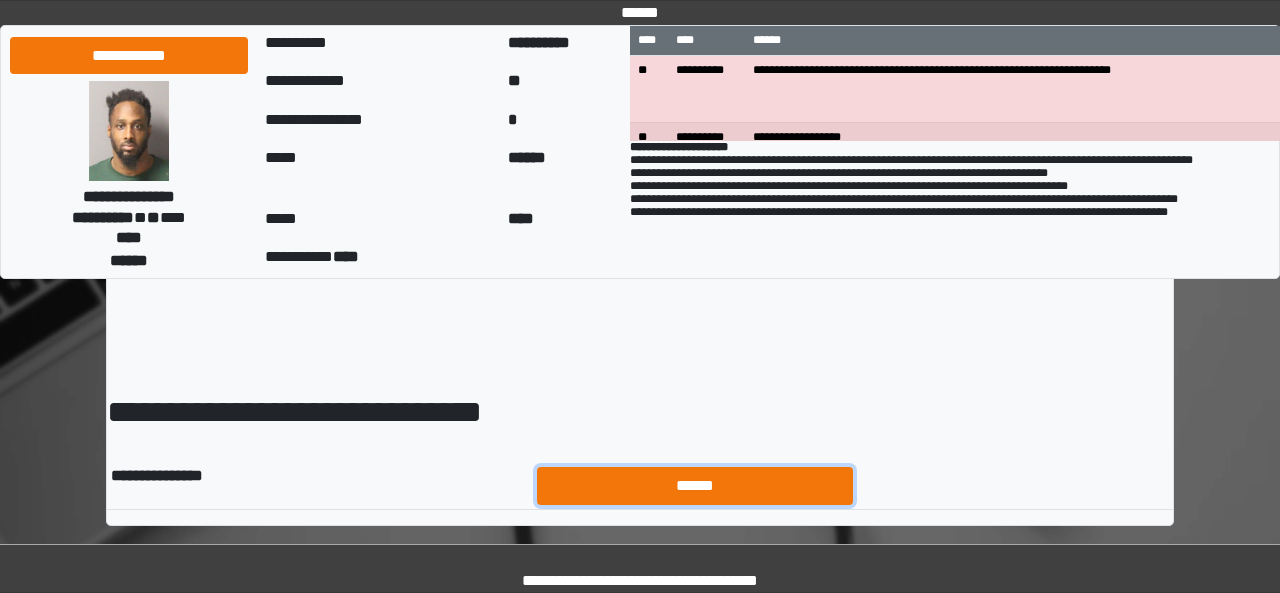 click on "******" at bounding box center (695, 485) 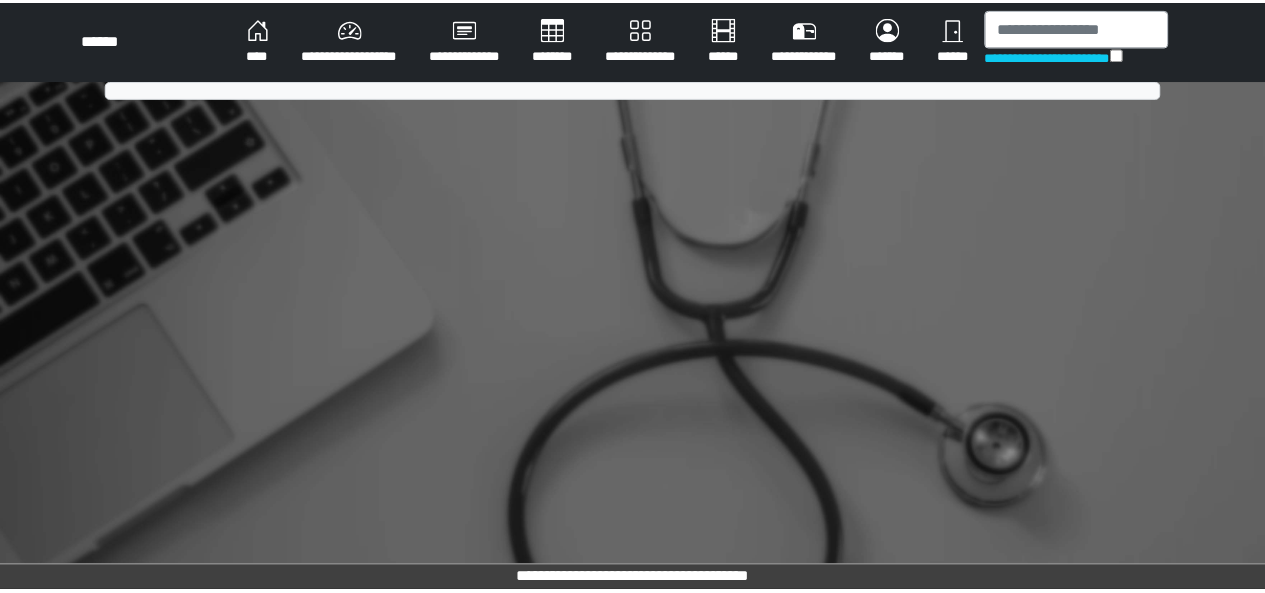 scroll, scrollTop: 0, scrollLeft: 0, axis: both 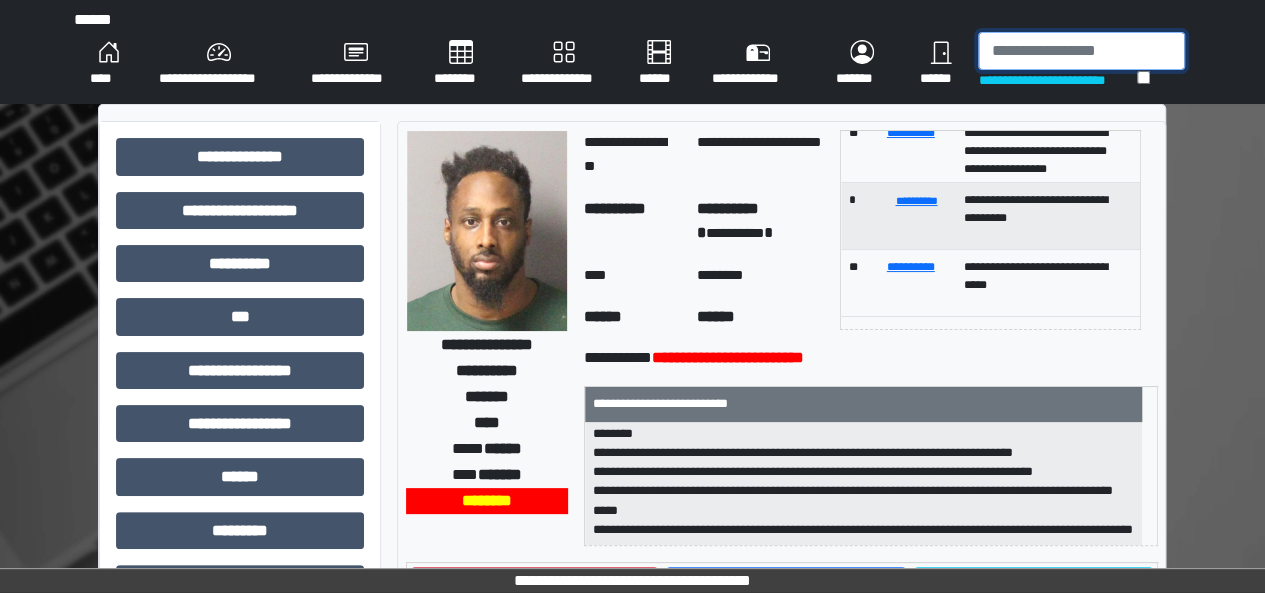 click at bounding box center (1081, 51) 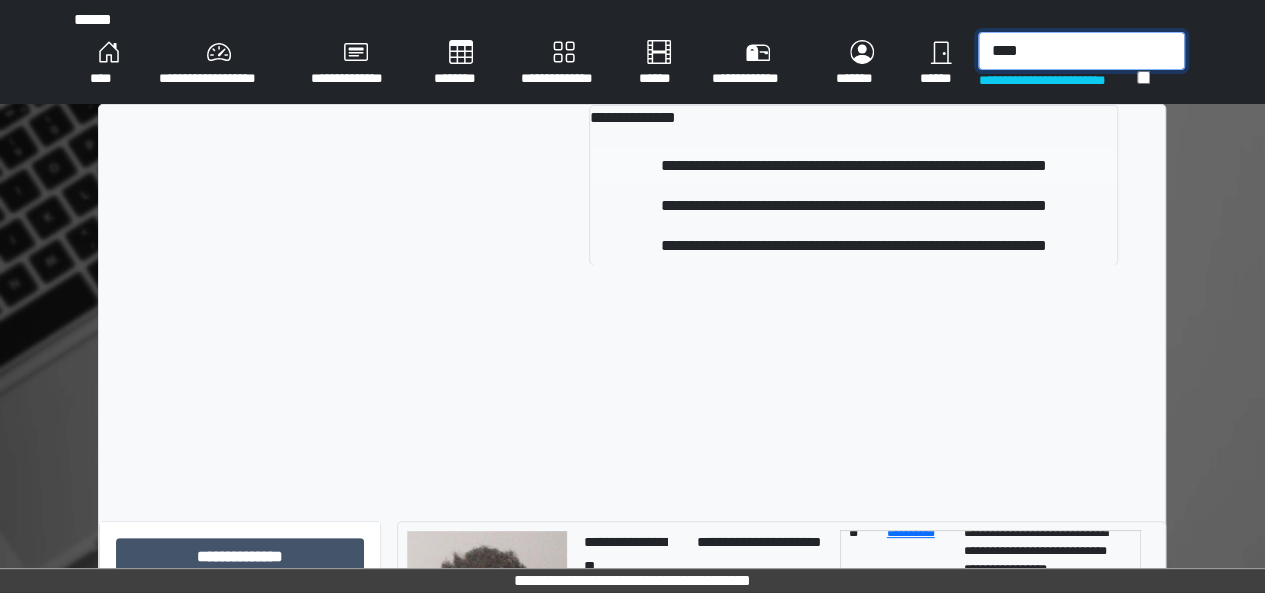 type on "****" 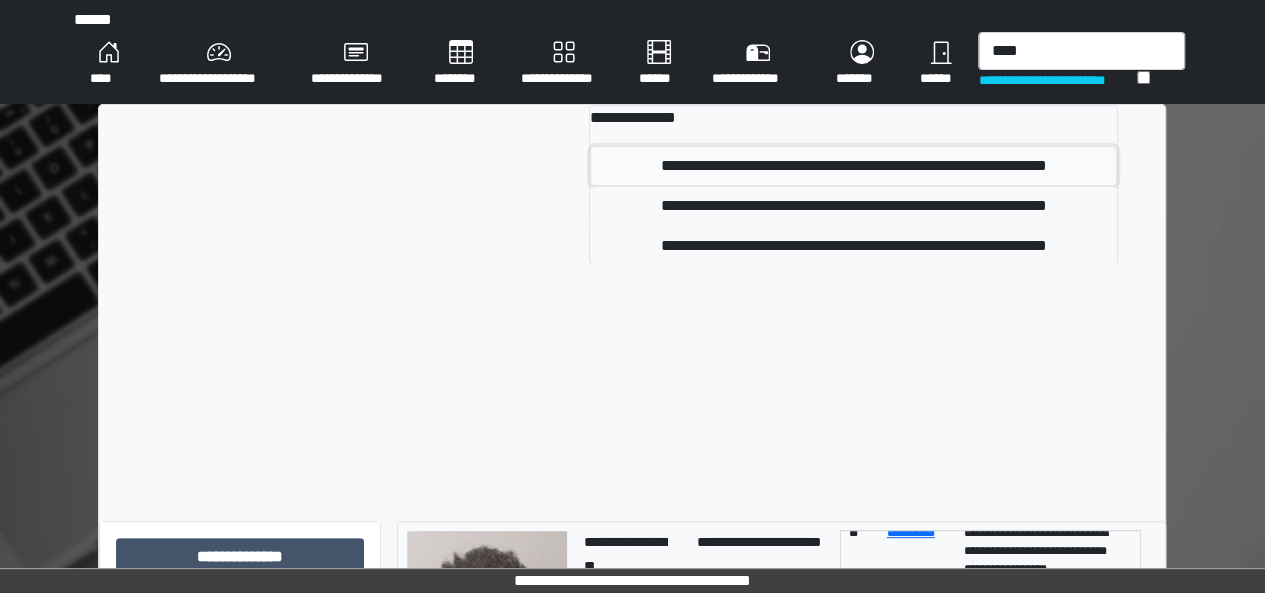 click on "**********" at bounding box center (853, 166) 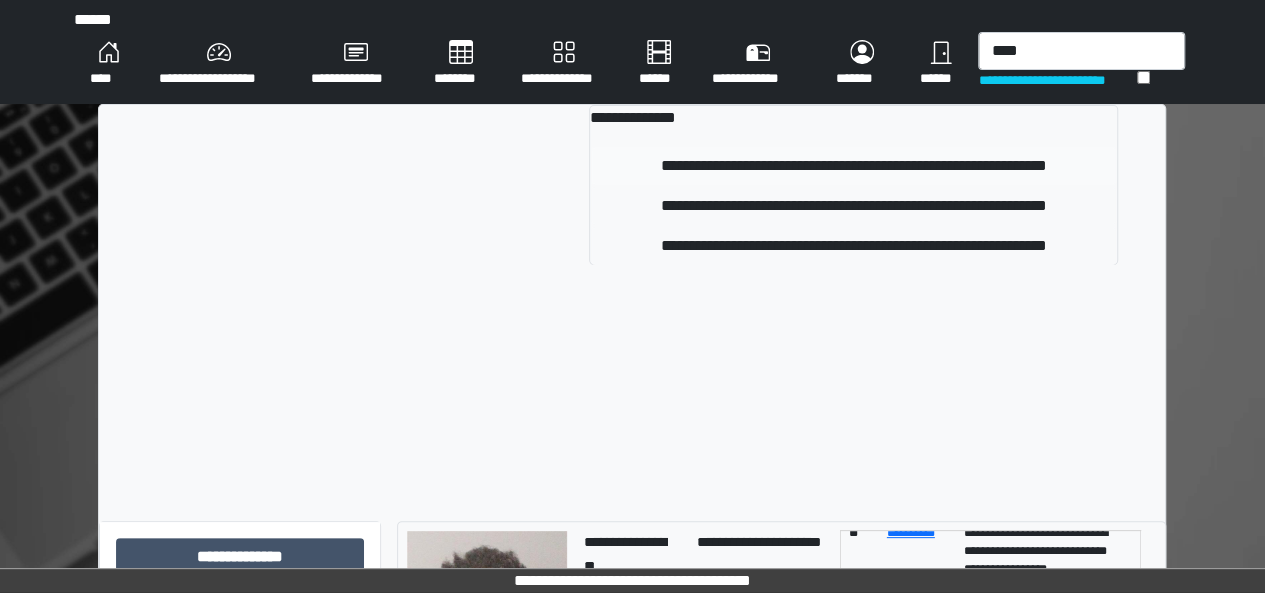 type 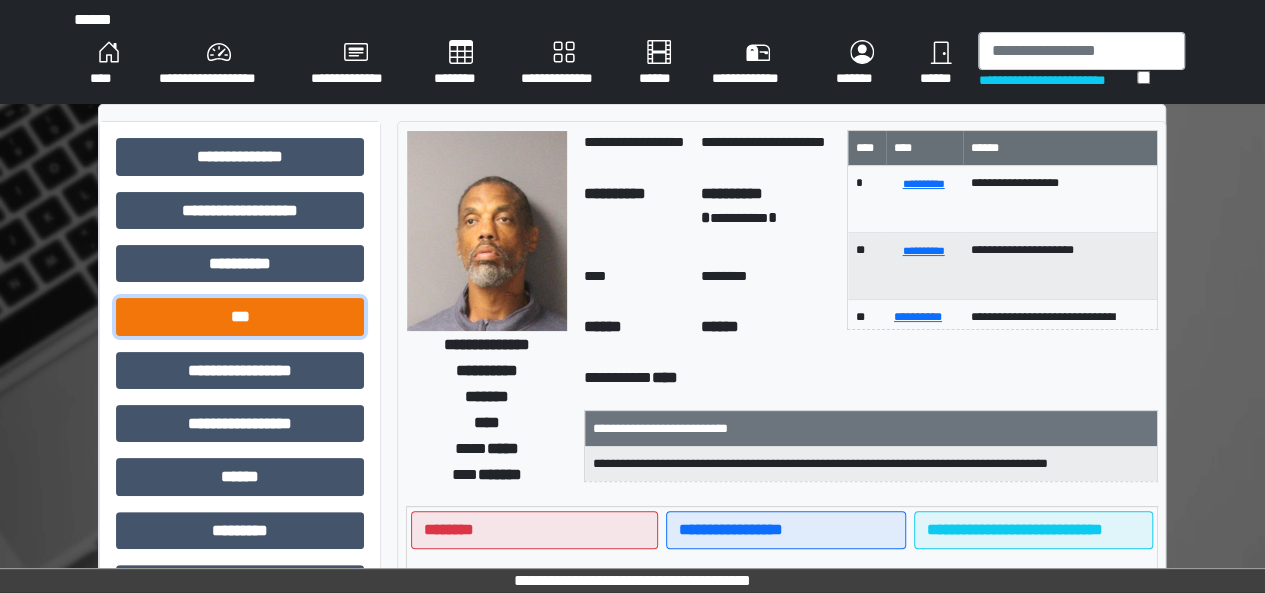 click on "***" at bounding box center (240, 316) 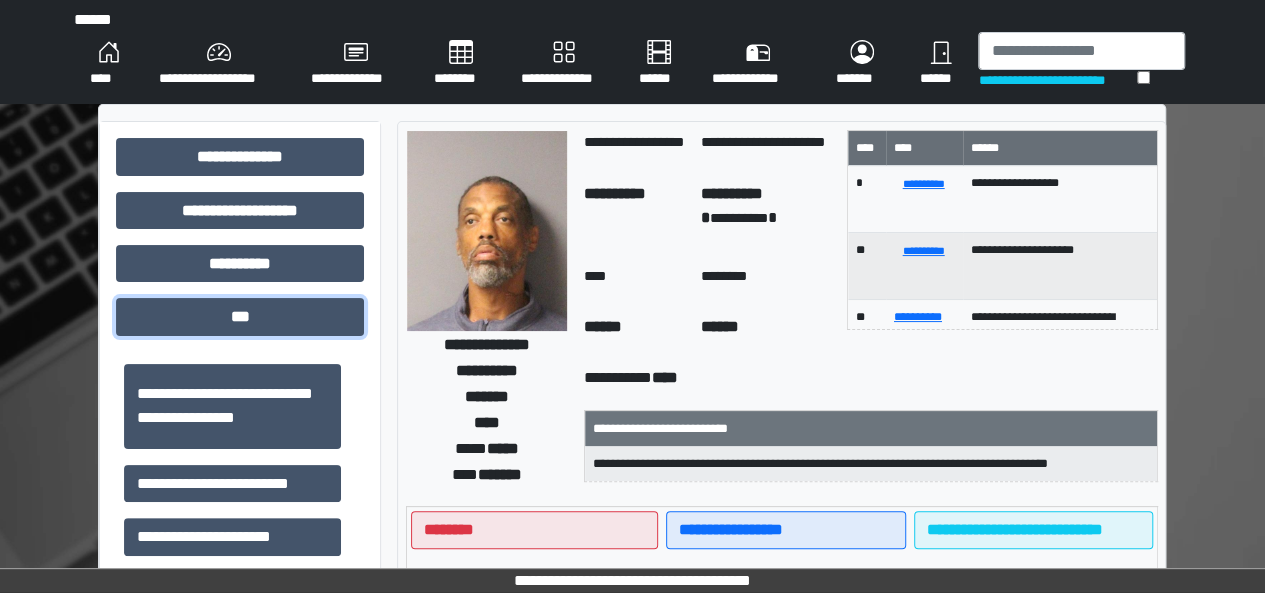 scroll, scrollTop: 230, scrollLeft: 0, axis: vertical 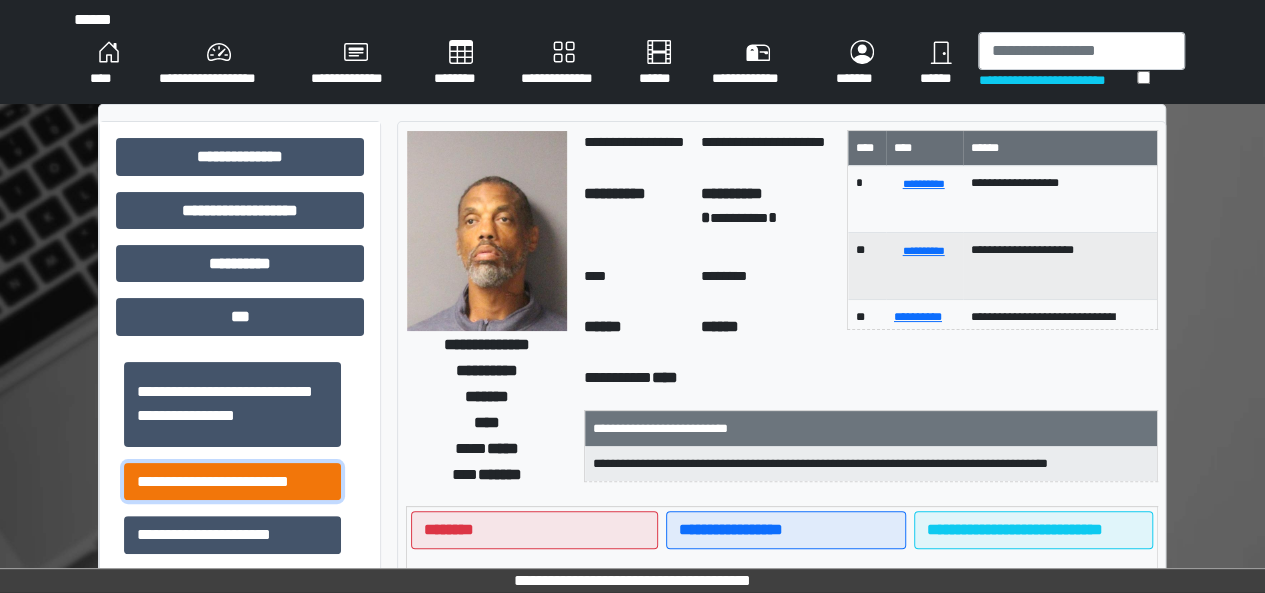 click on "**********" at bounding box center [232, 481] 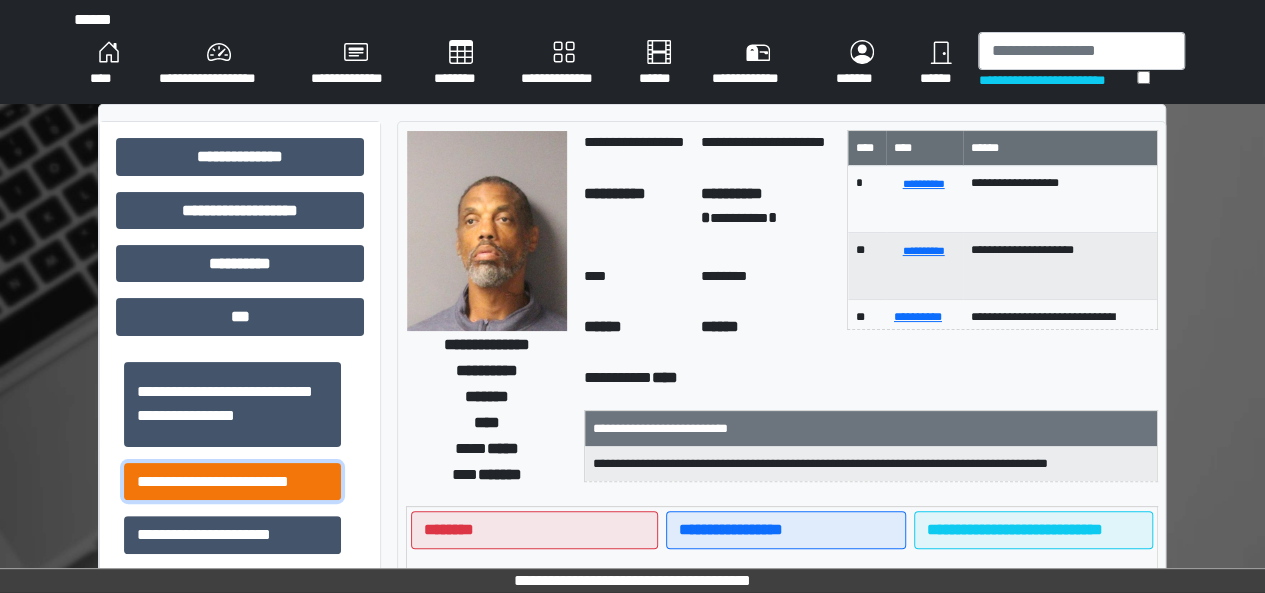click on "**********" at bounding box center (232, 481) 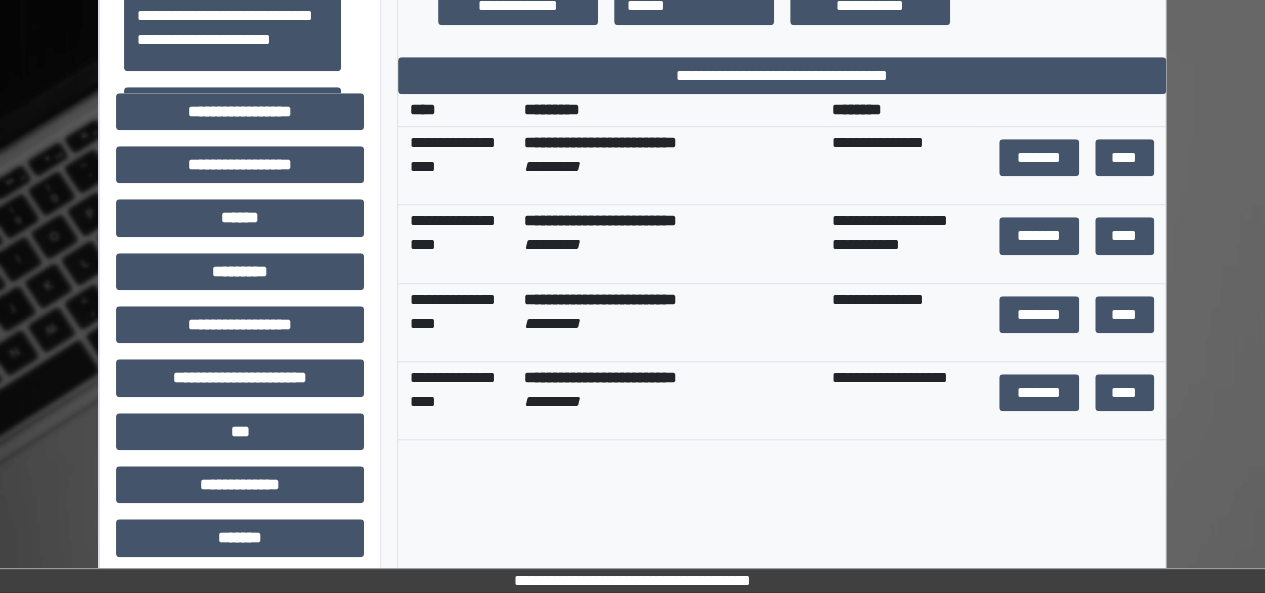 scroll, scrollTop: 667, scrollLeft: 0, axis: vertical 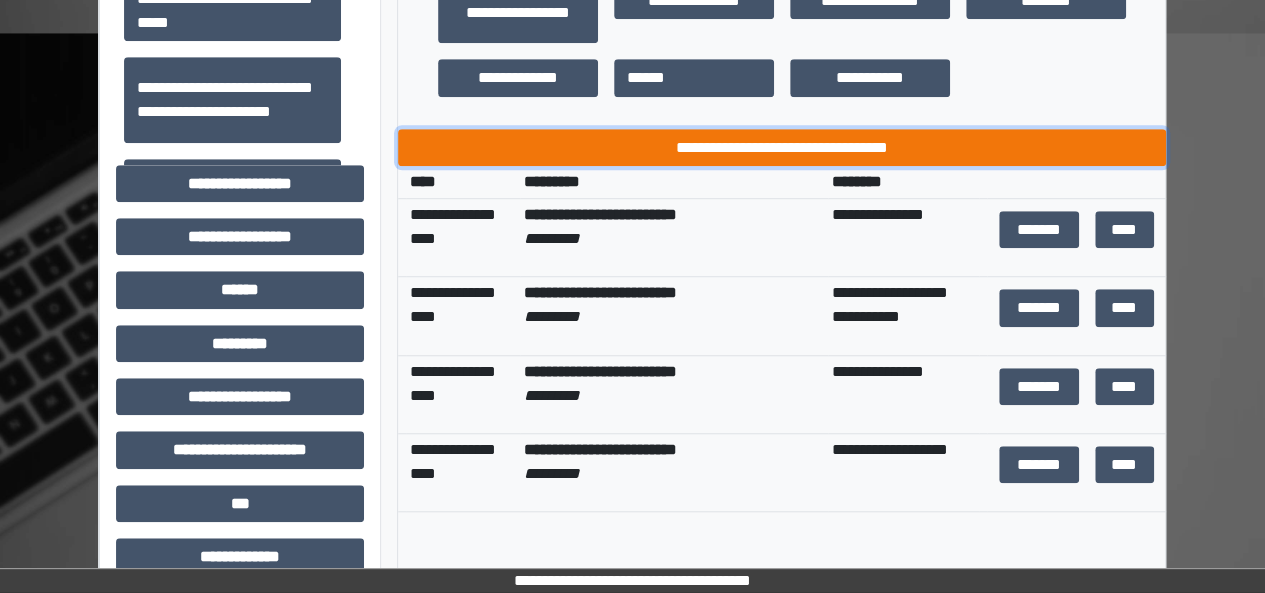 click on "**********" at bounding box center (782, 147) 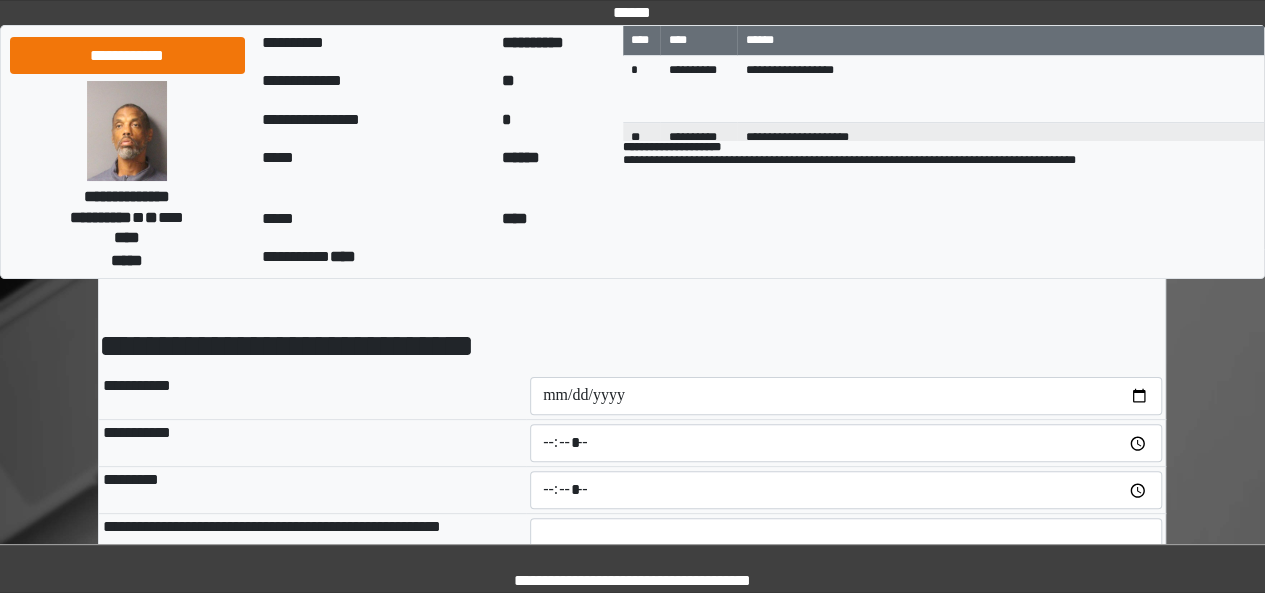 scroll, scrollTop: 65, scrollLeft: 0, axis: vertical 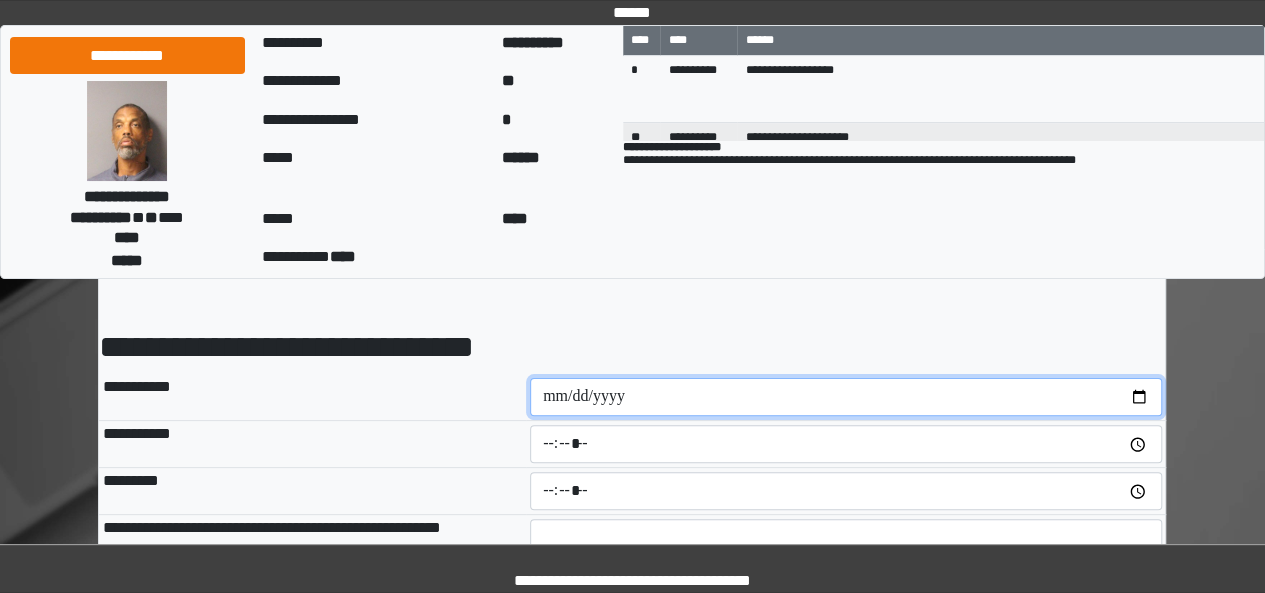 click at bounding box center [846, 397] 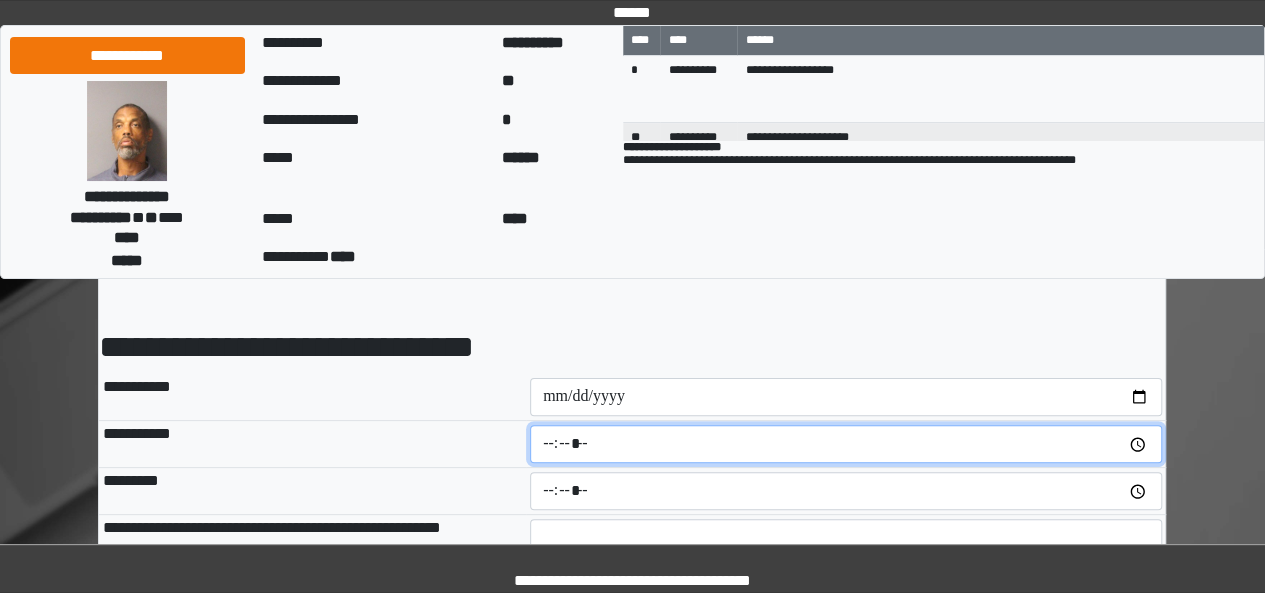 click at bounding box center (846, 444) 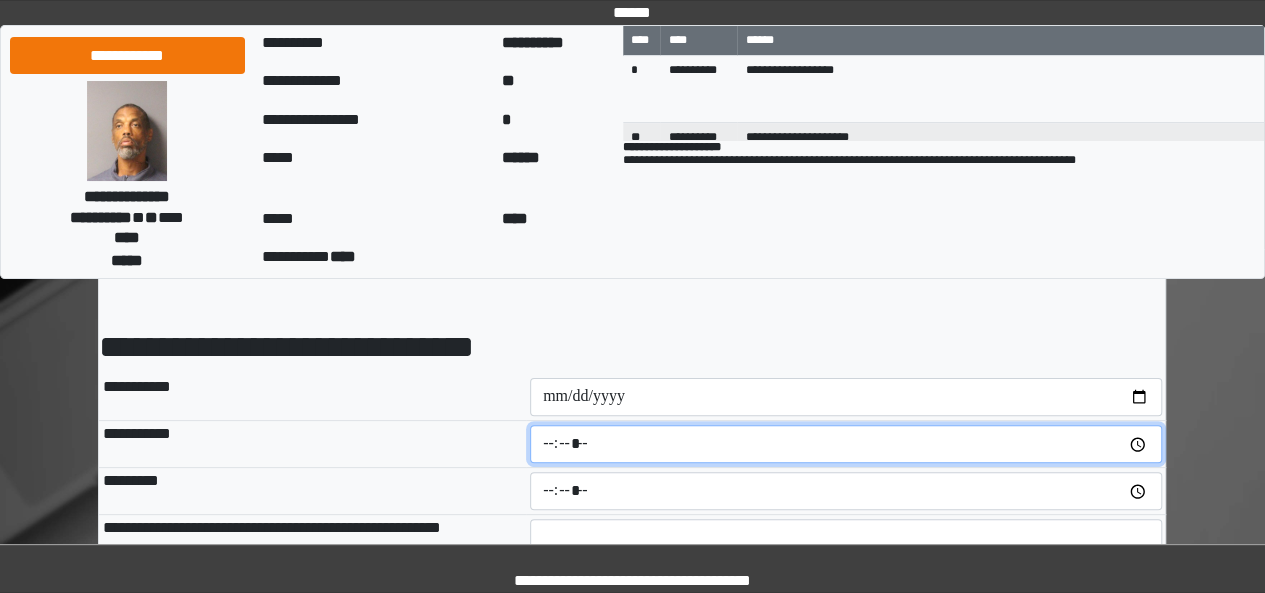 type on "*****" 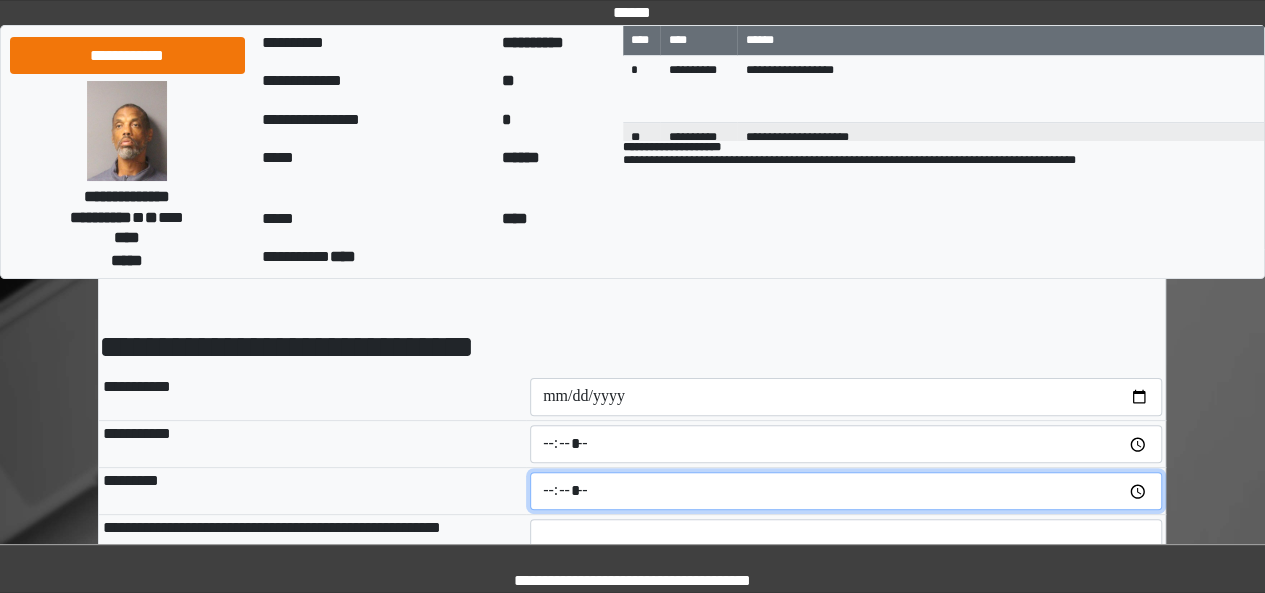 type on "*****" 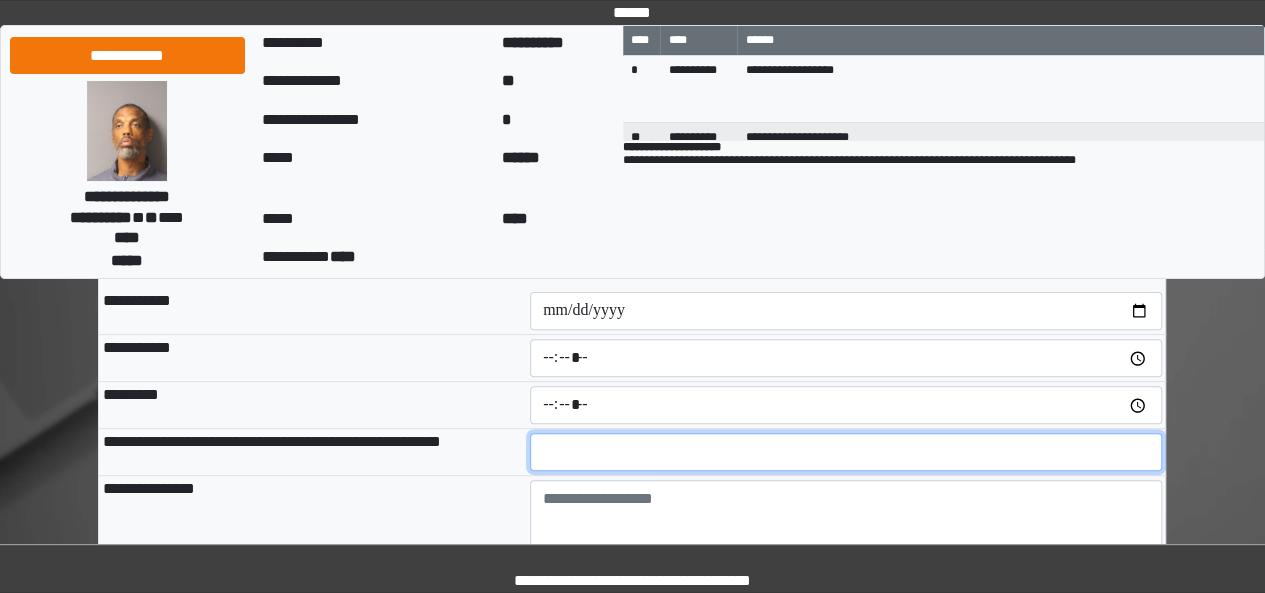 click at bounding box center (846, 452) 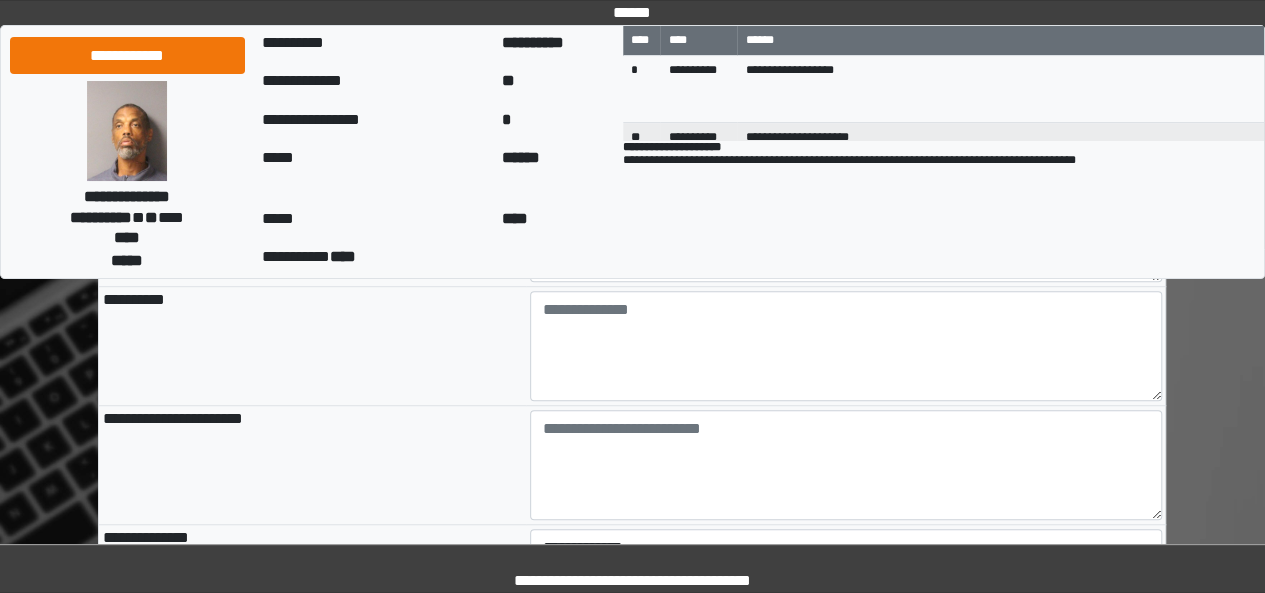scroll, scrollTop: 577, scrollLeft: 0, axis: vertical 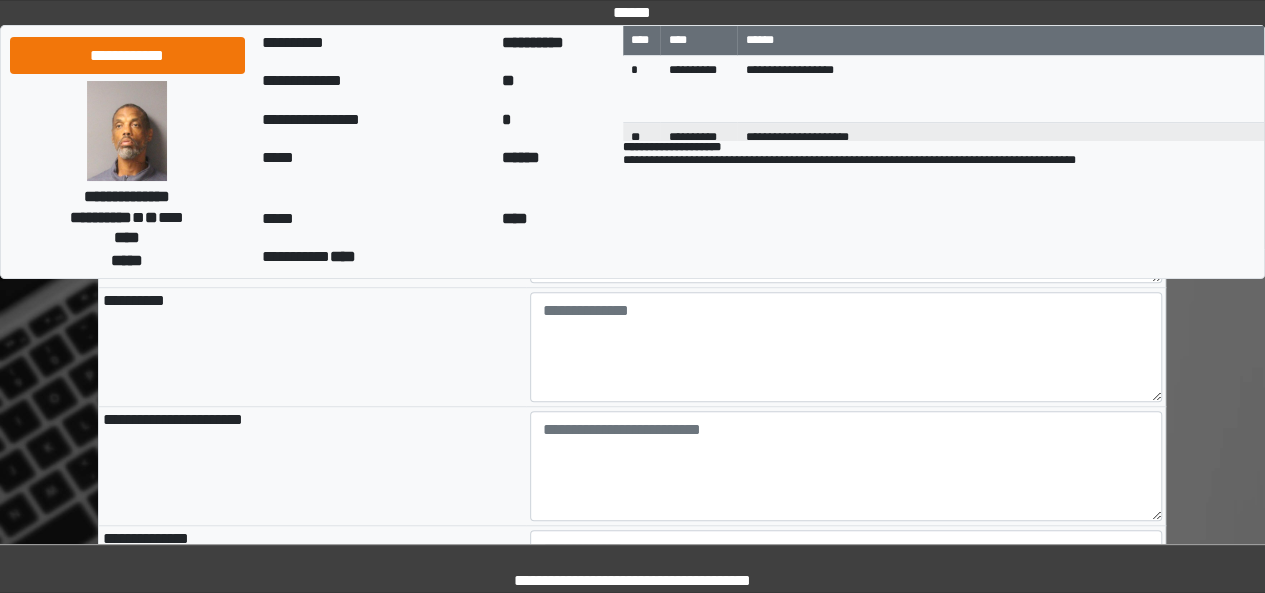 type on "**********" 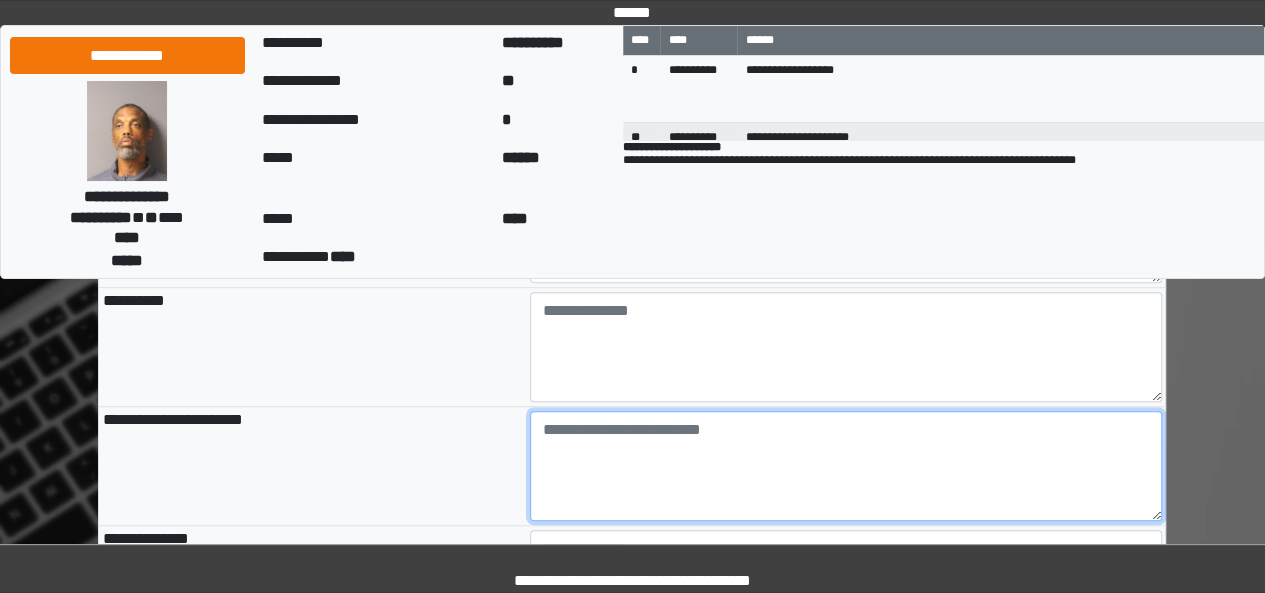 click at bounding box center [846, 466] 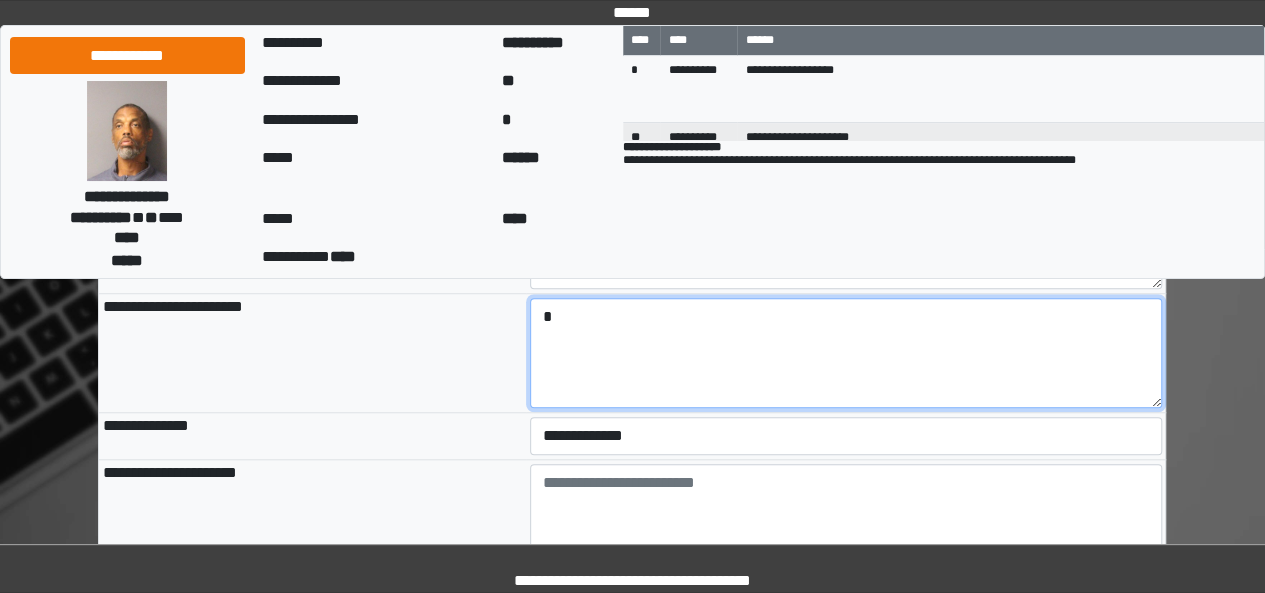 scroll, scrollTop: 689, scrollLeft: 0, axis: vertical 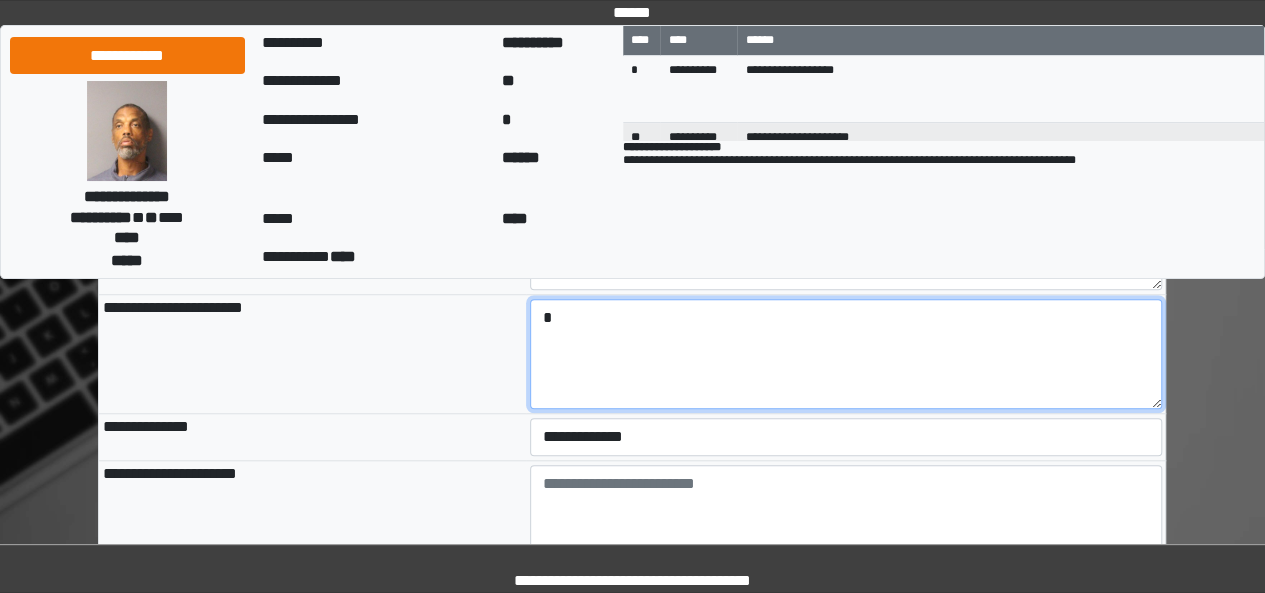 type on "*" 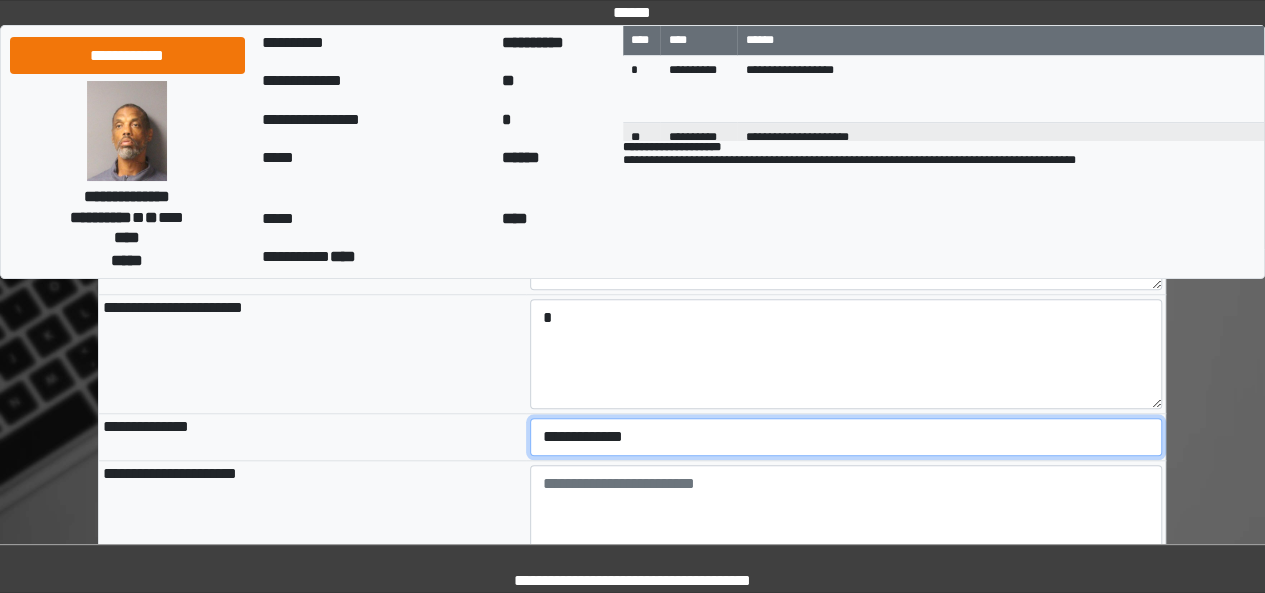 drag, startPoint x: 657, startPoint y: 430, endPoint x: 554, endPoint y: 415, distance: 104.0865 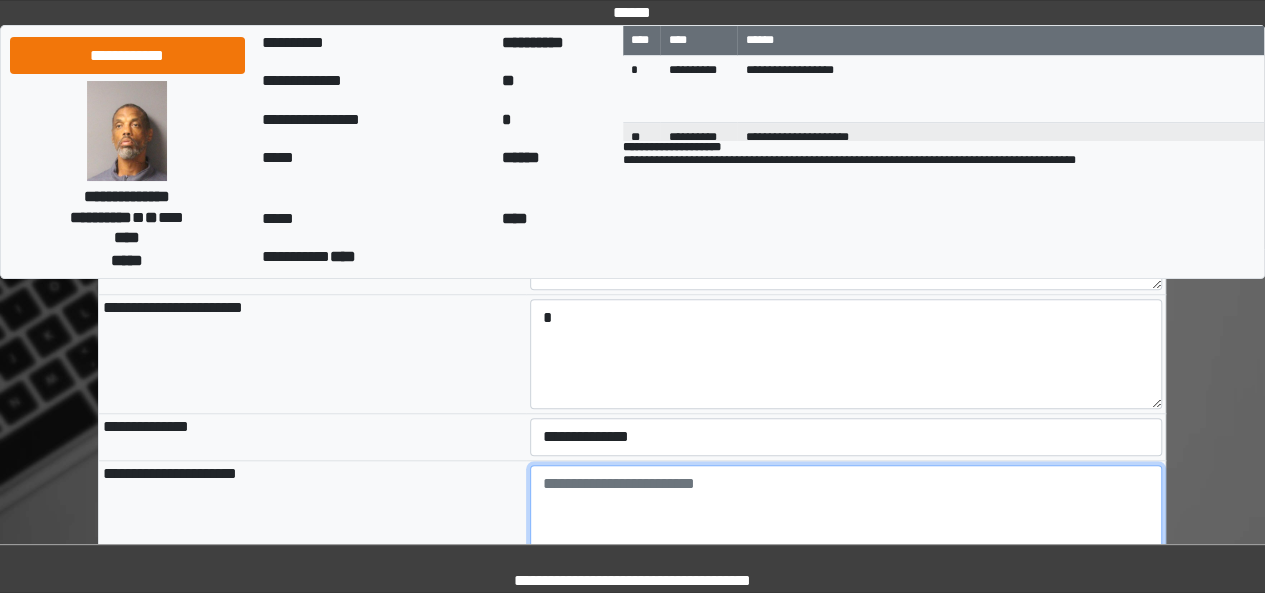 click at bounding box center (846, 520) 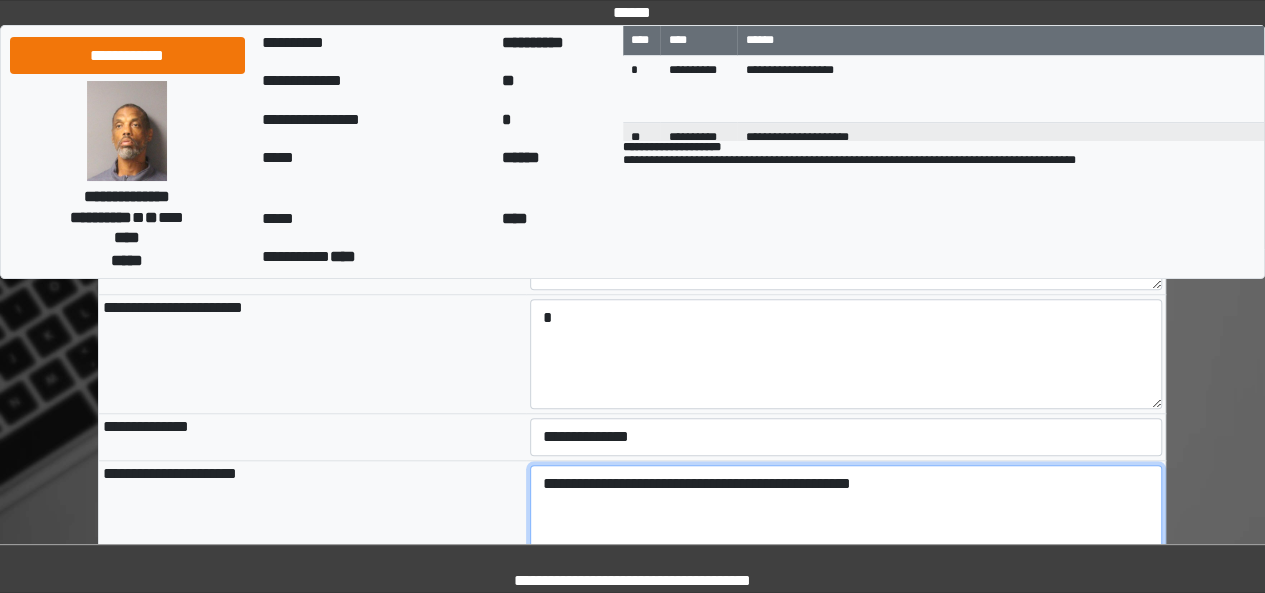 drag, startPoint x: 948, startPoint y: 491, endPoint x: 516, endPoint y: 469, distance: 432.5598 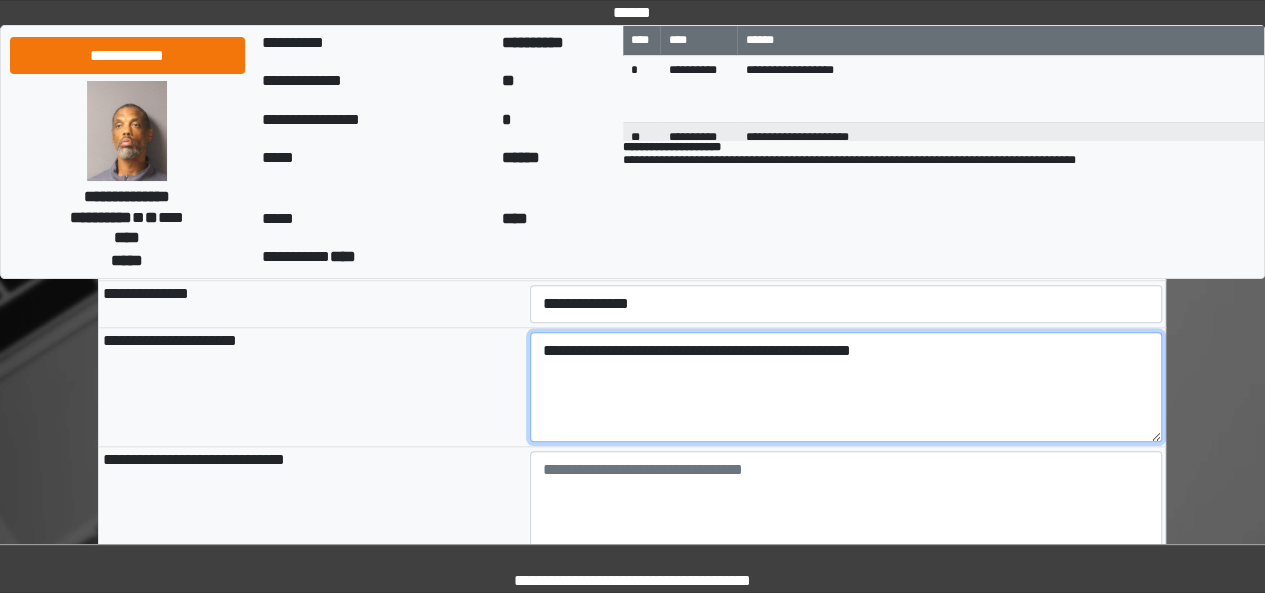 scroll, scrollTop: 876, scrollLeft: 0, axis: vertical 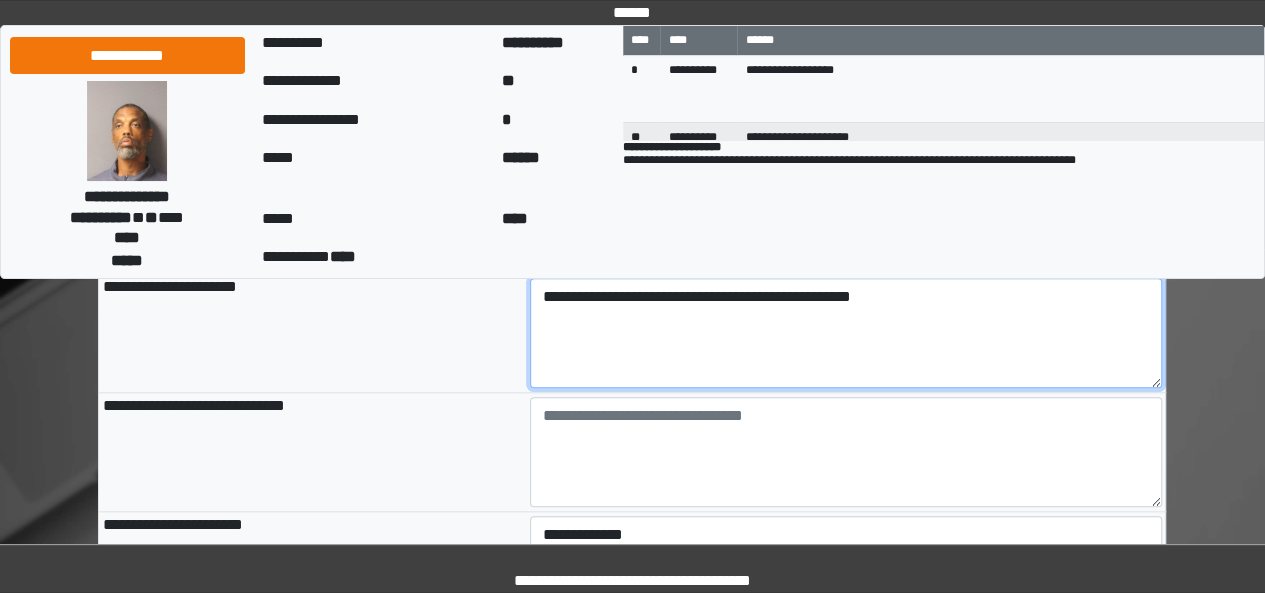 type on "**********" 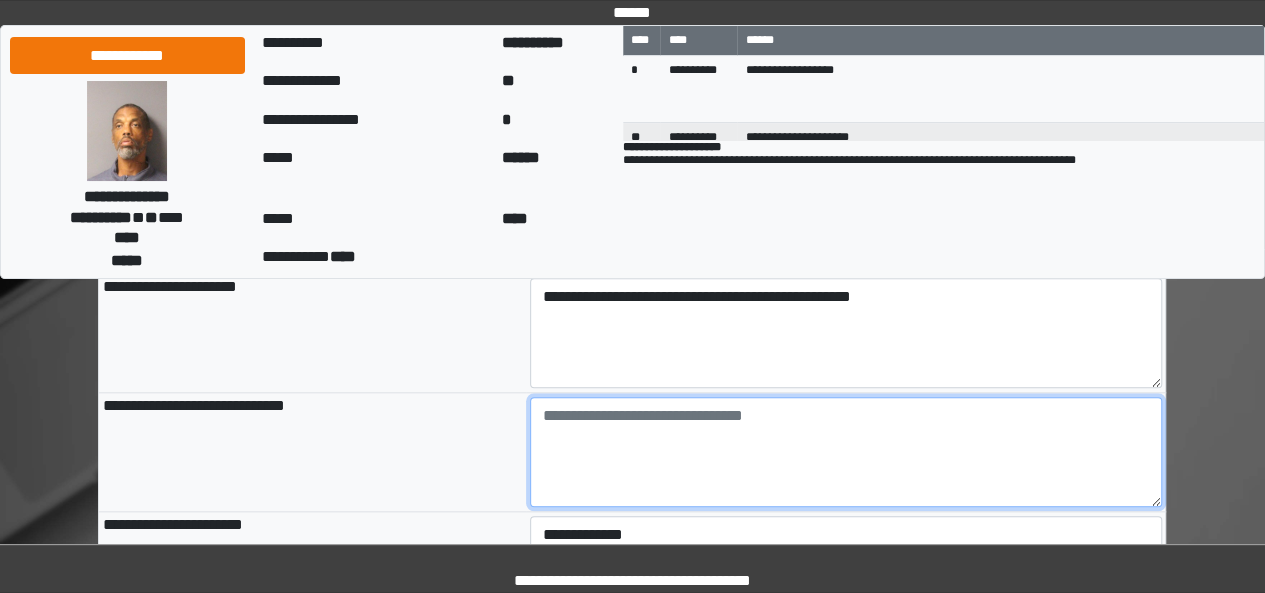 click at bounding box center [846, 452] 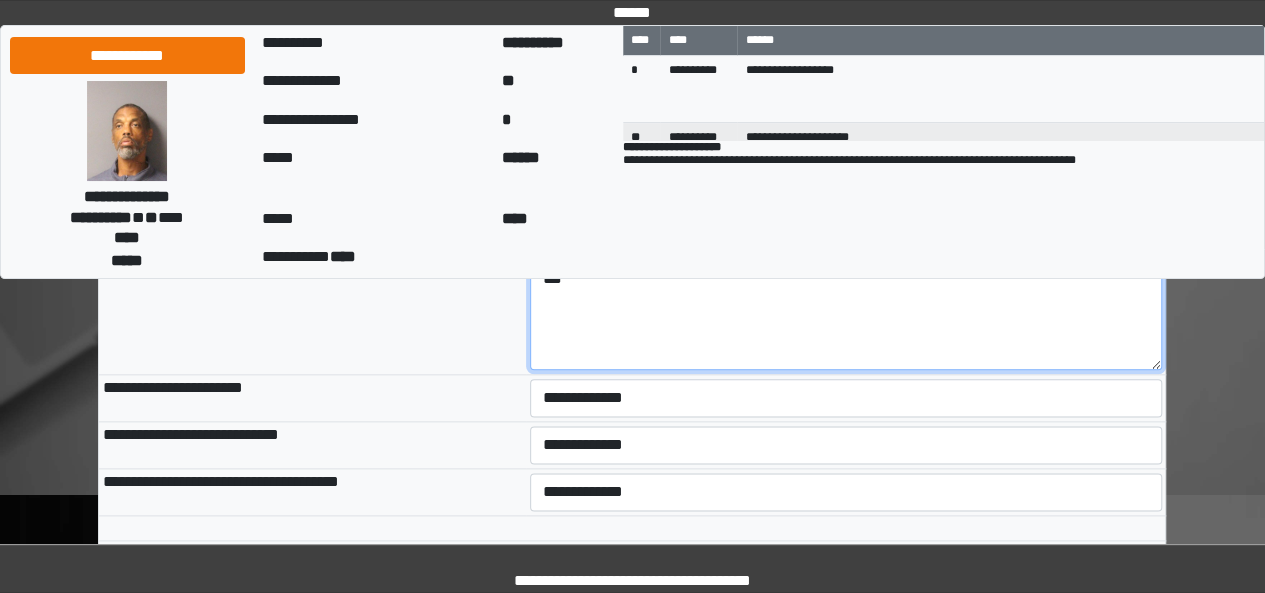 scroll, scrollTop: 1012, scrollLeft: 0, axis: vertical 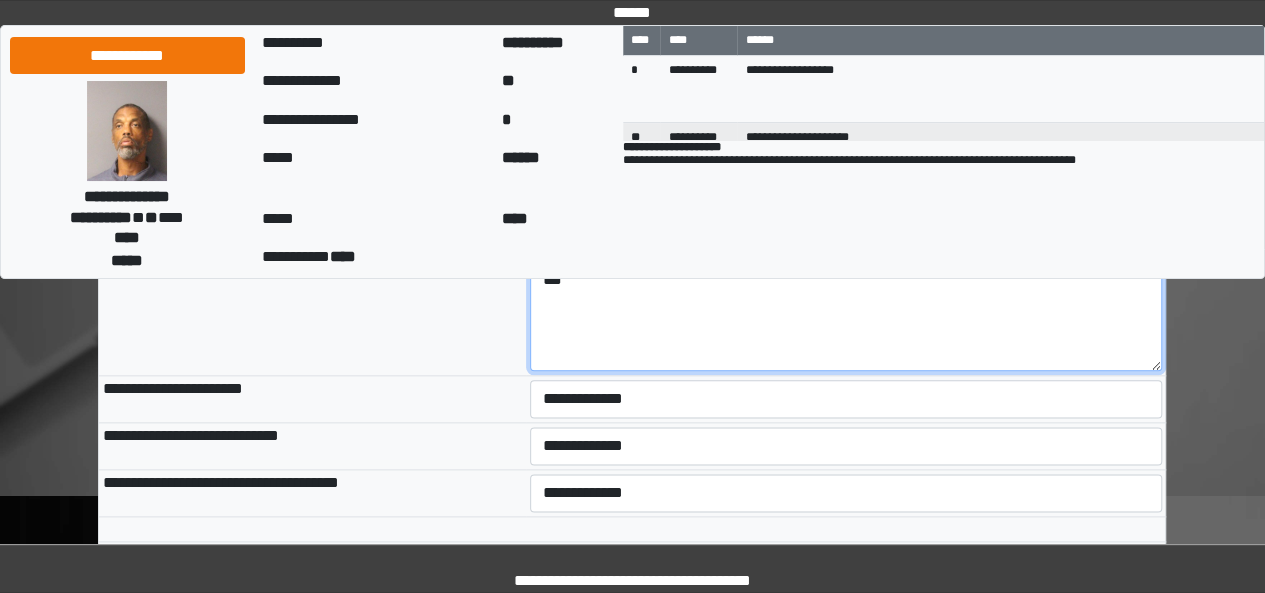 type on "***" 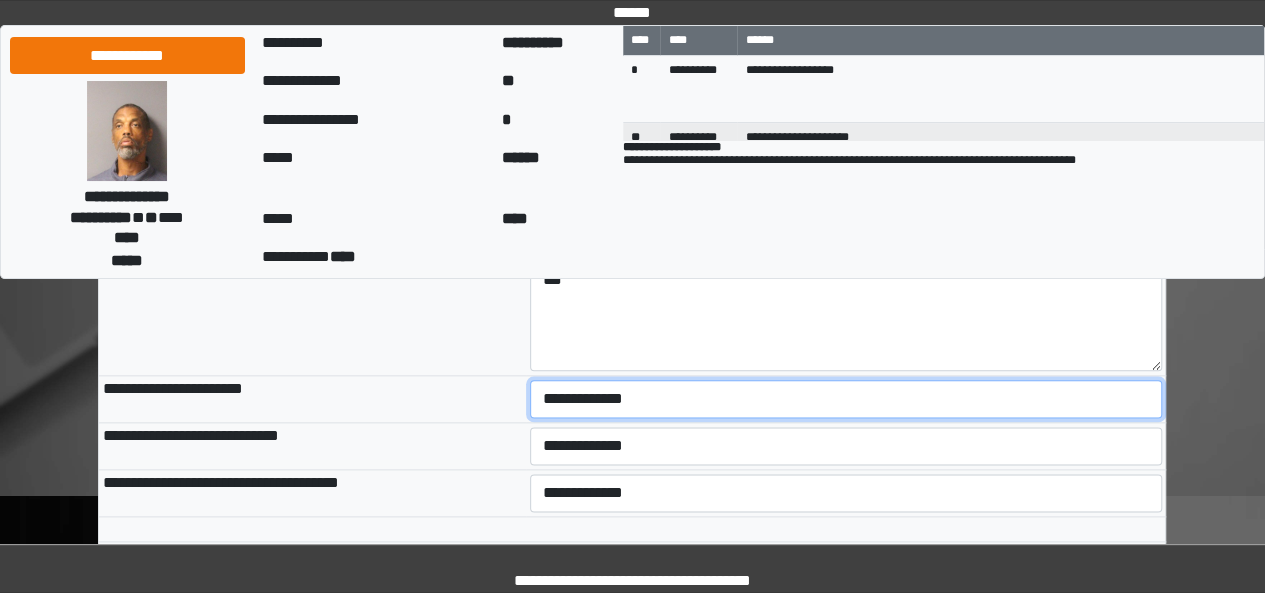 click on "**********" at bounding box center [846, 399] 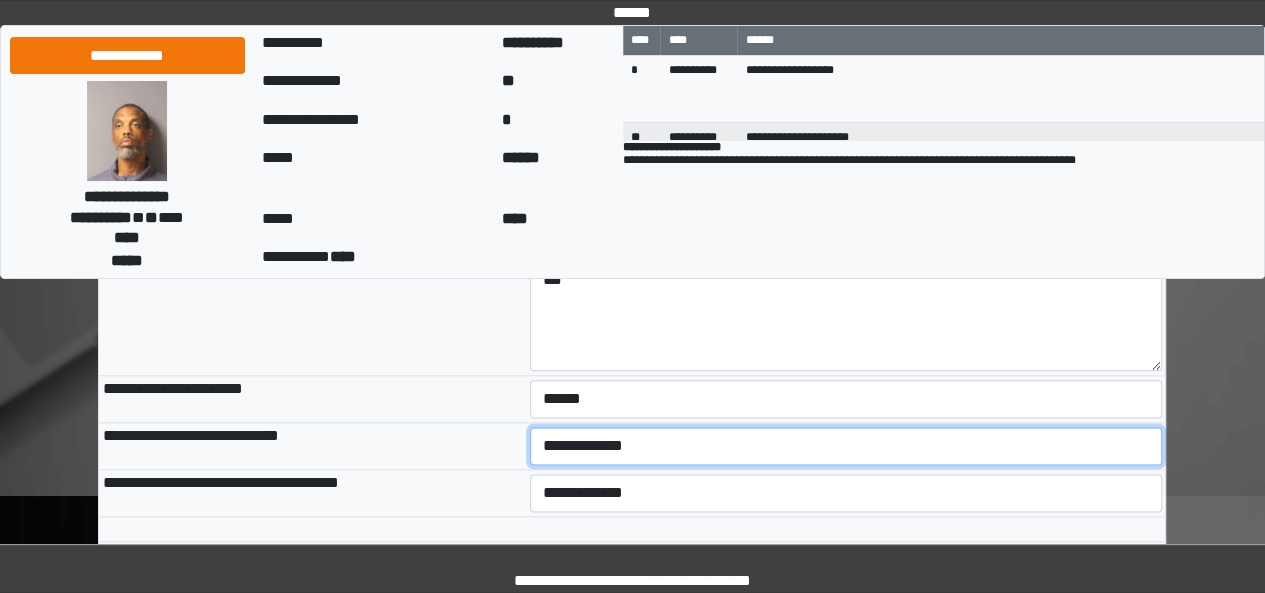 click on "**********" at bounding box center [846, 446] 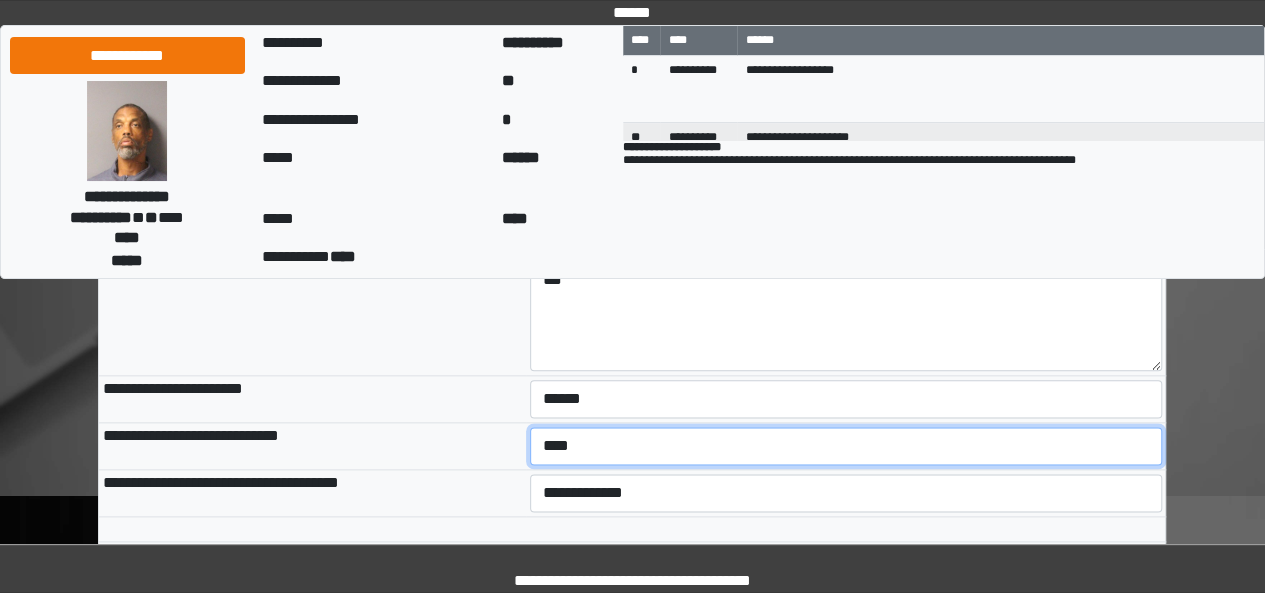 click on "**********" at bounding box center (846, 446) 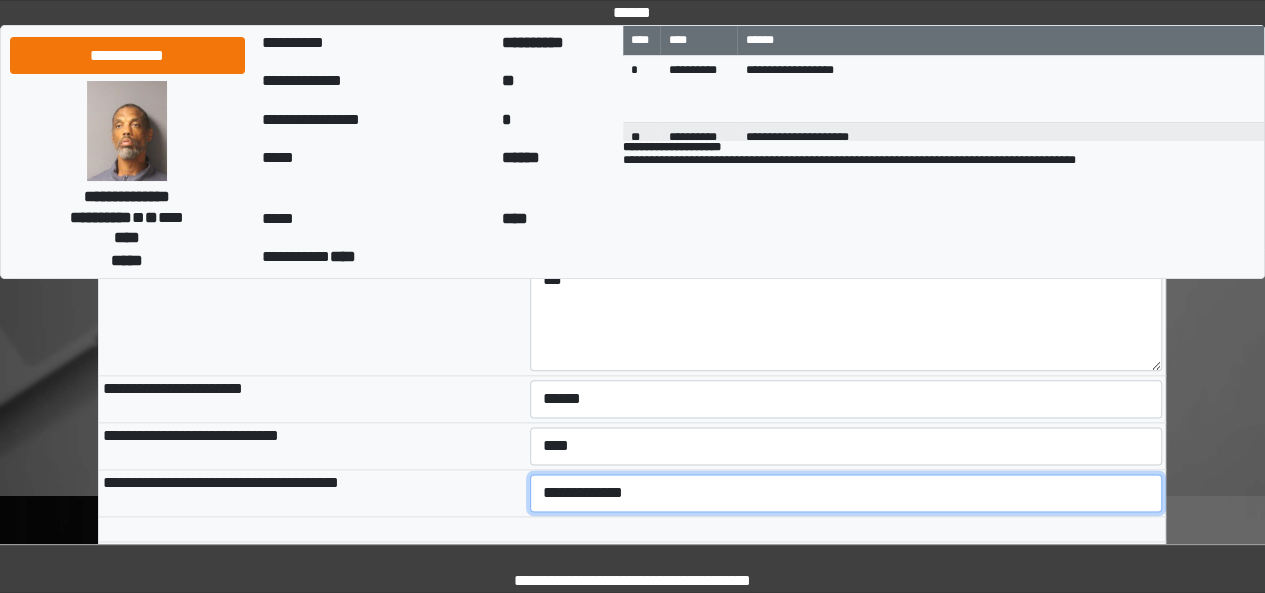 click on "**********" at bounding box center [846, 493] 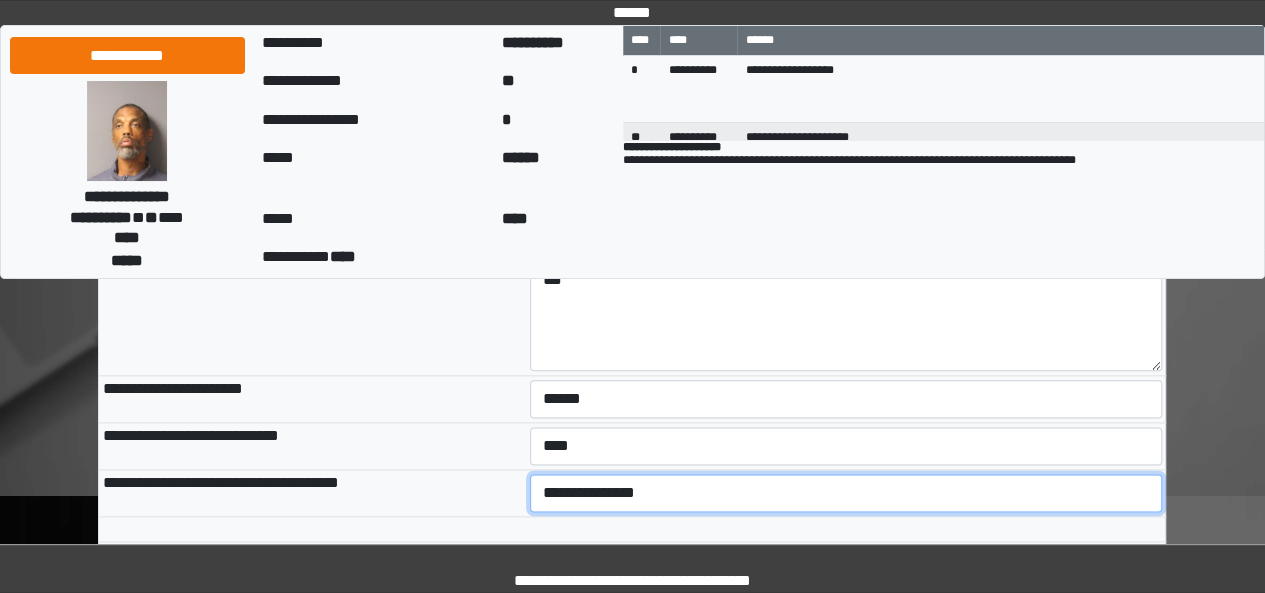 click on "**********" at bounding box center [846, 493] 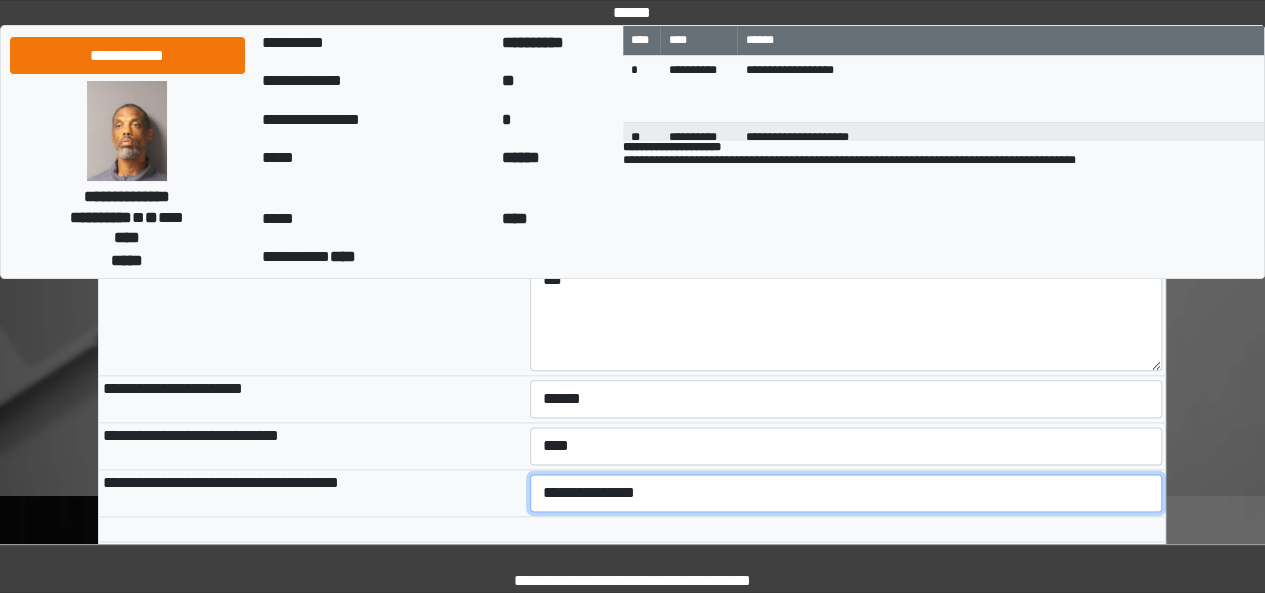 scroll, scrollTop: 1128, scrollLeft: 0, axis: vertical 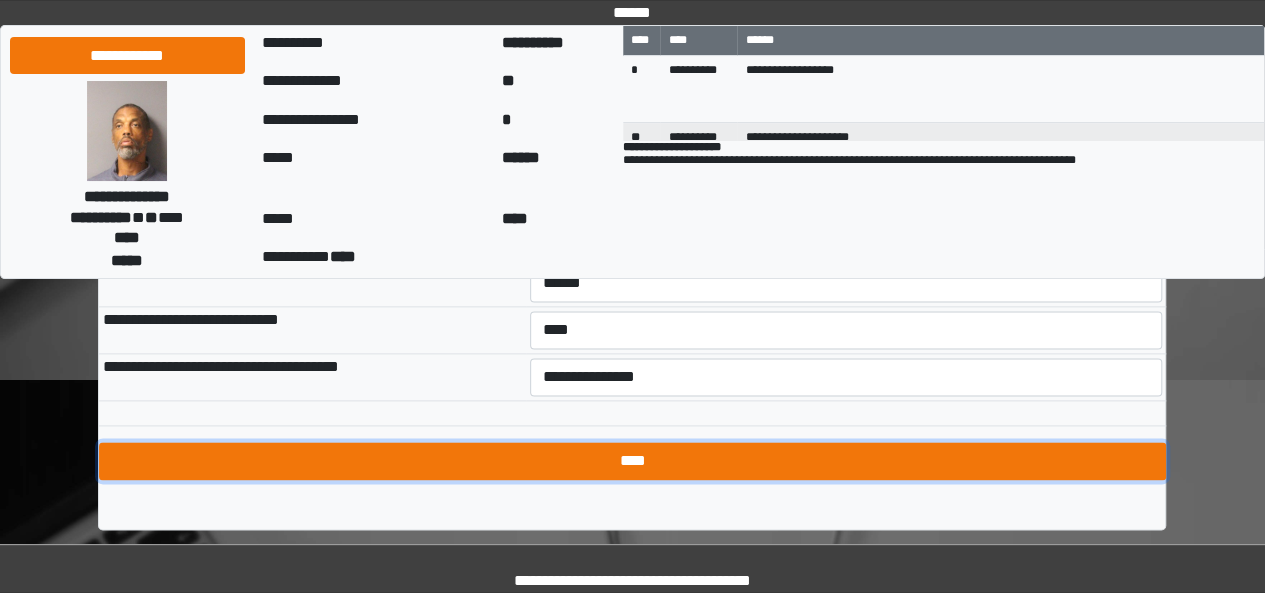 click on "****" at bounding box center (632, 461) 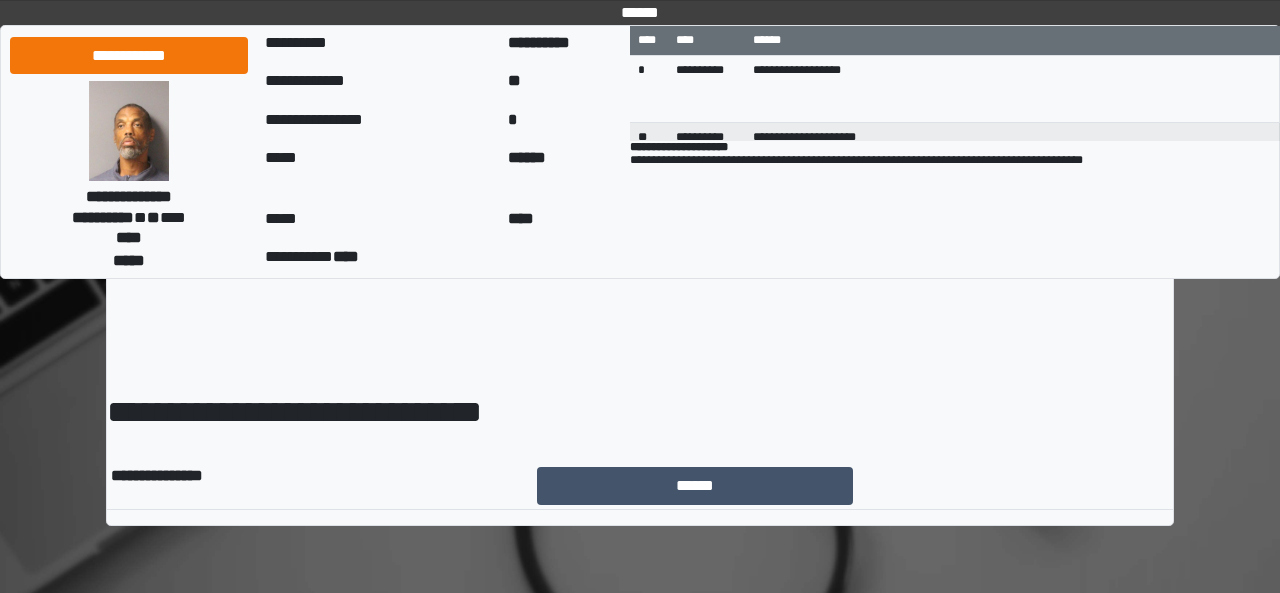 scroll, scrollTop: 0, scrollLeft: 0, axis: both 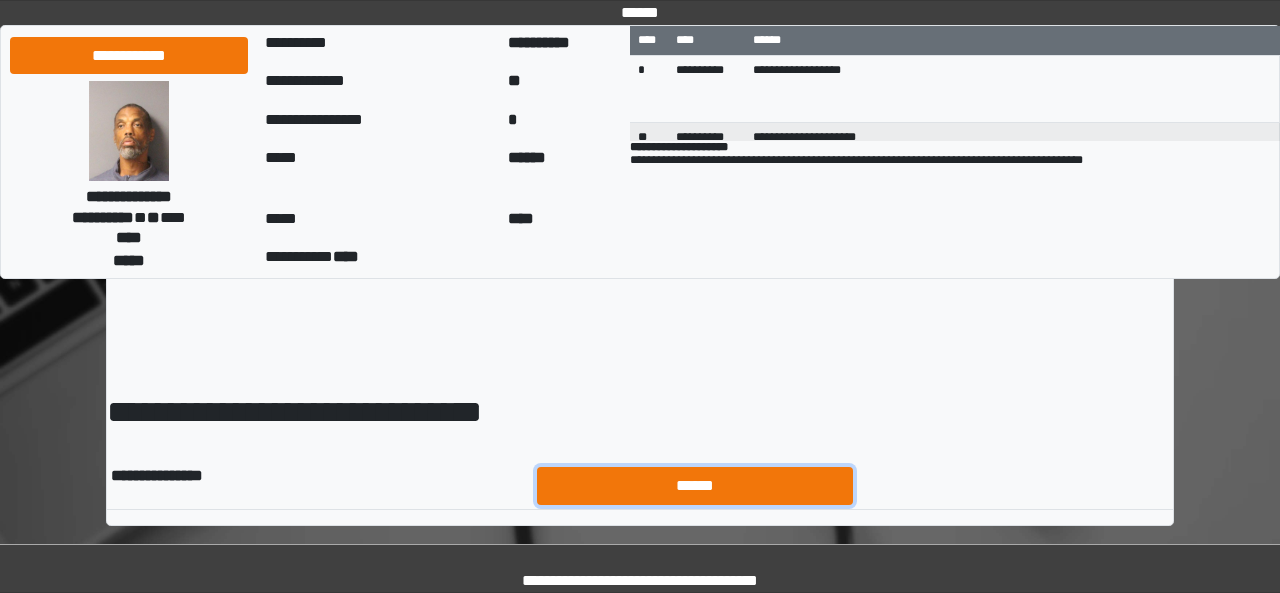 click on "******" at bounding box center (695, 485) 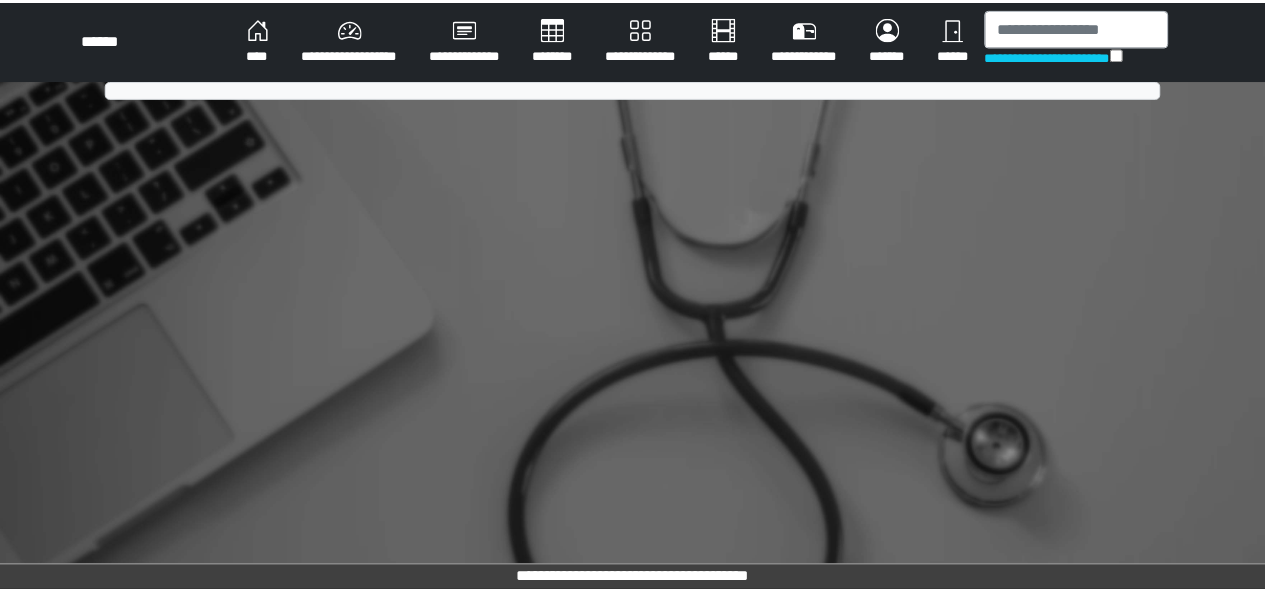 scroll, scrollTop: 0, scrollLeft: 0, axis: both 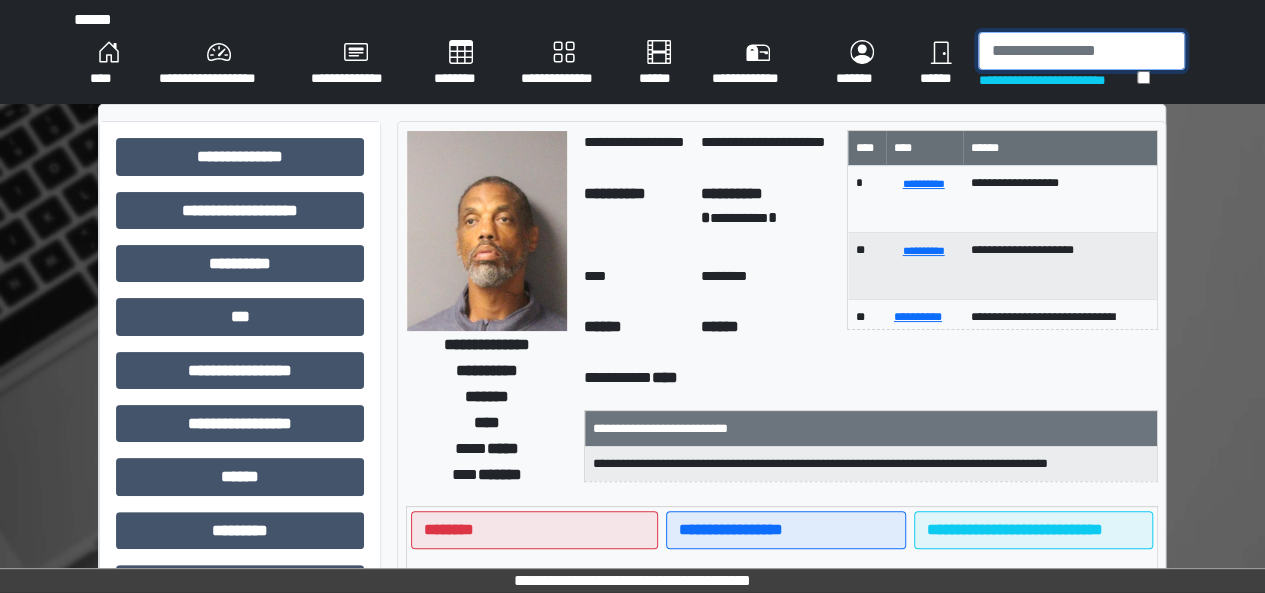 click at bounding box center [1081, 51] 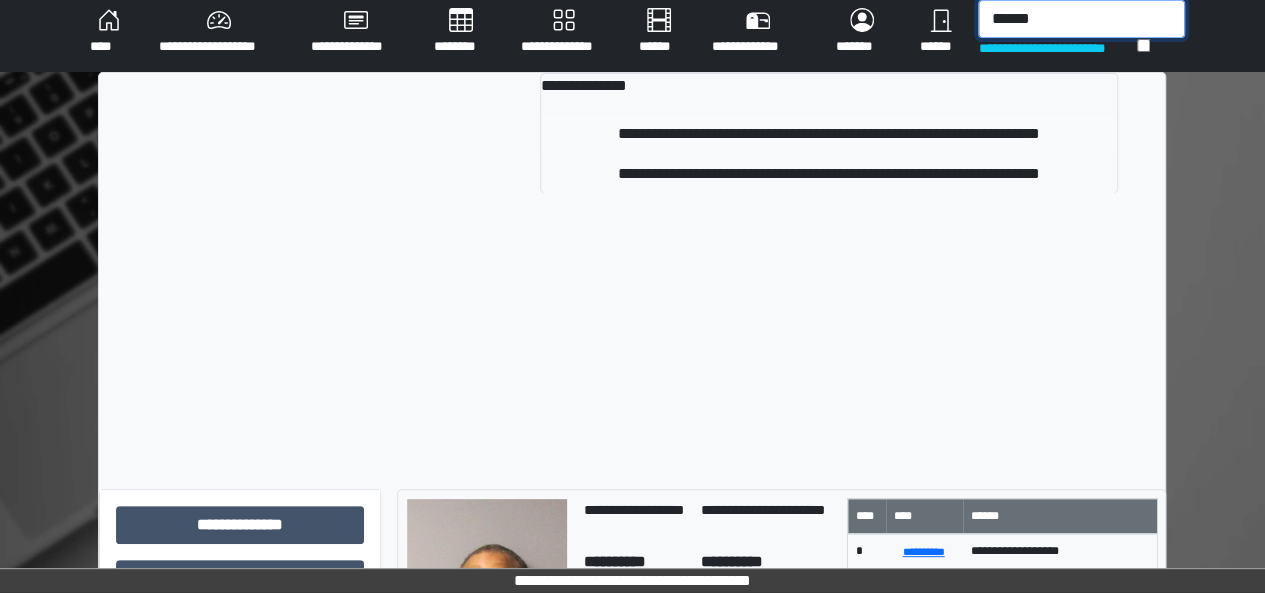 scroll, scrollTop: 30, scrollLeft: 0, axis: vertical 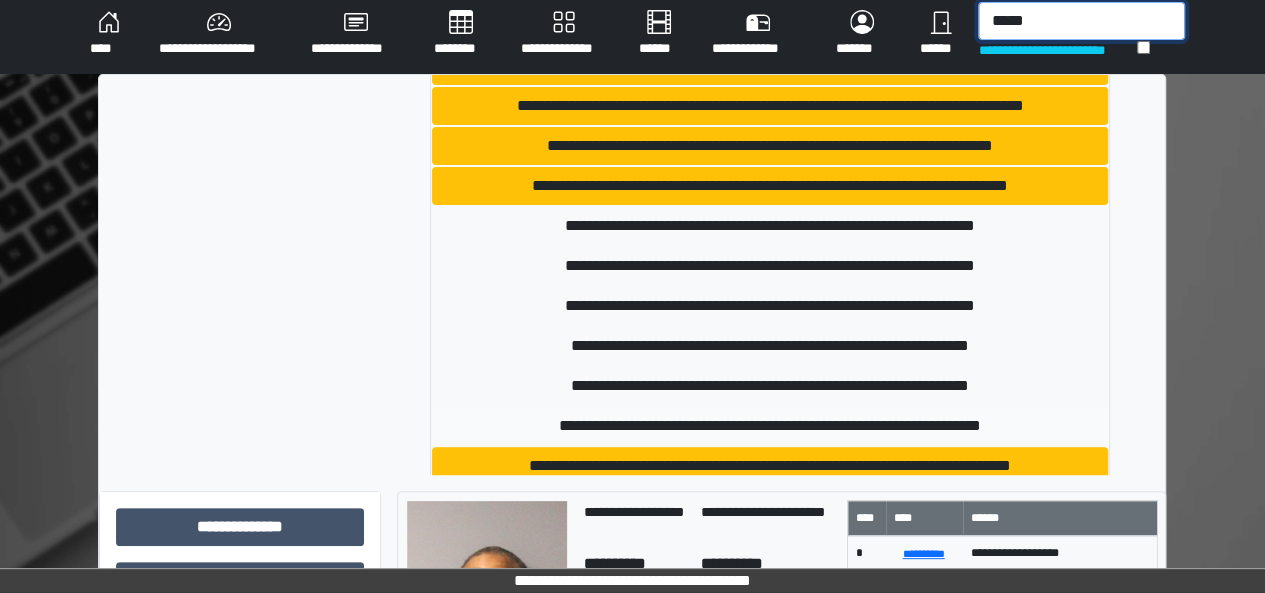 type on "*****" 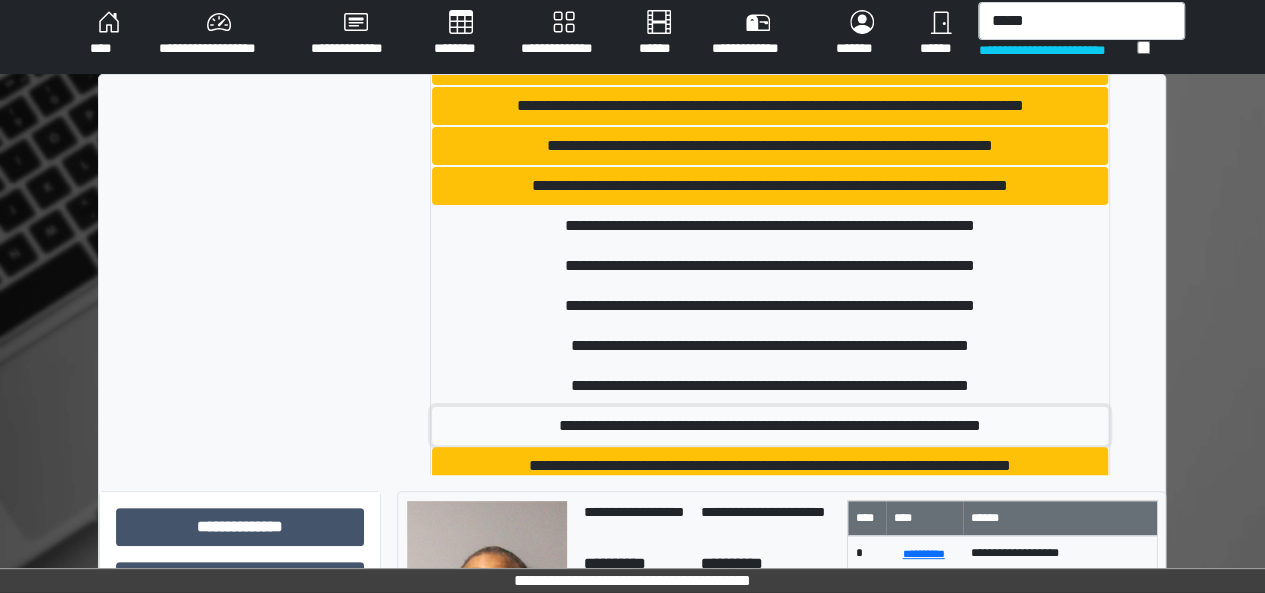 click on "**********" at bounding box center (770, 426) 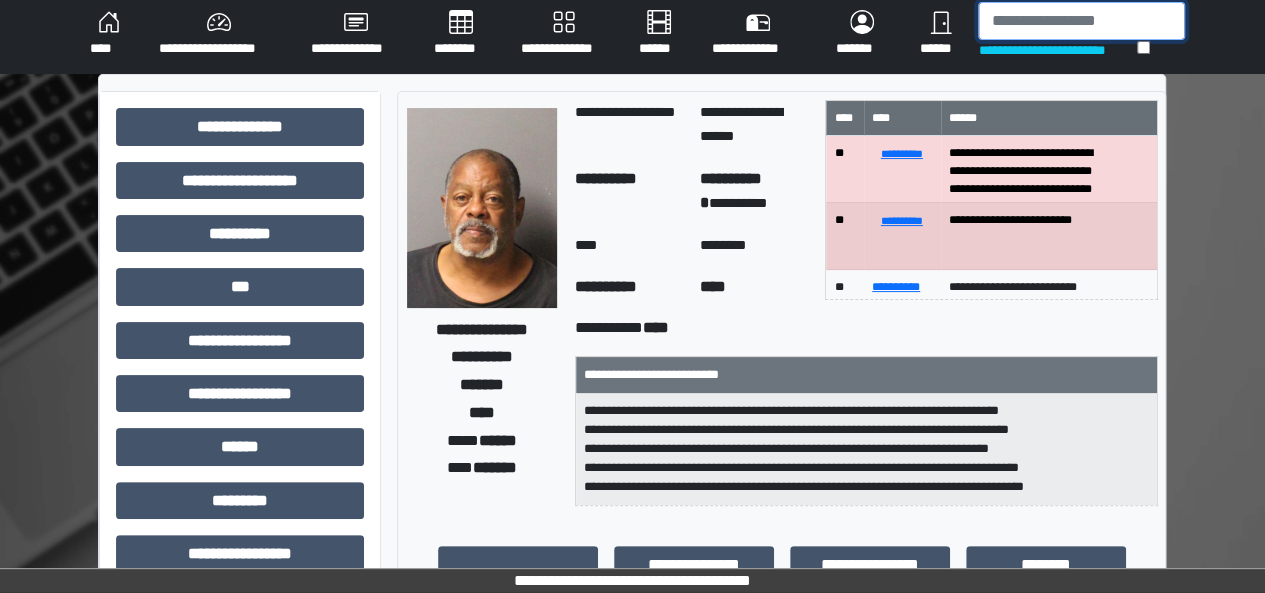 click at bounding box center [1081, 21] 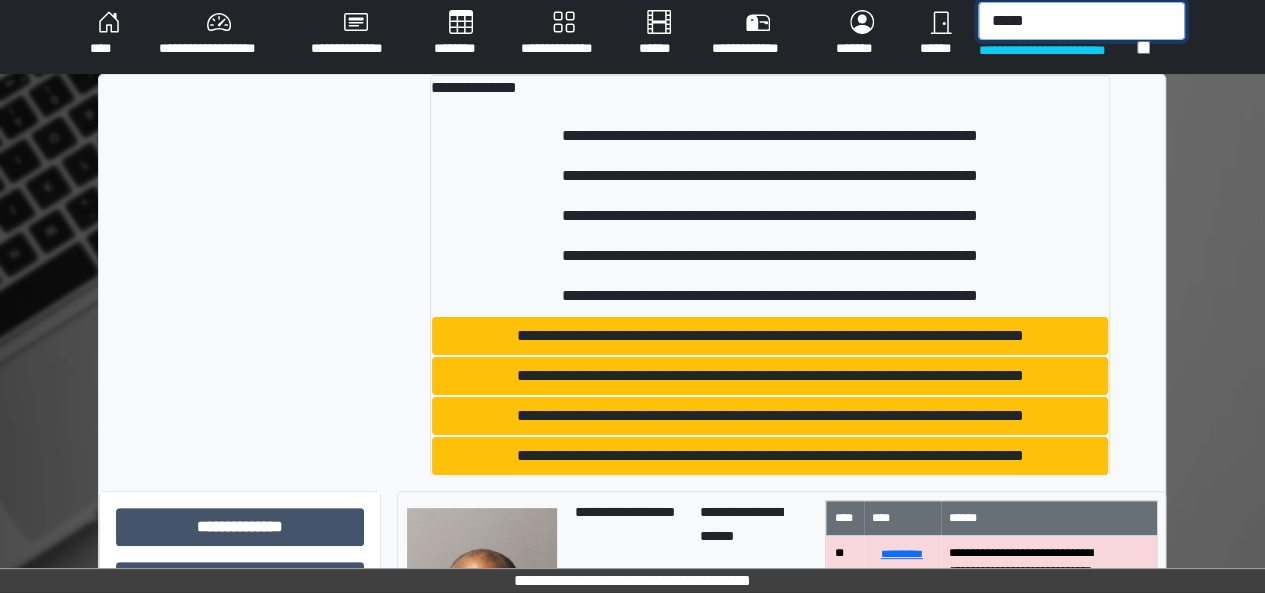 type on "*****" 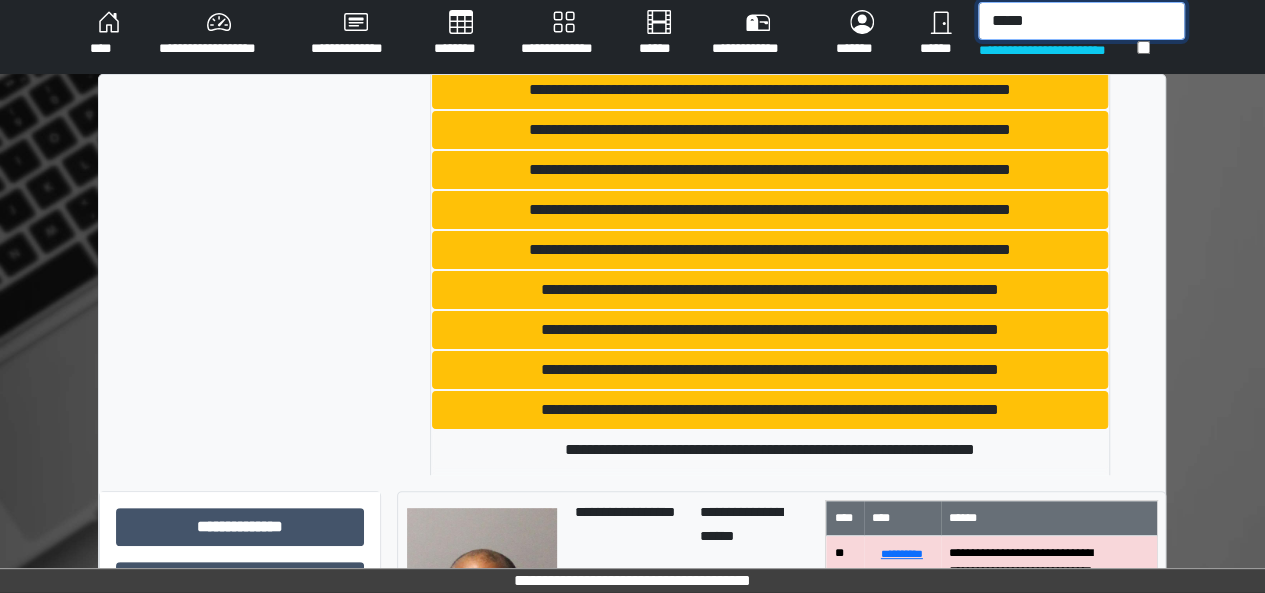 scroll, scrollTop: 773, scrollLeft: 0, axis: vertical 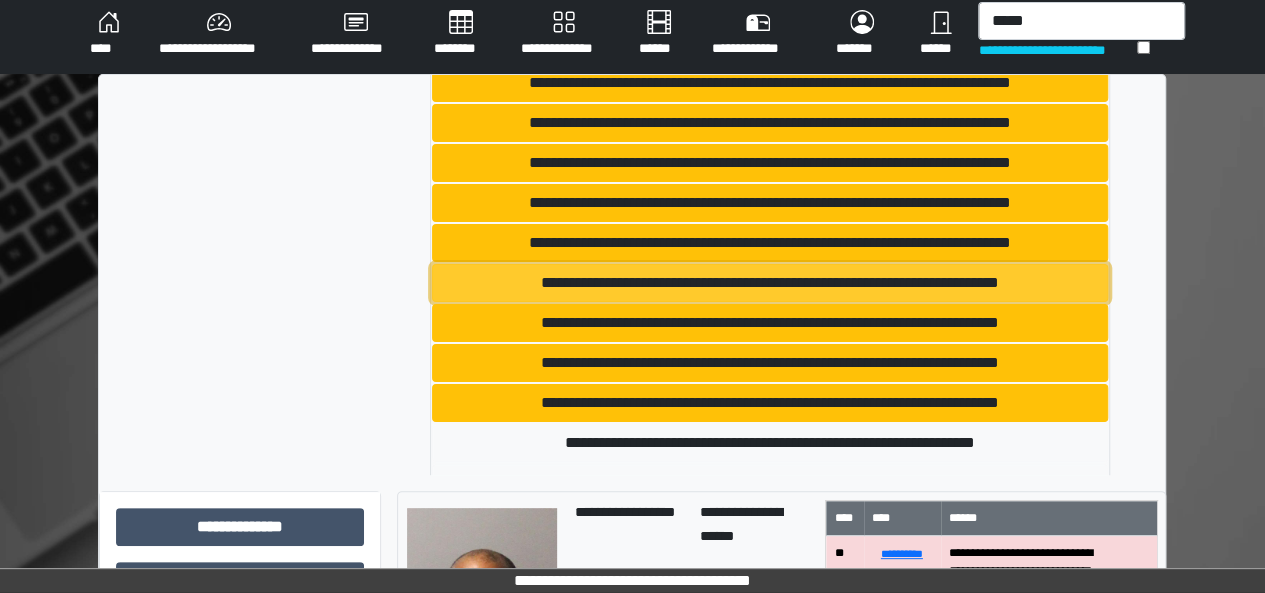 click on "**********" at bounding box center [770, 283] 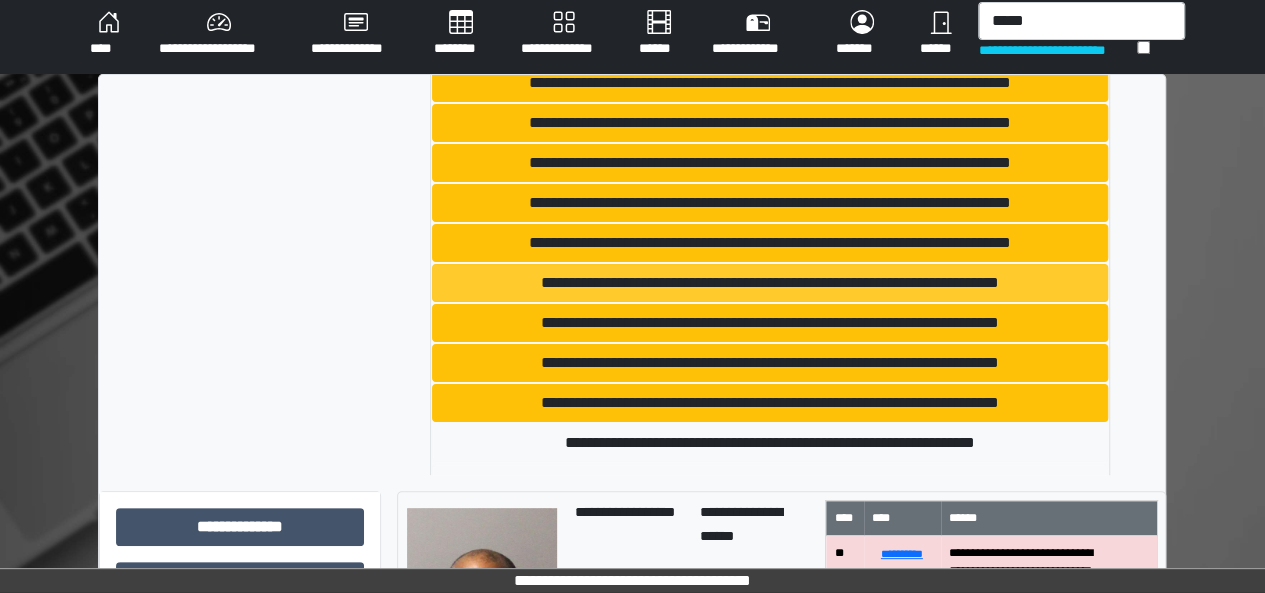 type 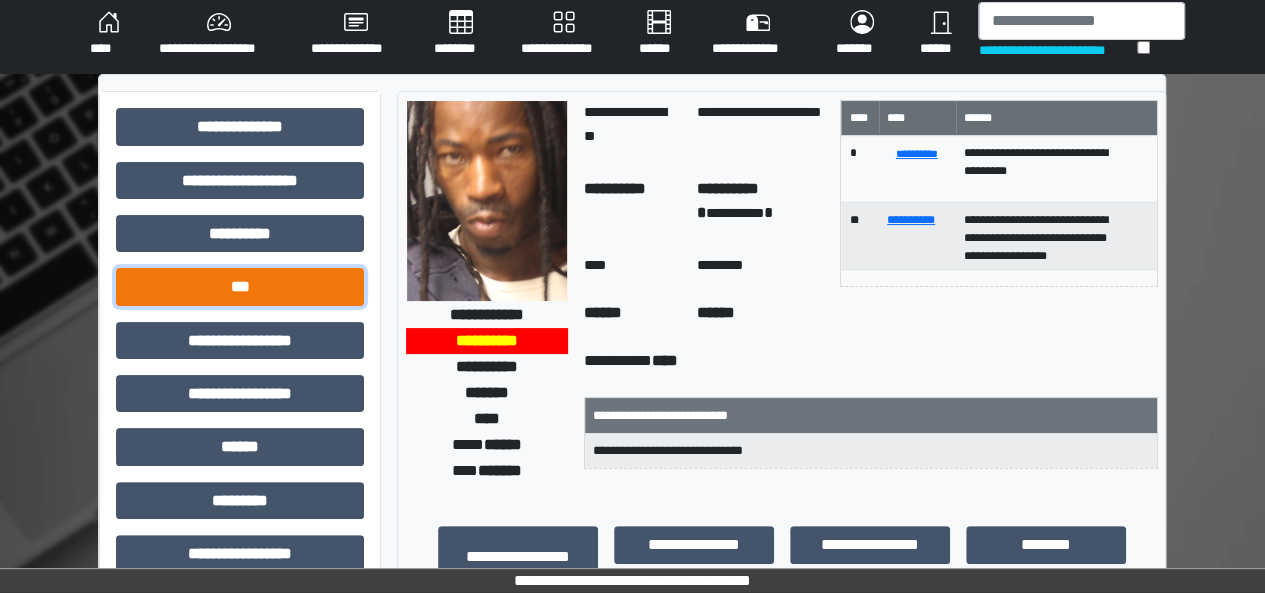 click on "***" at bounding box center [240, 286] 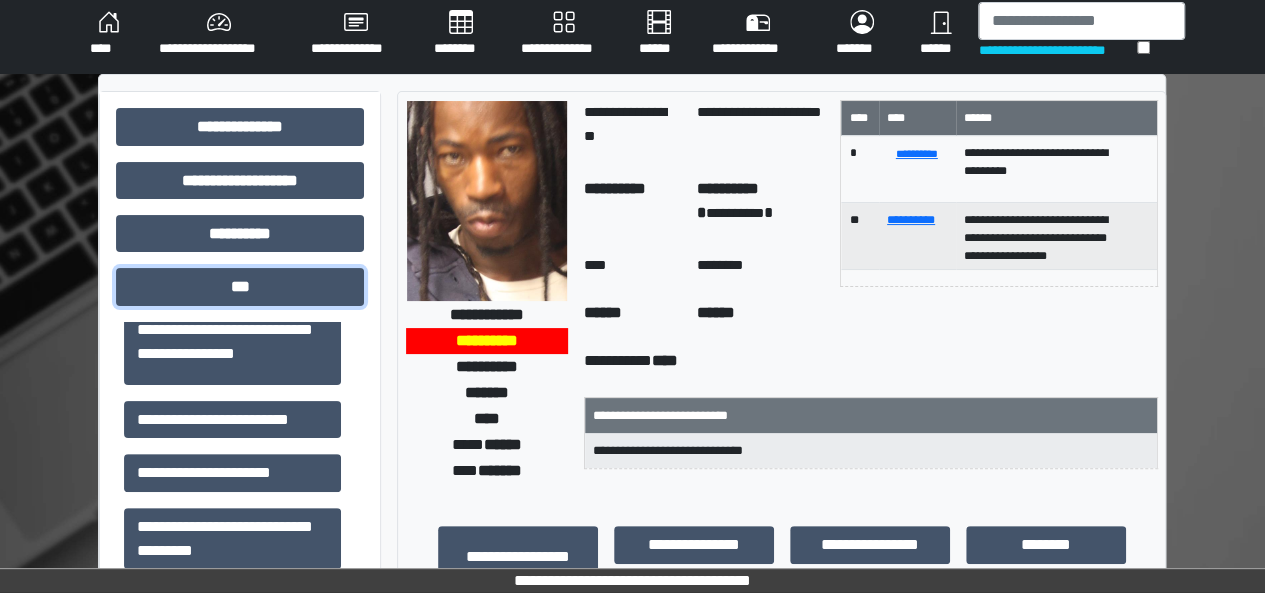 scroll, scrollTop: 260, scrollLeft: 0, axis: vertical 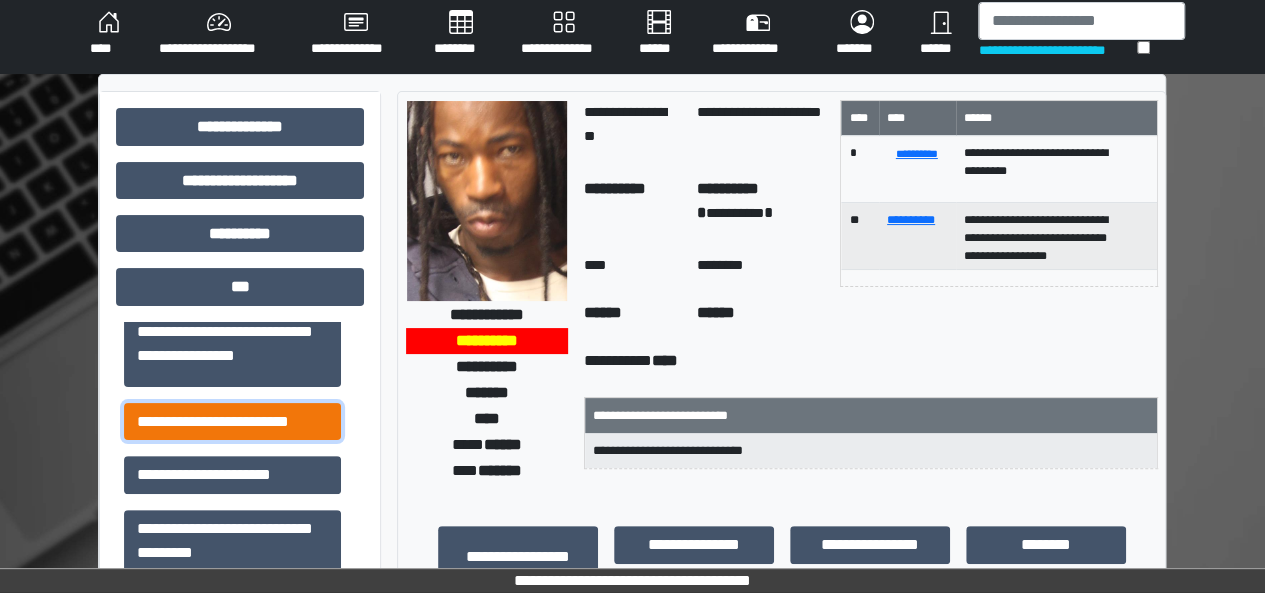 click on "**********" at bounding box center [232, 421] 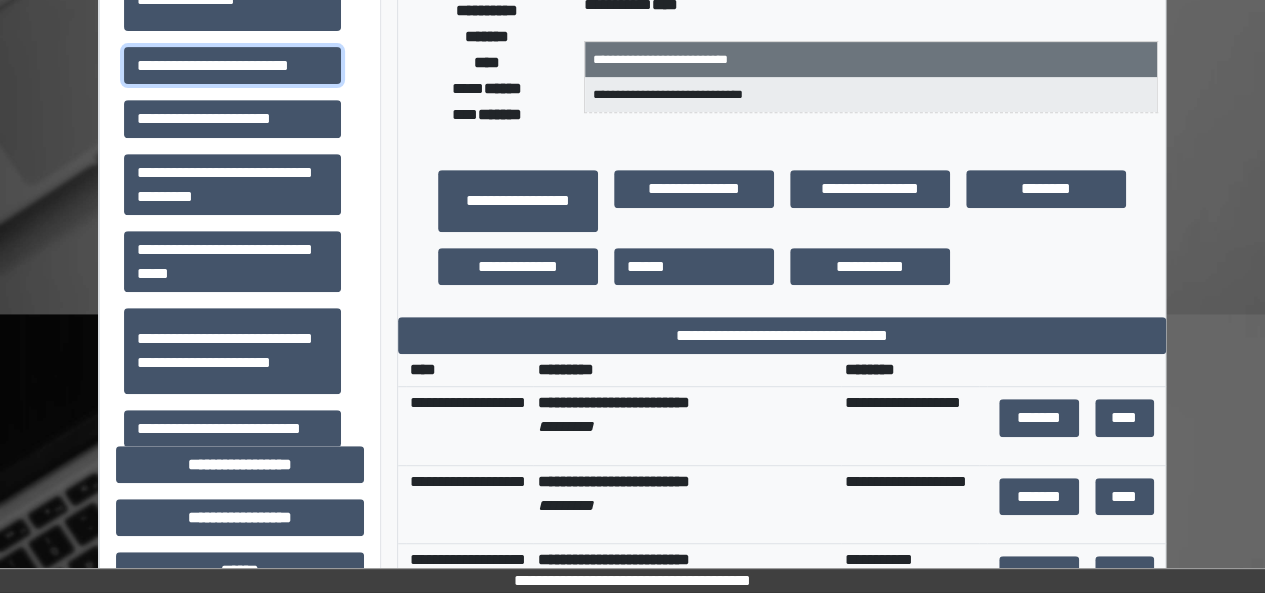 scroll, scrollTop: 408, scrollLeft: 0, axis: vertical 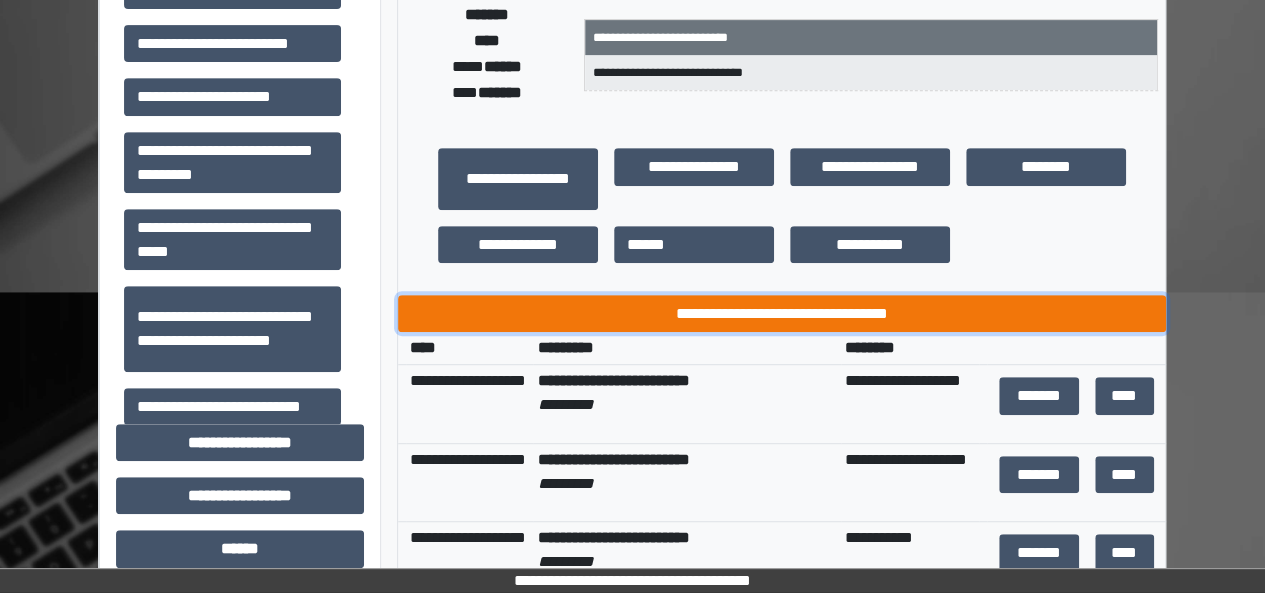 click on "**********" at bounding box center (782, 313) 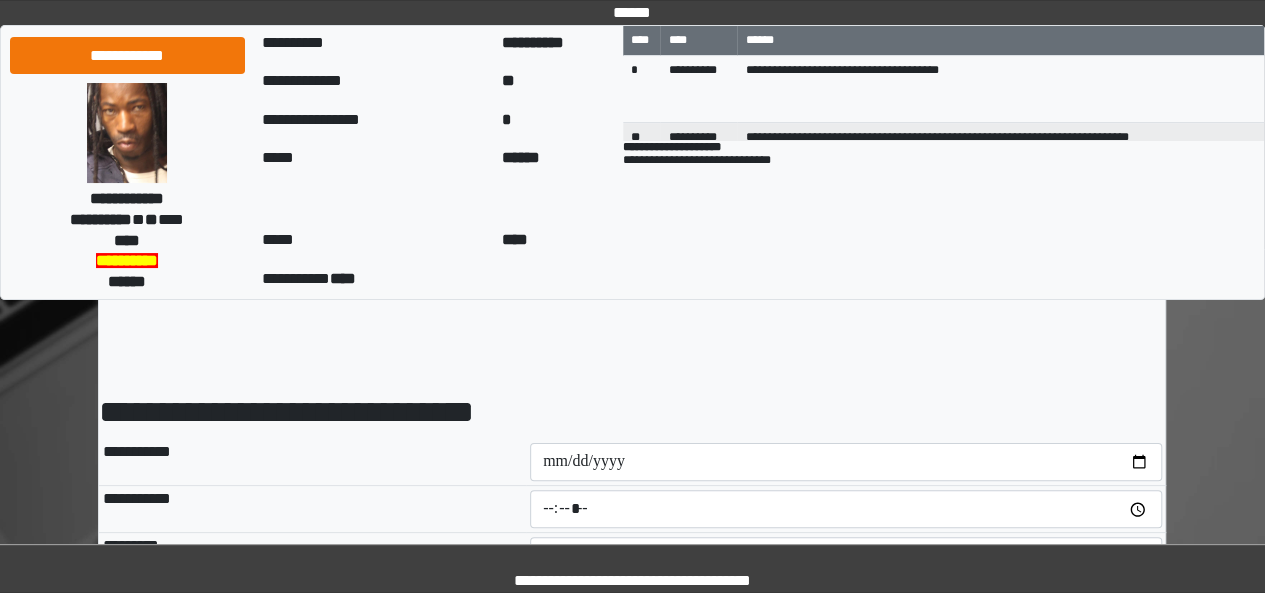 scroll, scrollTop: 70, scrollLeft: 0, axis: vertical 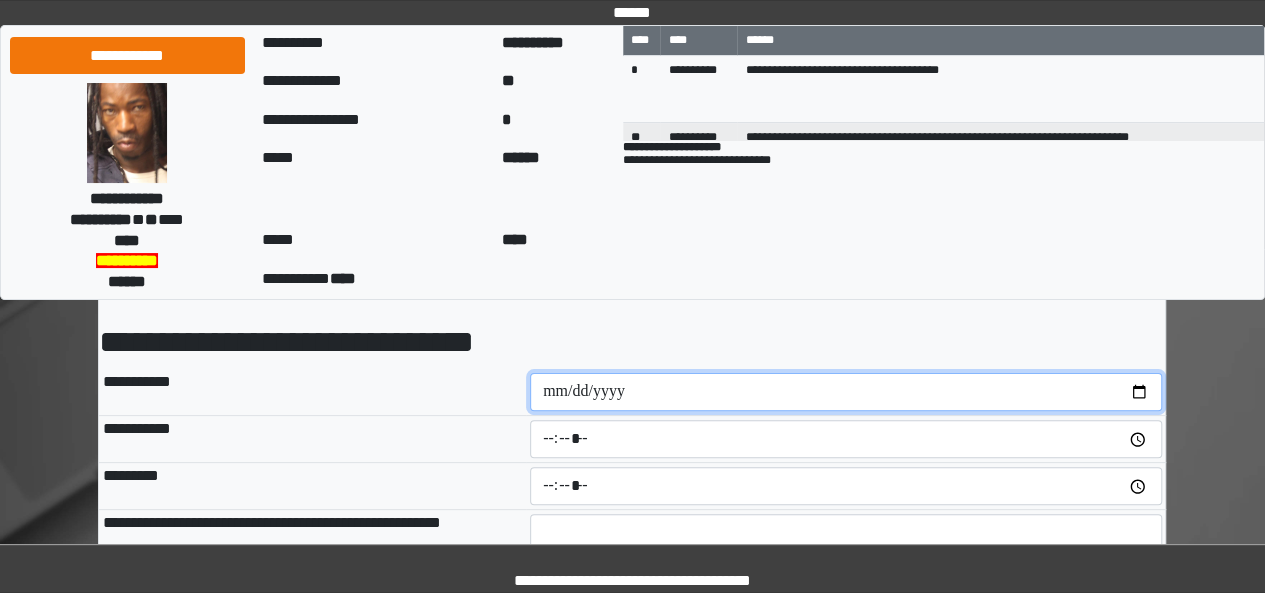 click at bounding box center (846, 392) 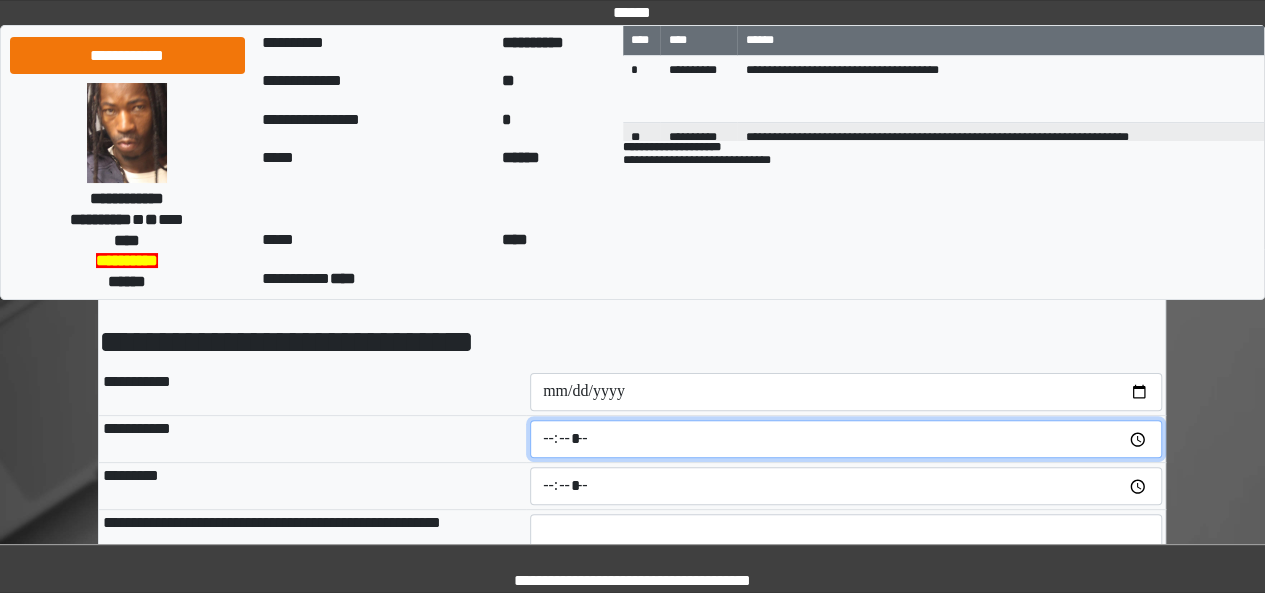 click at bounding box center [846, 439] 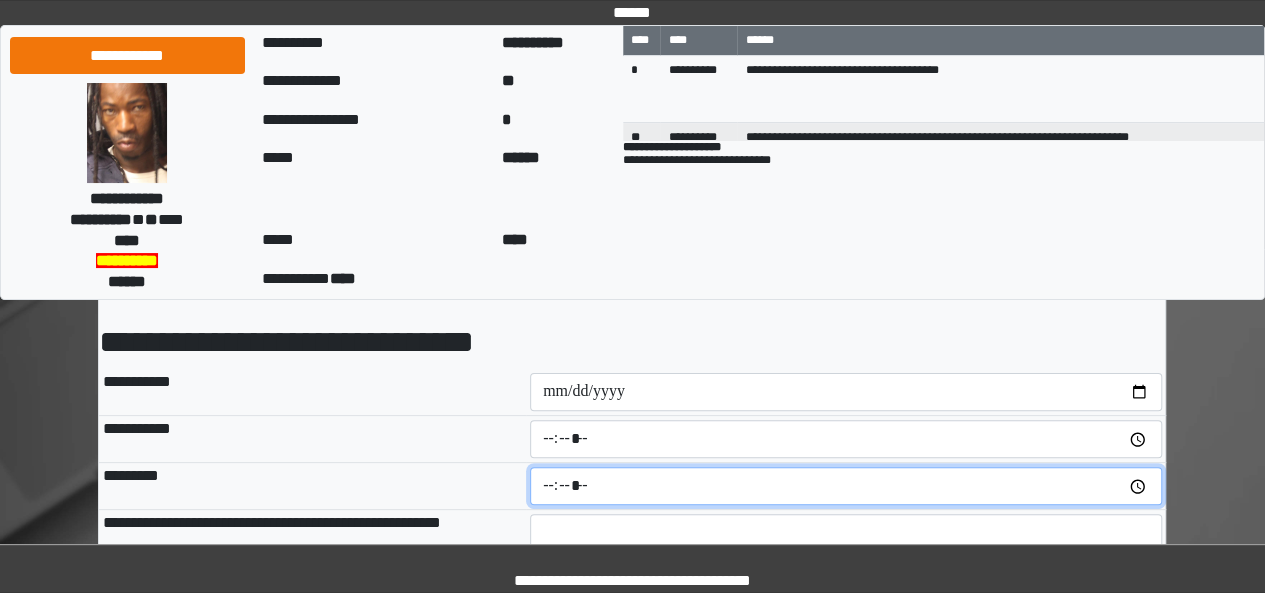 type on "*****" 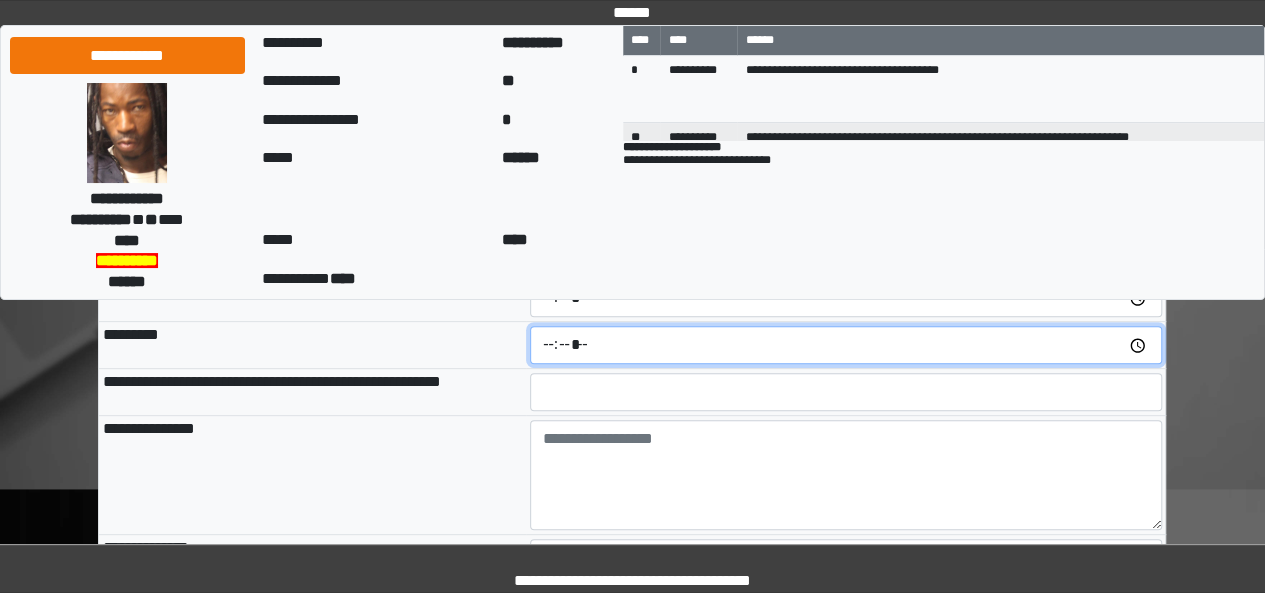 scroll, scrollTop: 215, scrollLeft: 0, axis: vertical 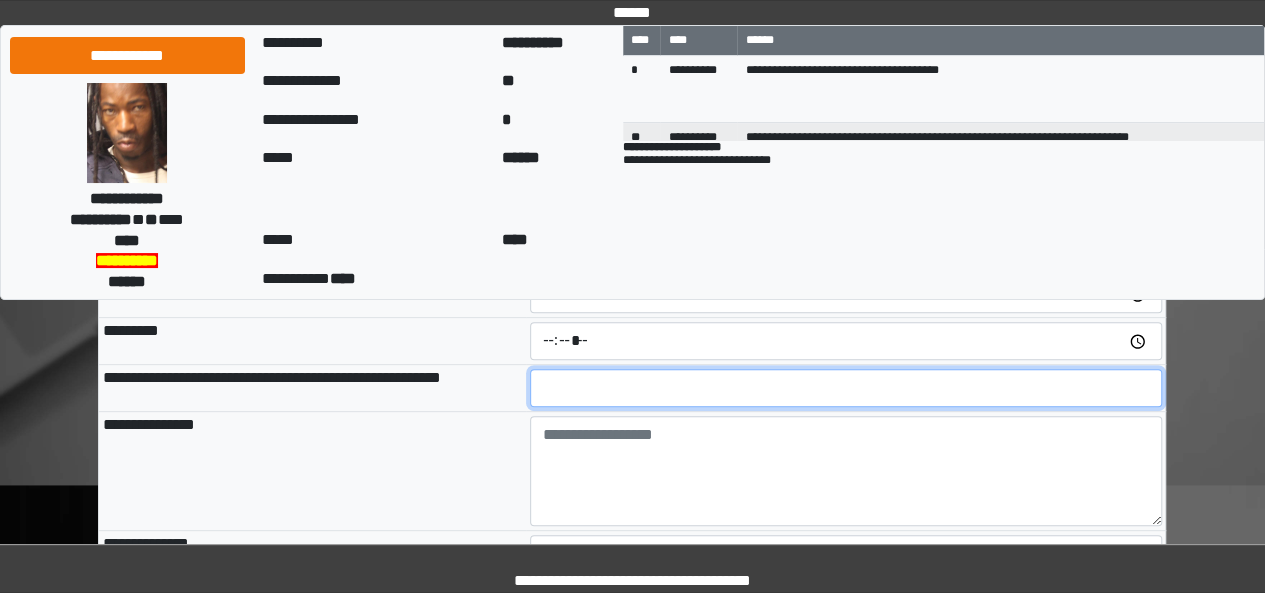 click at bounding box center [846, 388] 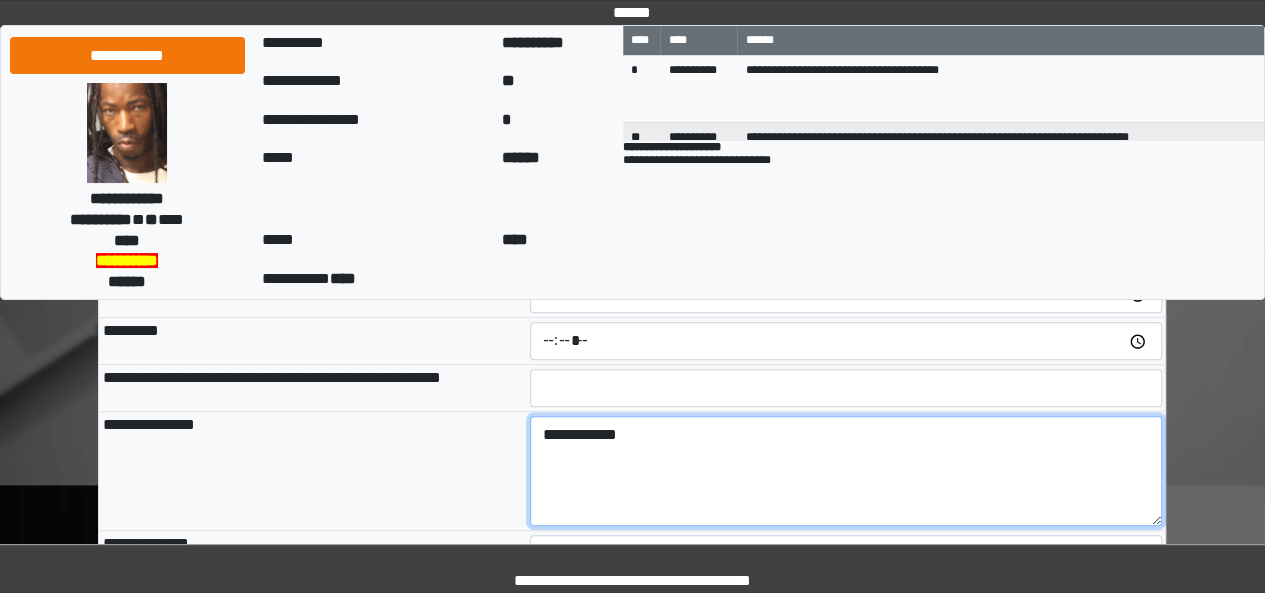 scroll, scrollTop: 379, scrollLeft: 0, axis: vertical 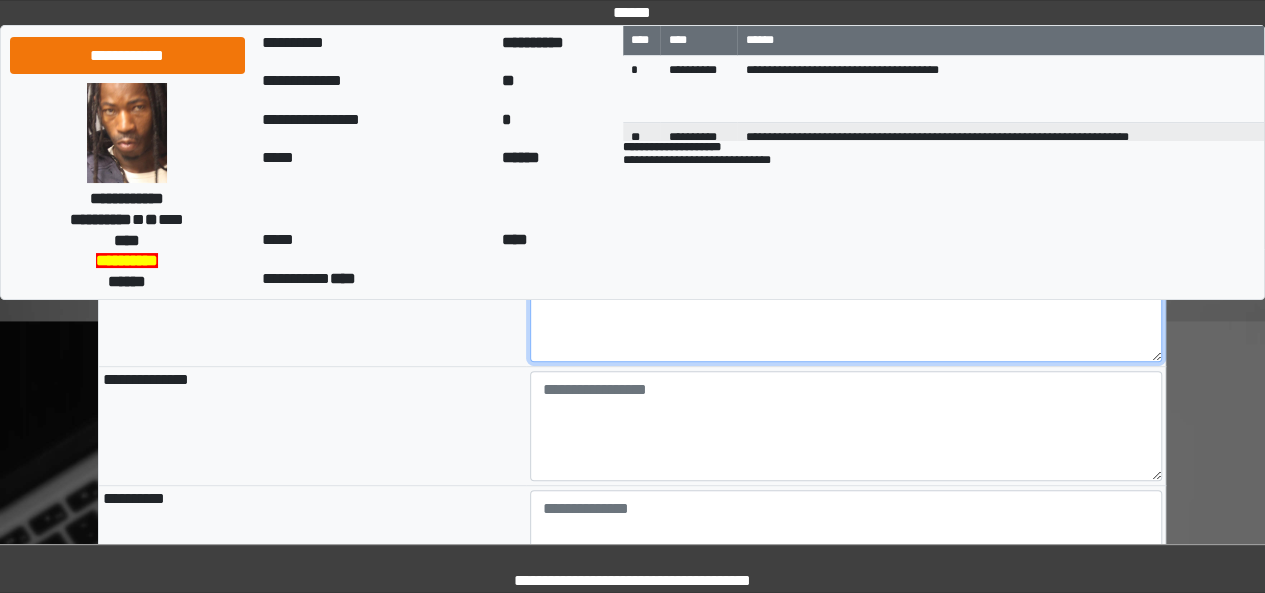 type on "**********" 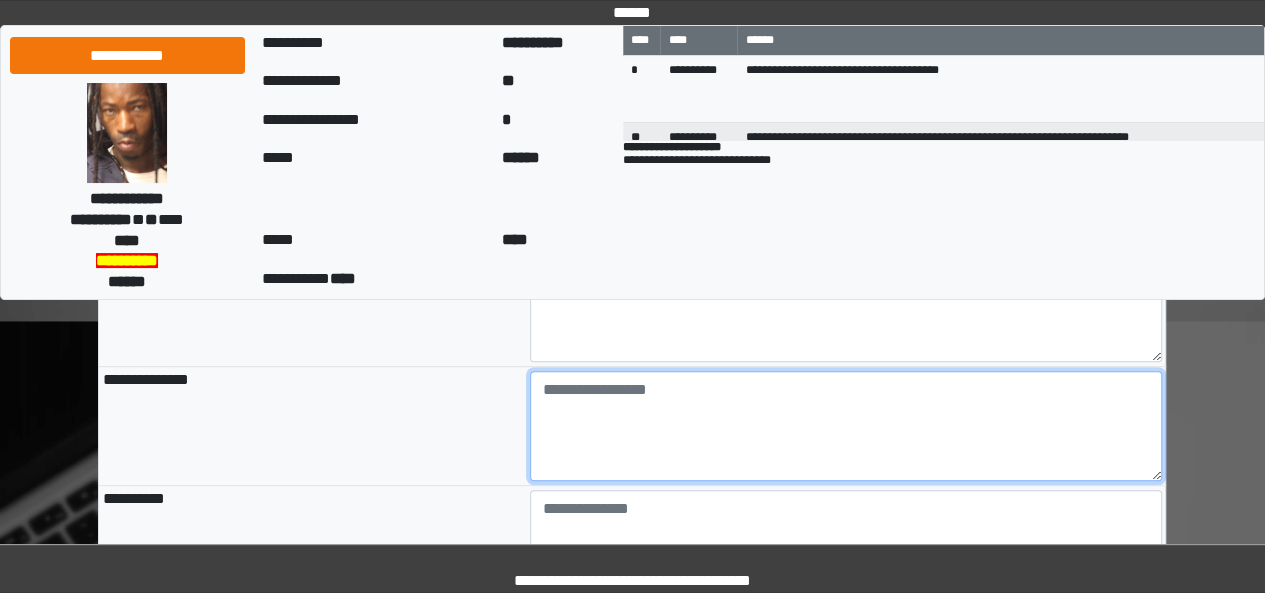 click at bounding box center (846, 426) 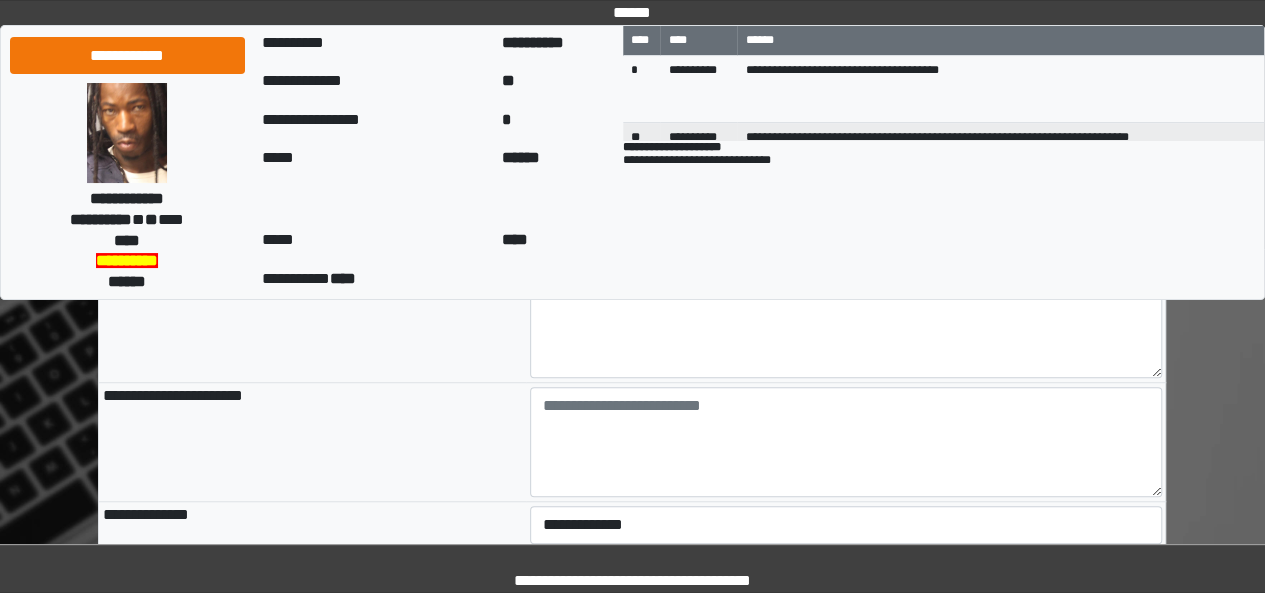 scroll, scrollTop: 599, scrollLeft: 0, axis: vertical 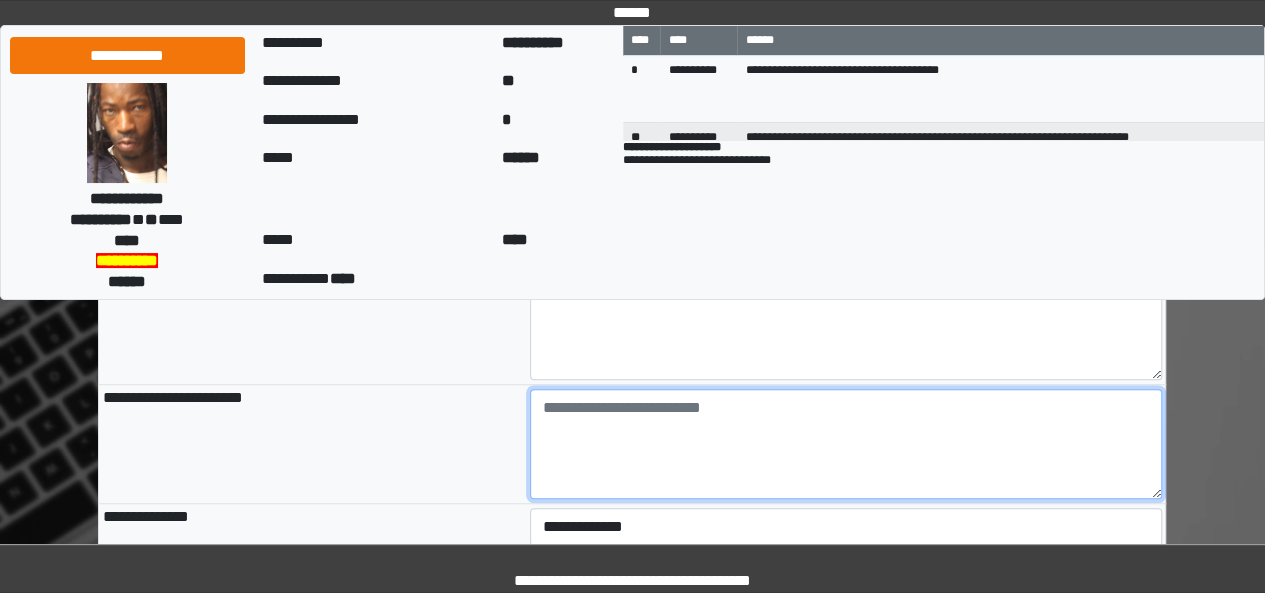 click at bounding box center [846, 444] 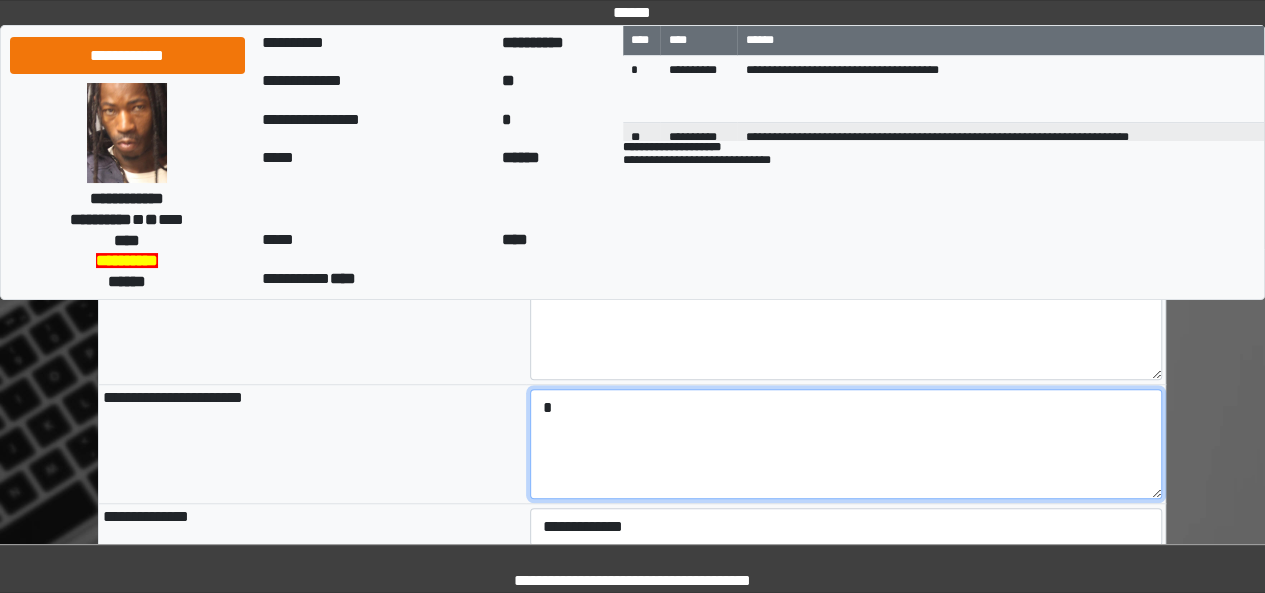 scroll, scrollTop: 680, scrollLeft: 0, axis: vertical 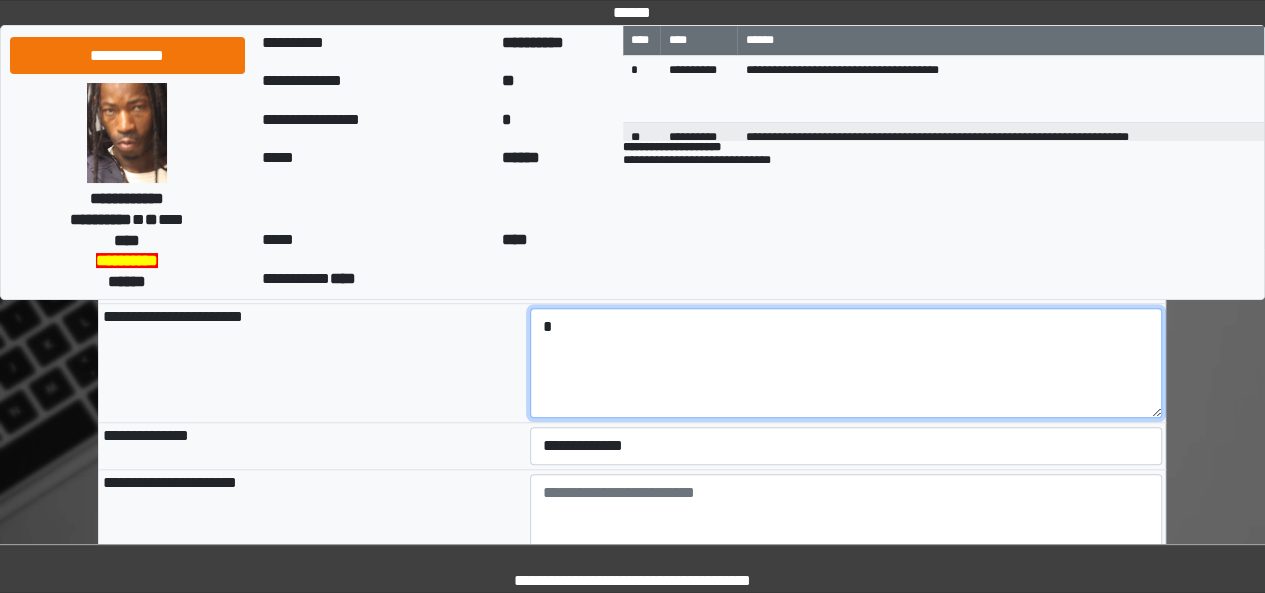 type on "*" 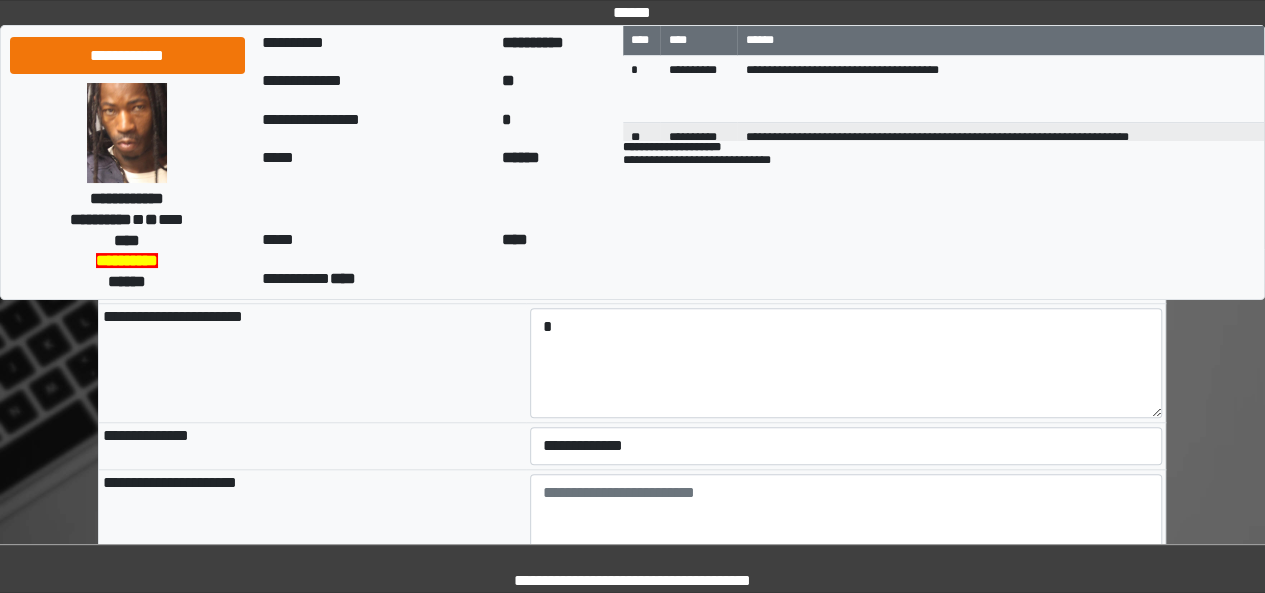 click on "**********" at bounding box center [846, 446] 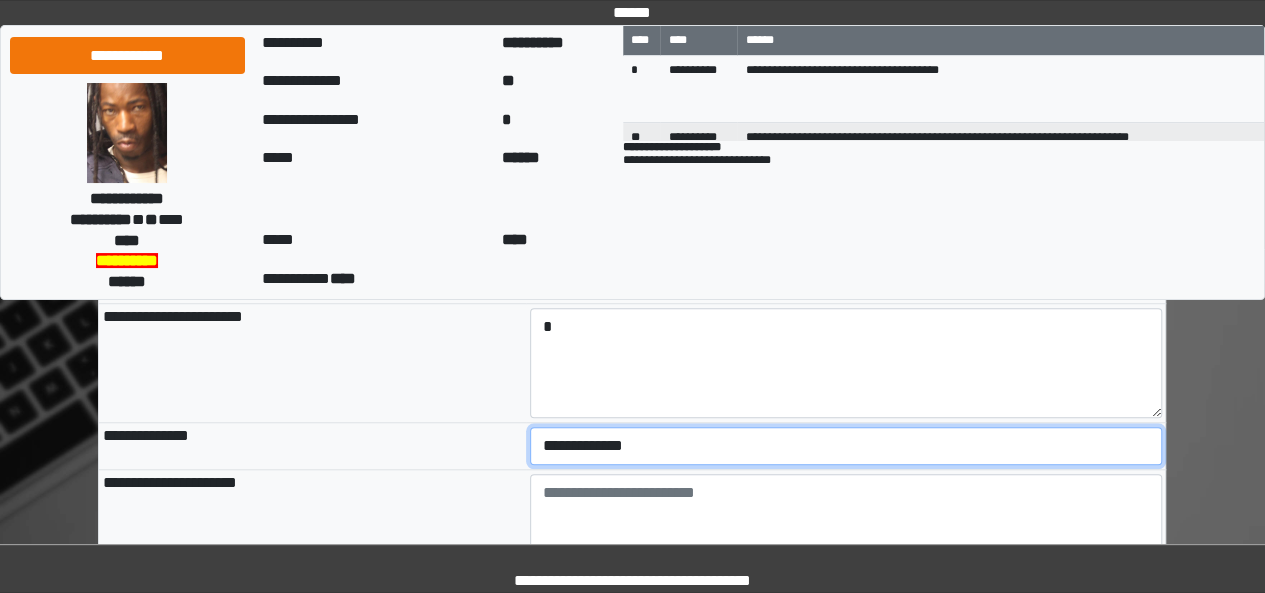 click on "**********" at bounding box center [846, 446] 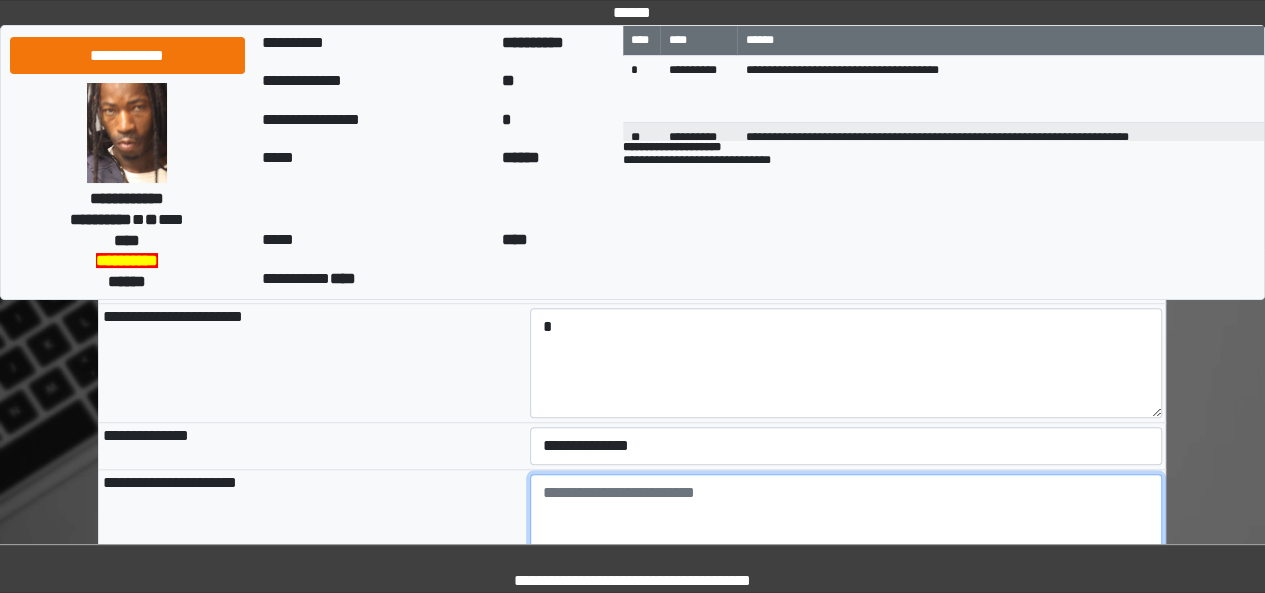 click at bounding box center (846, 529) 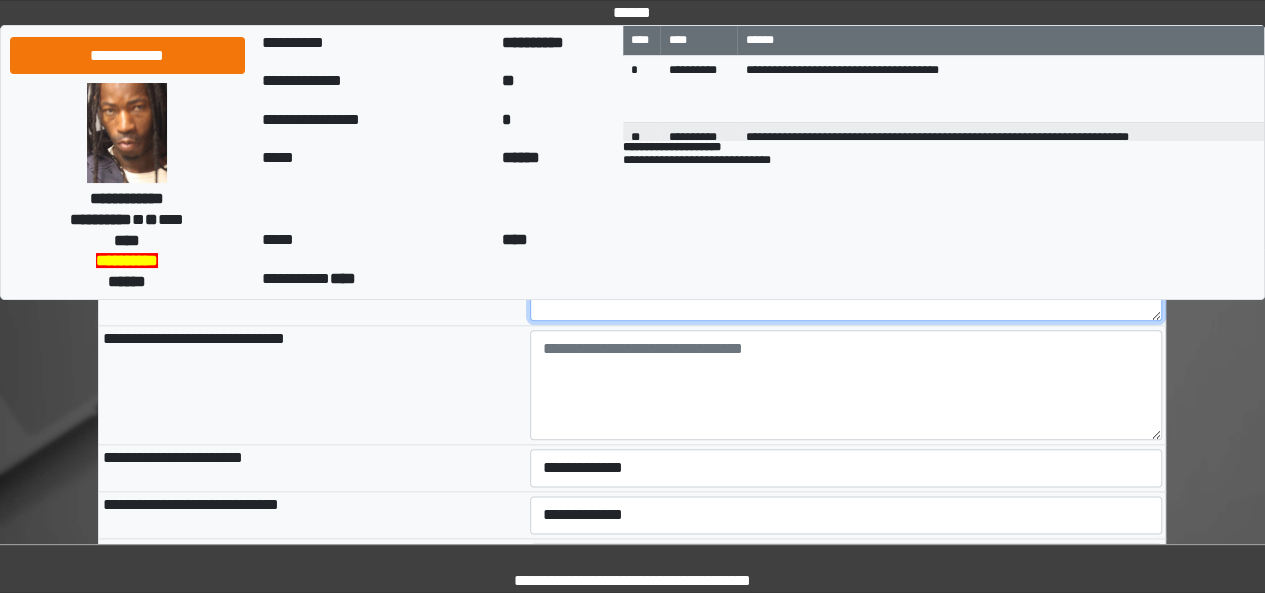 scroll, scrollTop: 944, scrollLeft: 0, axis: vertical 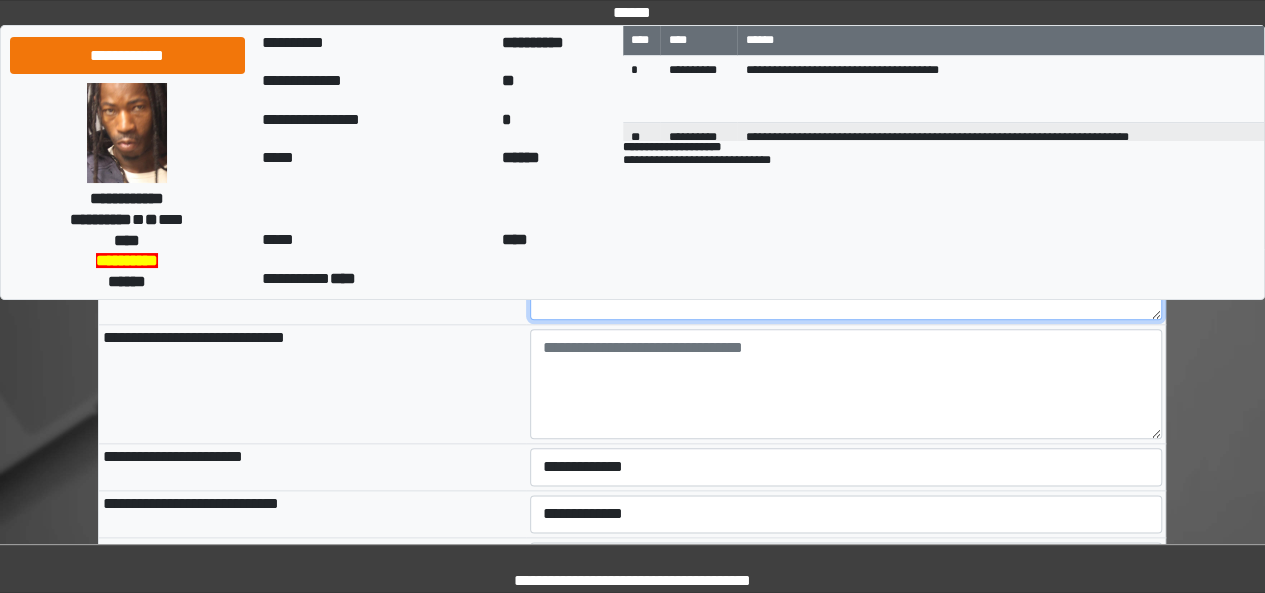 type on "**********" 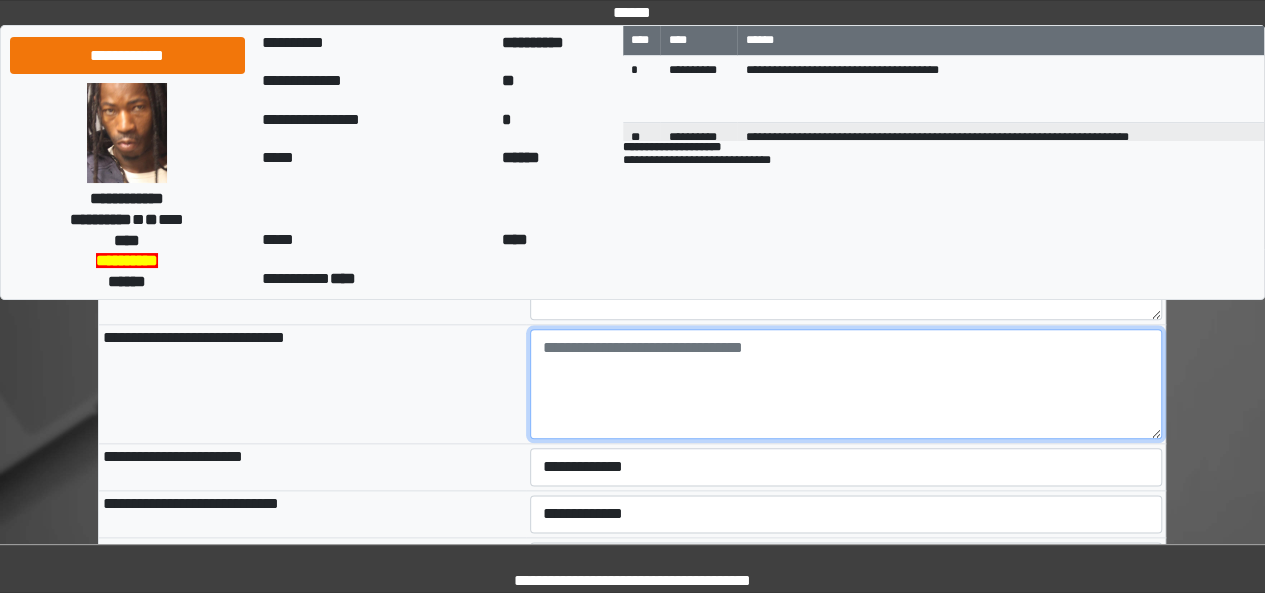 click at bounding box center (846, 384) 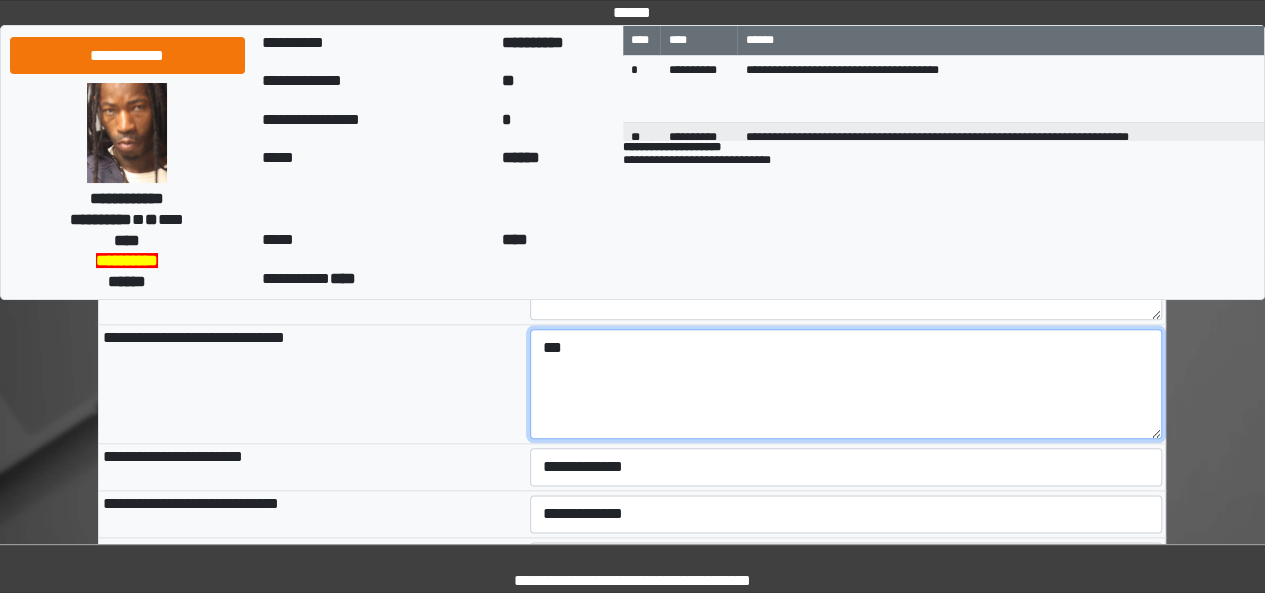 type on "***" 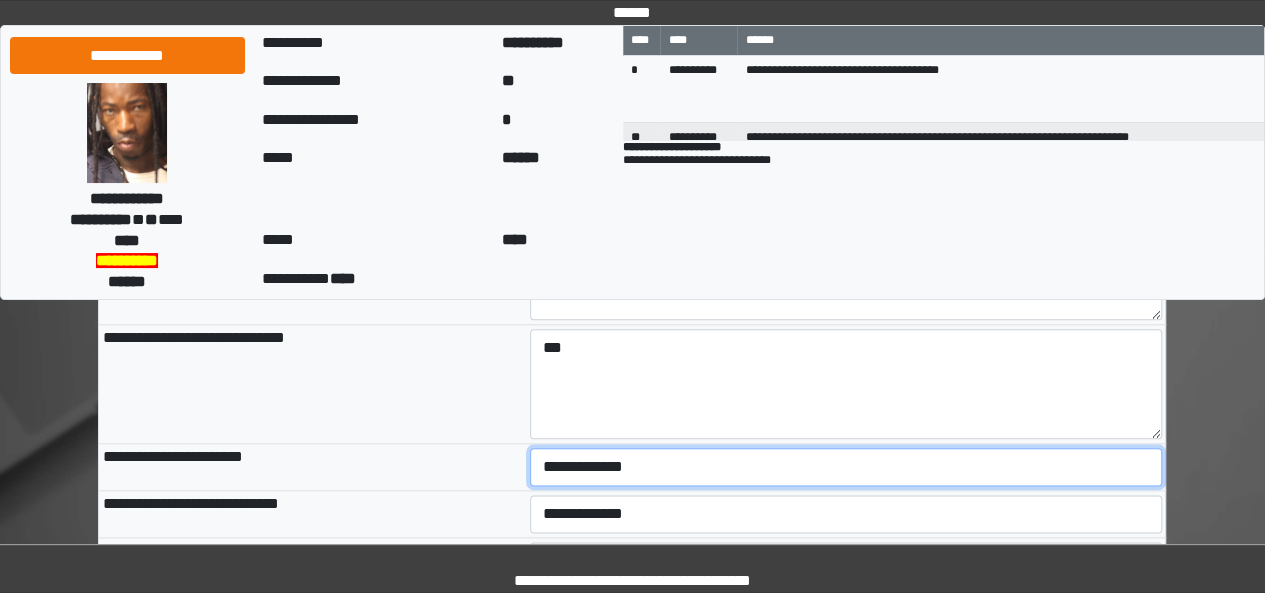 click on "**********" at bounding box center [846, 467] 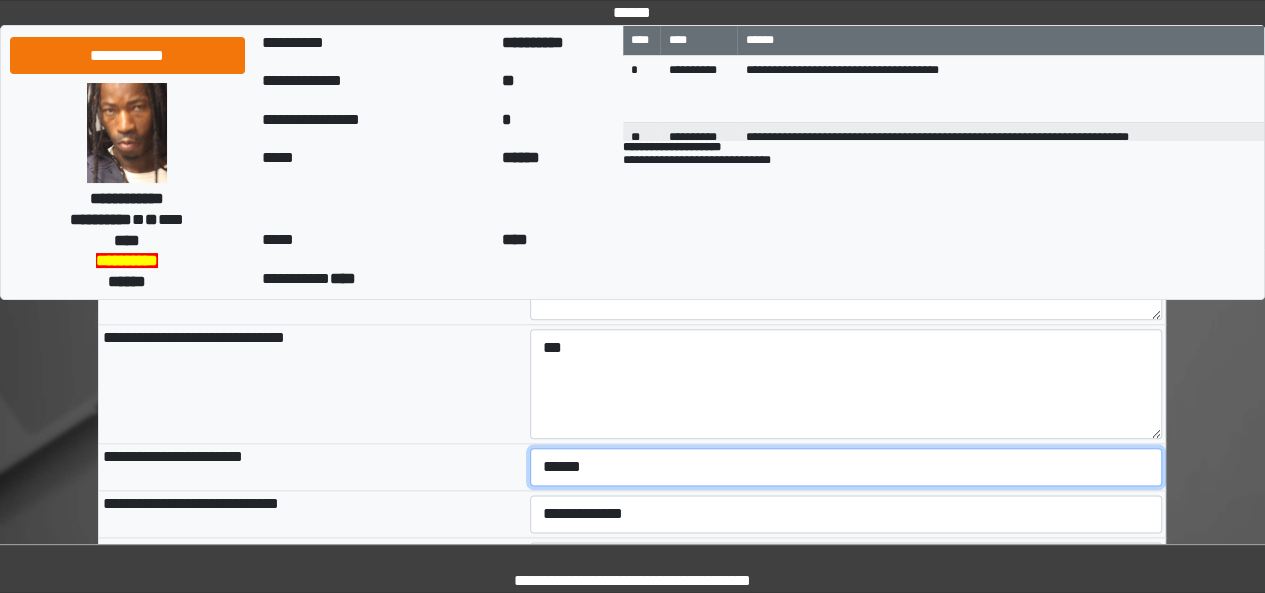 click on "**********" at bounding box center (846, 467) 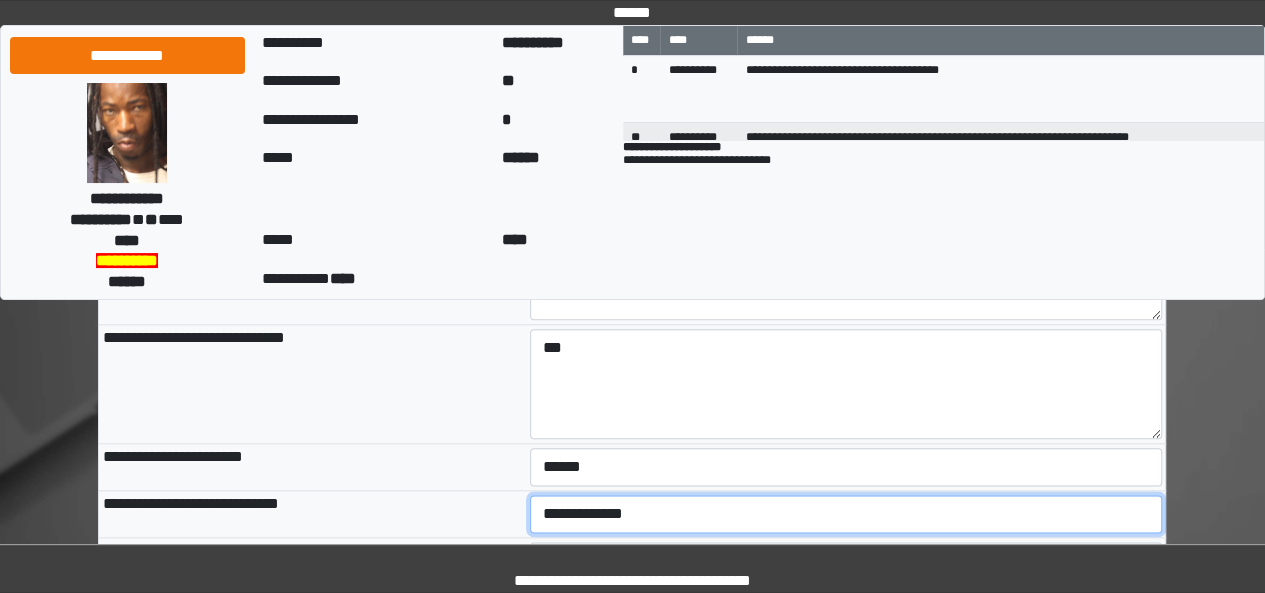 click on "**********" at bounding box center [846, 514] 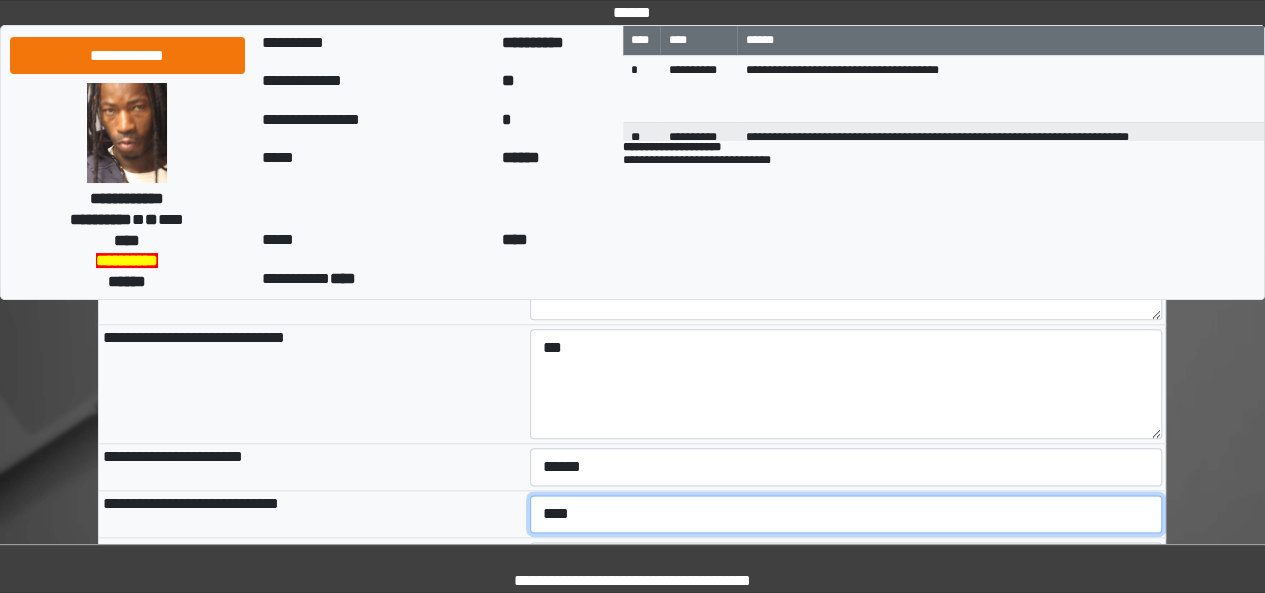 click on "**********" at bounding box center [846, 514] 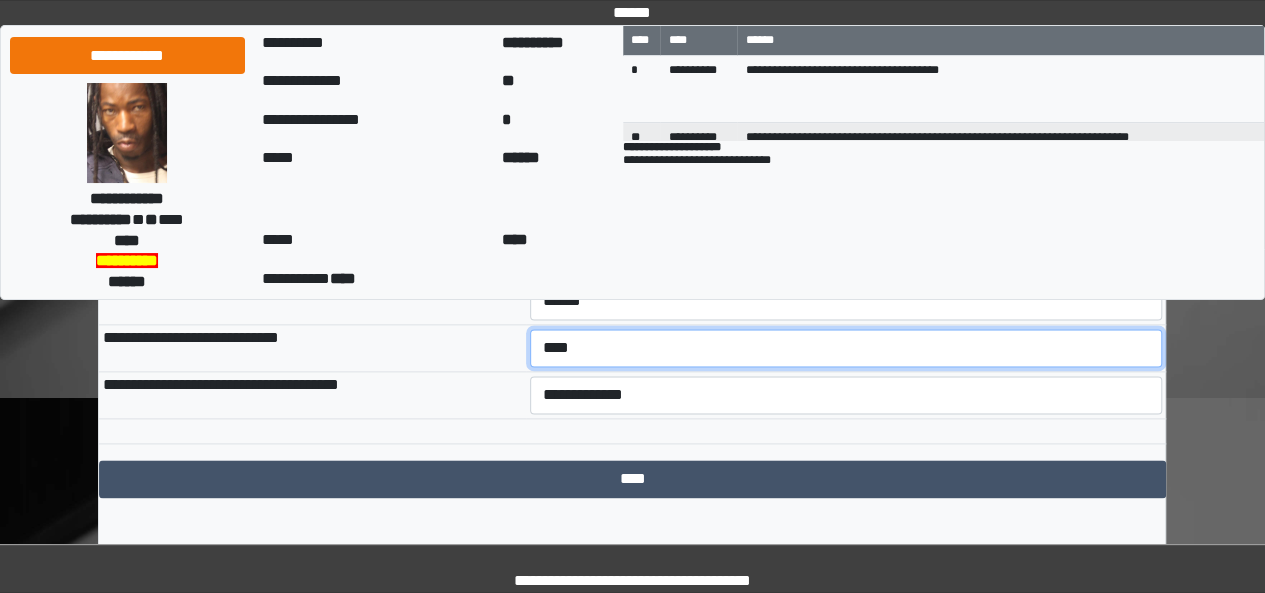 scroll, scrollTop: 1107, scrollLeft: 0, axis: vertical 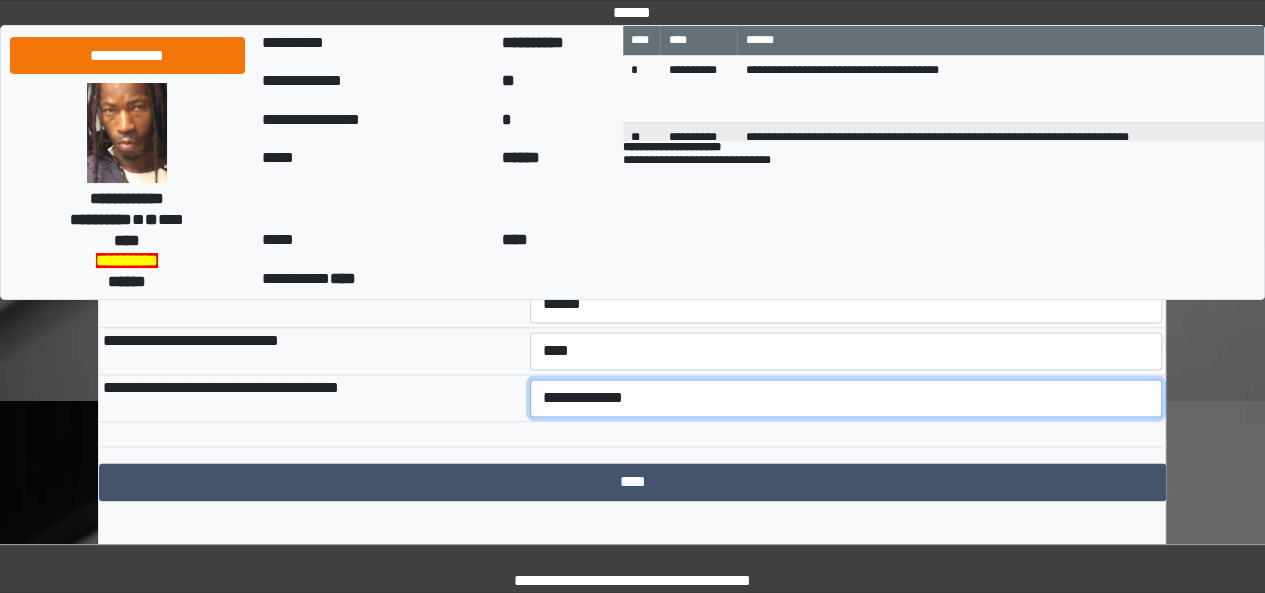 click on "**********" at bounding box center (846, 398) 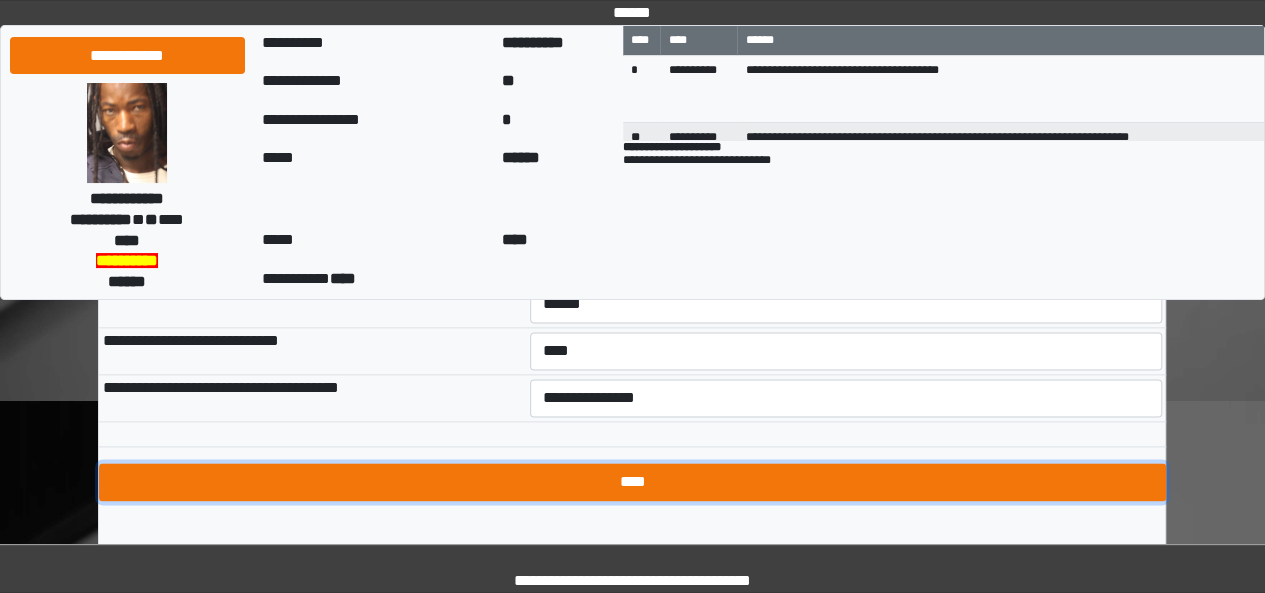 click on "****" at bounding box center (632, 482) 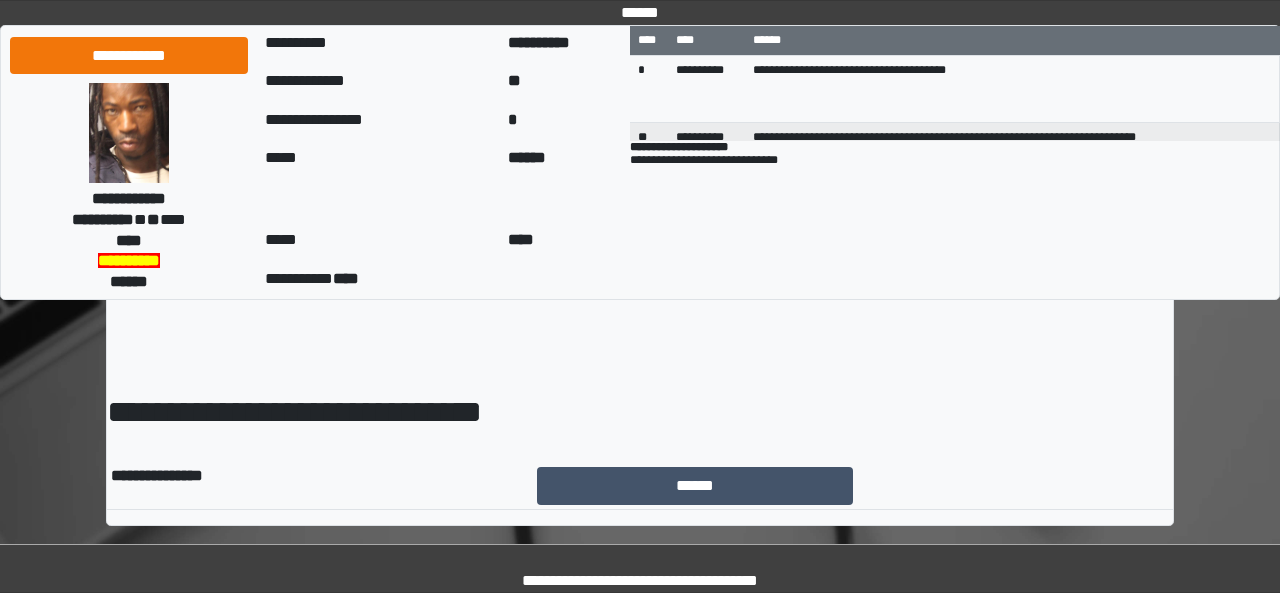 scroll, scrollTop: 0, scrollLeft: 0, axis: both 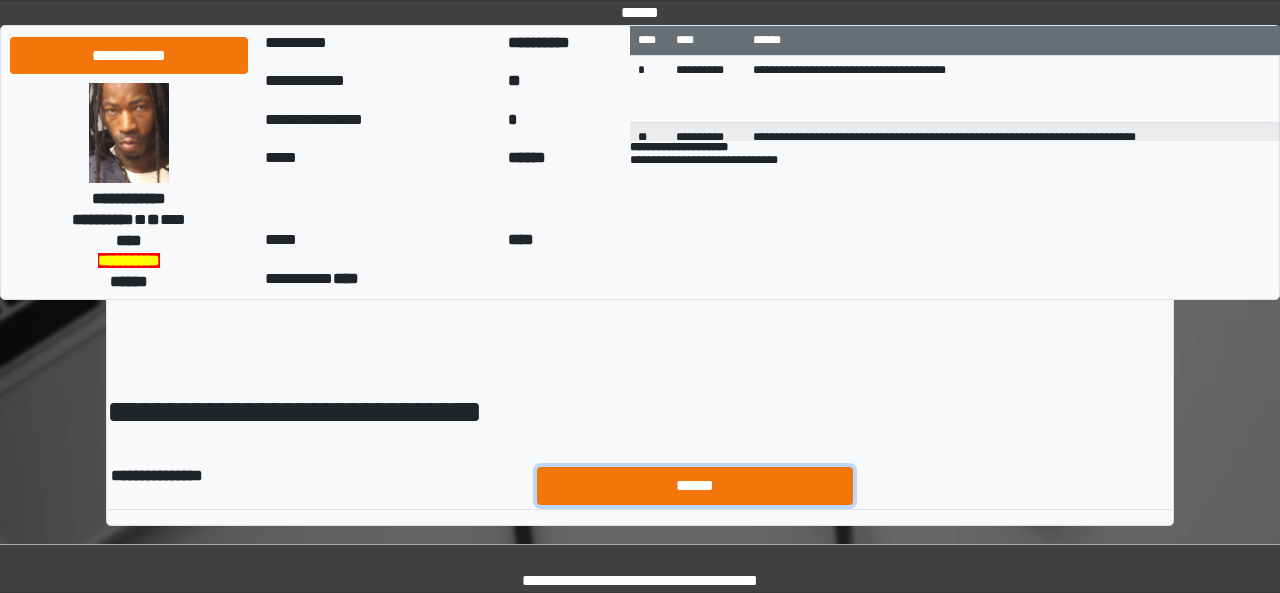 click on "******" at bounding box center (695, 485) 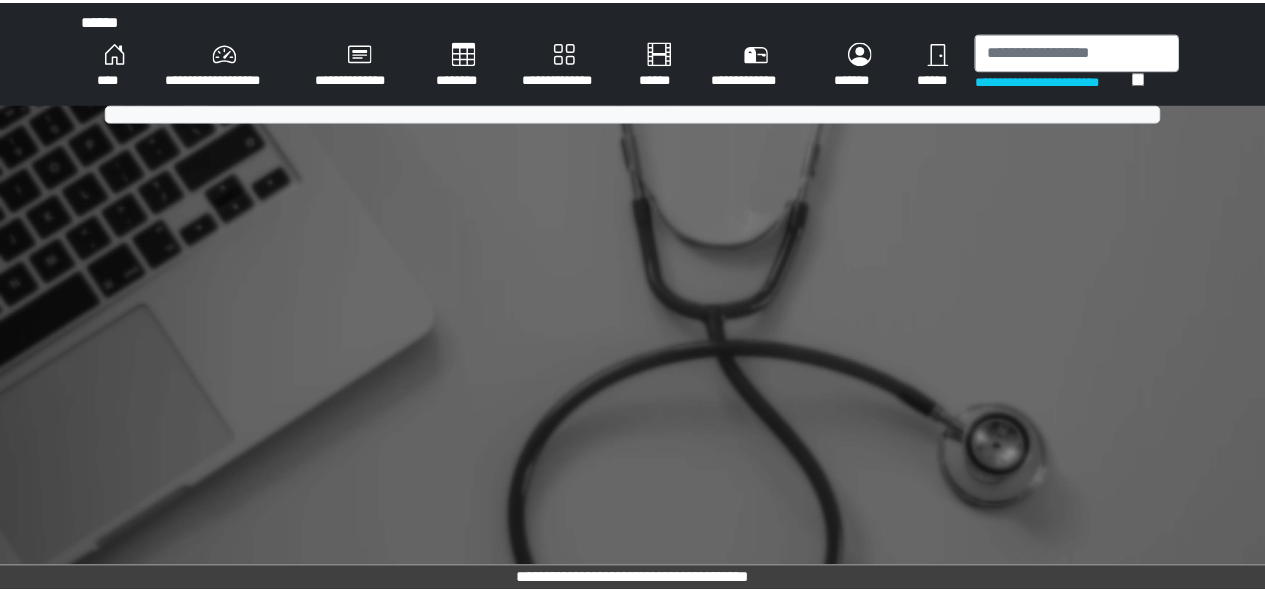 scroll, scrollTop: 0, scrollLeft: 0, axis: both 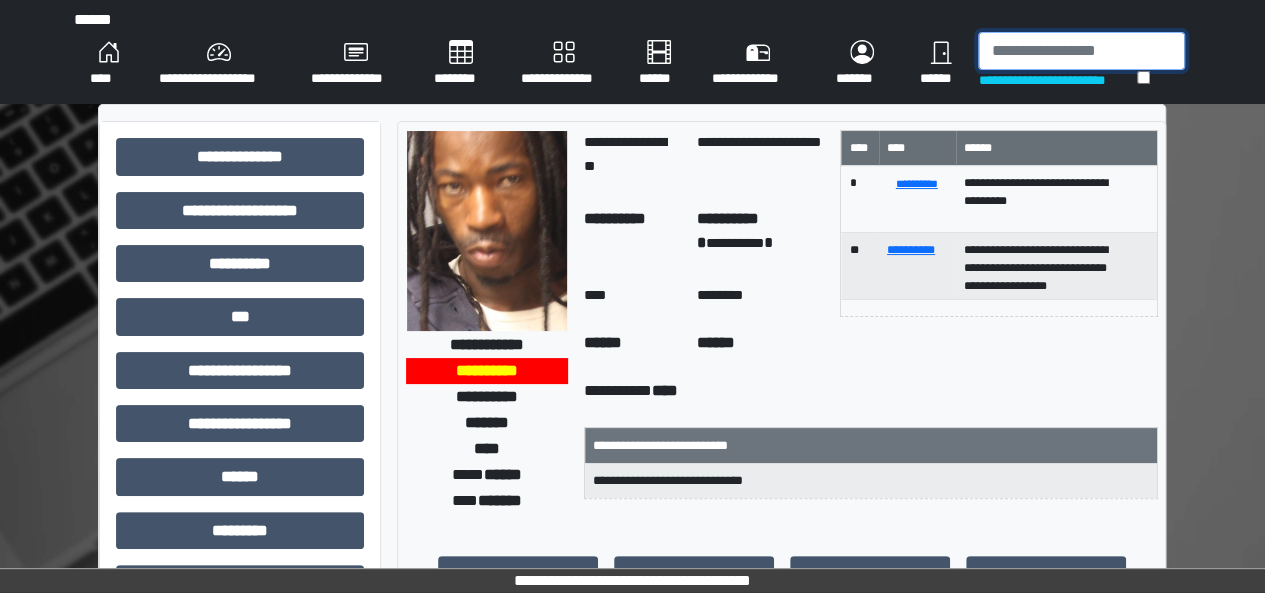 click at bounding box center [1081, 51] 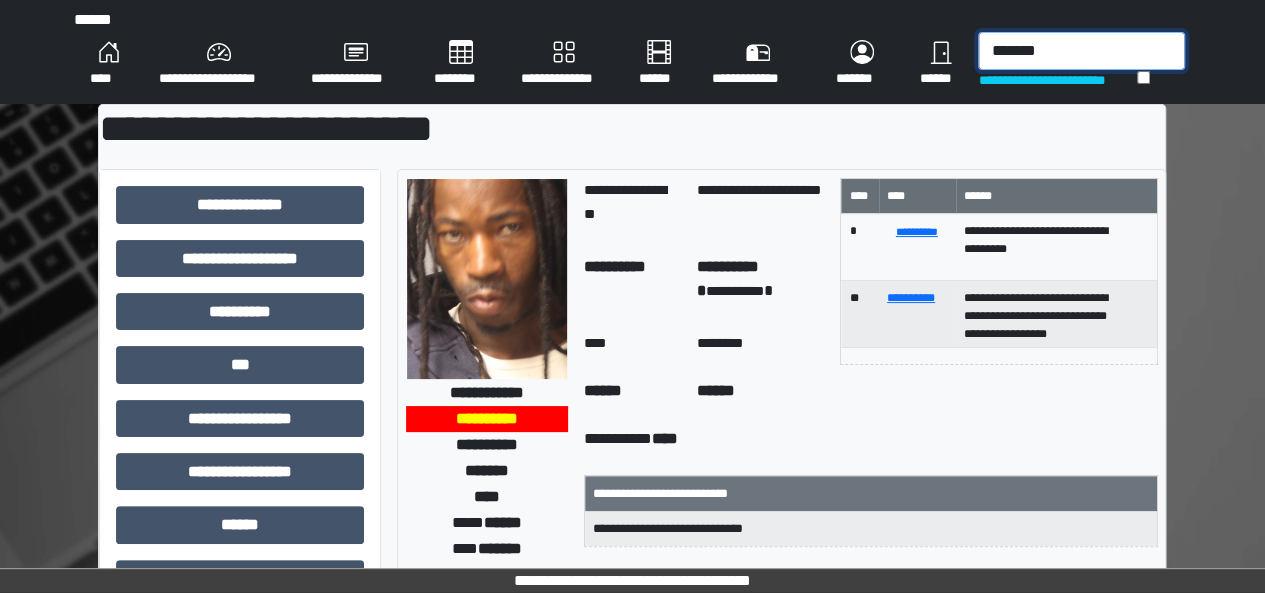 type on "*******" 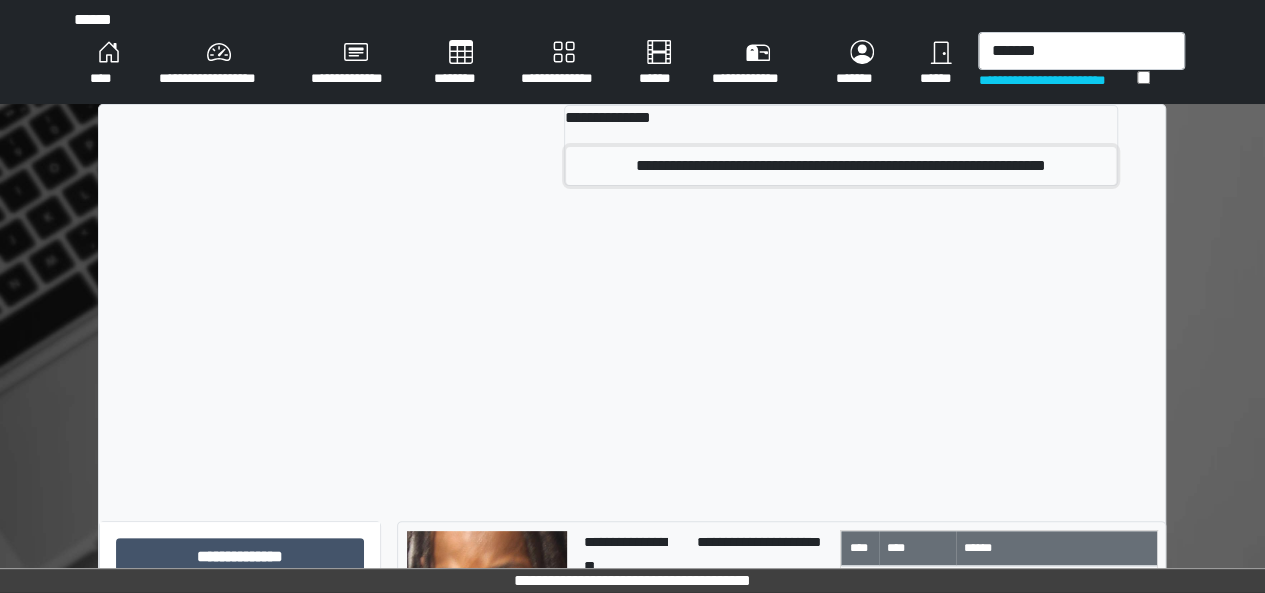 click on "**********" at bounding box center [841, 166] 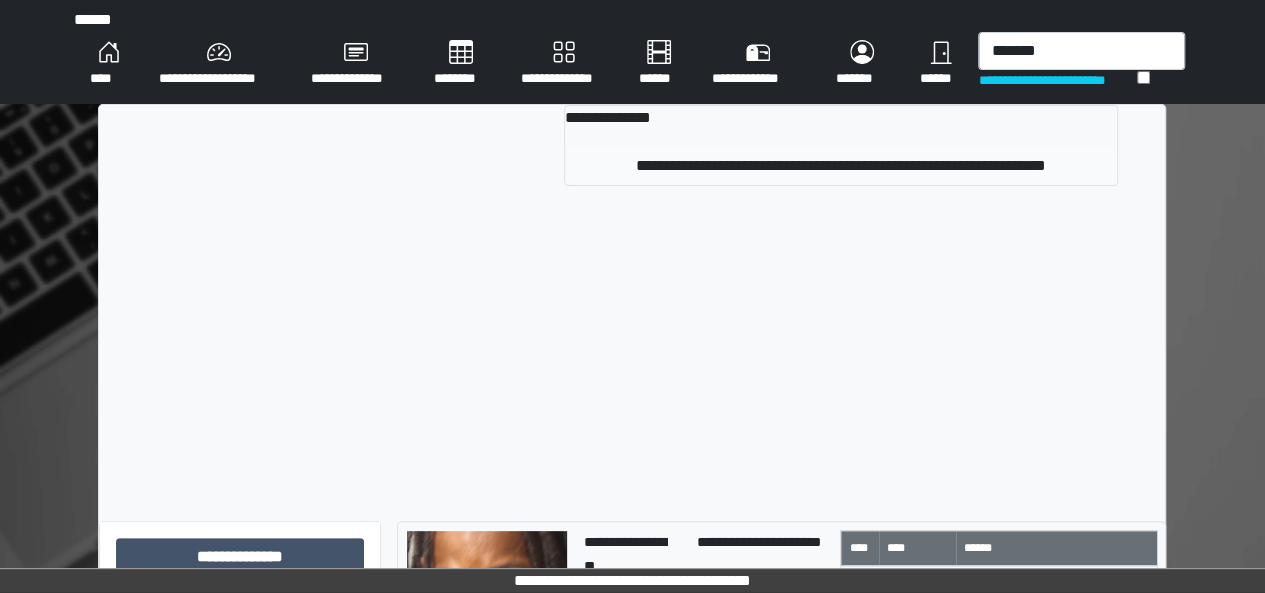 type 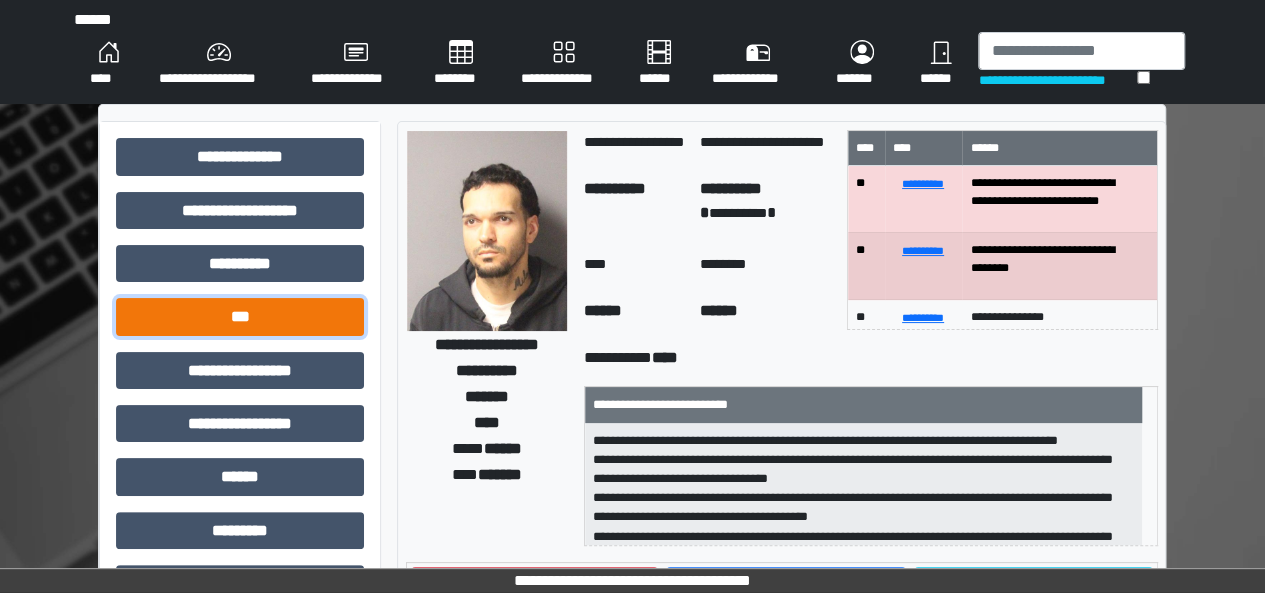 click on "***" at bounding box center [240, 316] 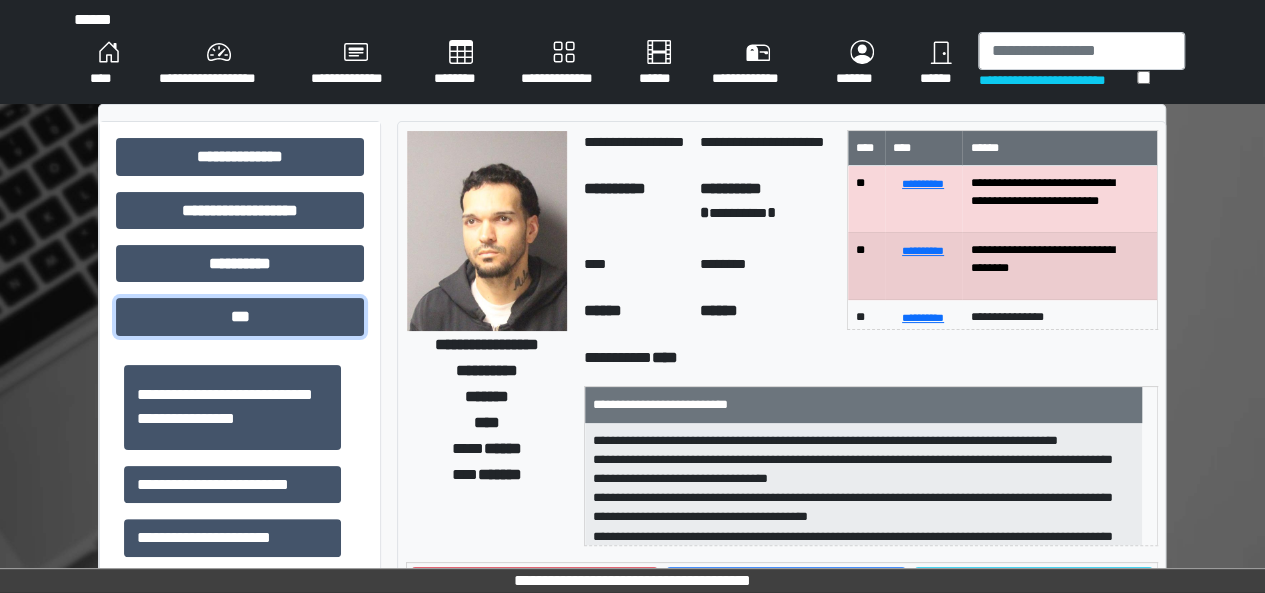 scroll, scrollTop: 226, scrollLeft: 0, axis: vertical 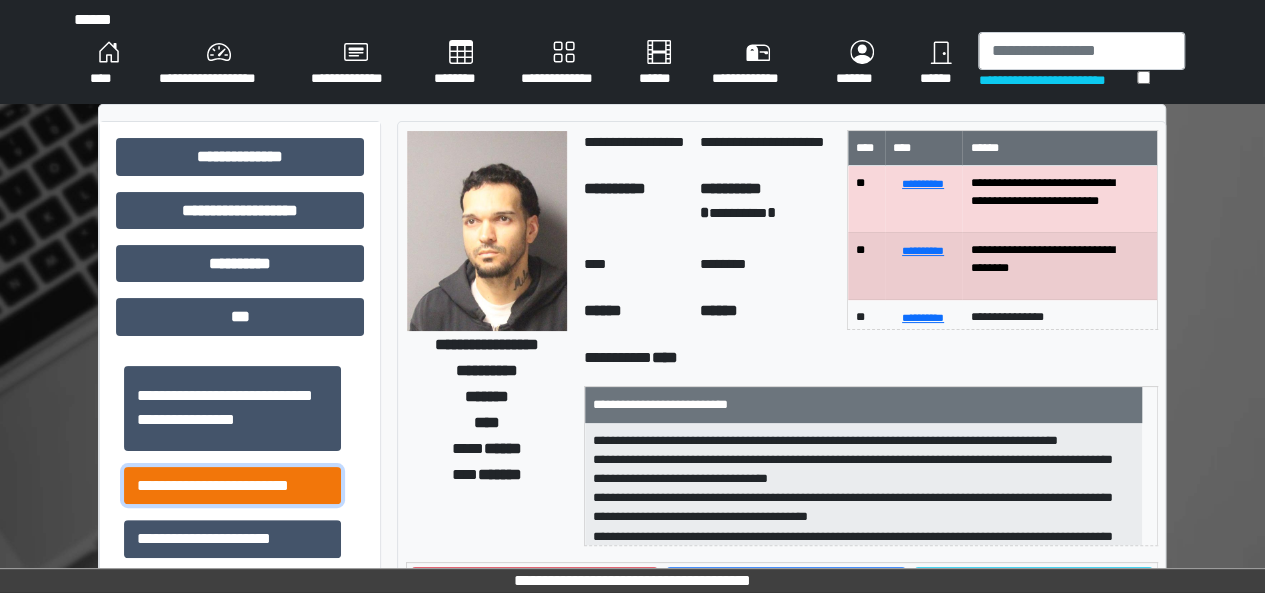 click on "**********" at bounding box center [232, 485] 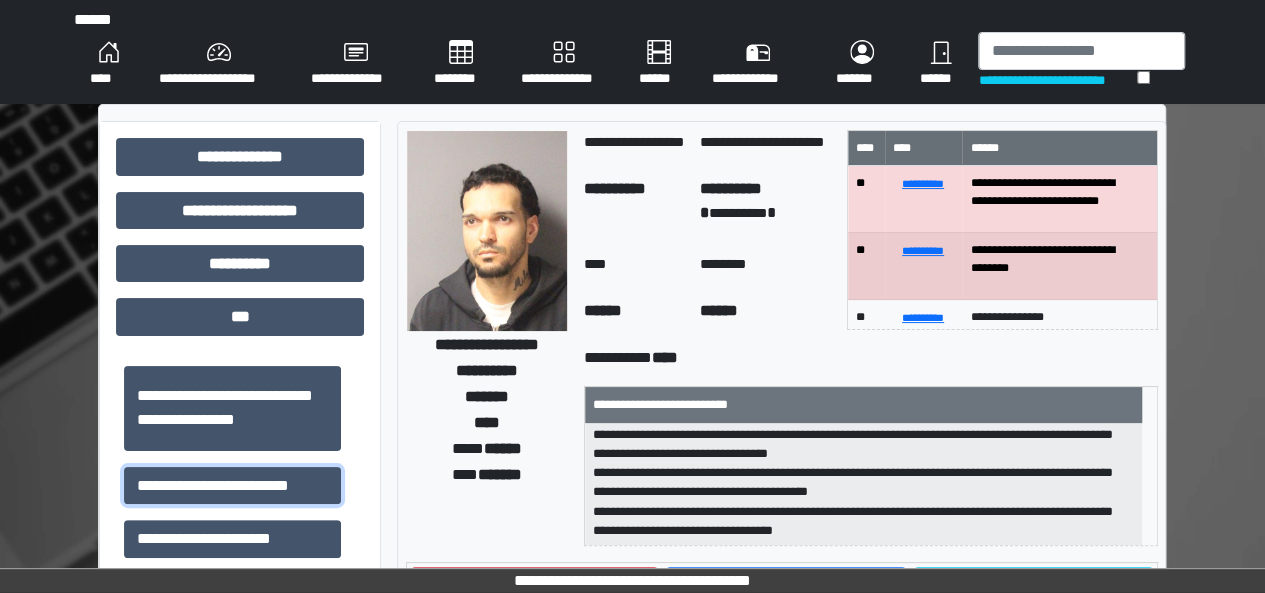 scroll, scrollTop: 24, scrollLeft: 0, axis: vertical 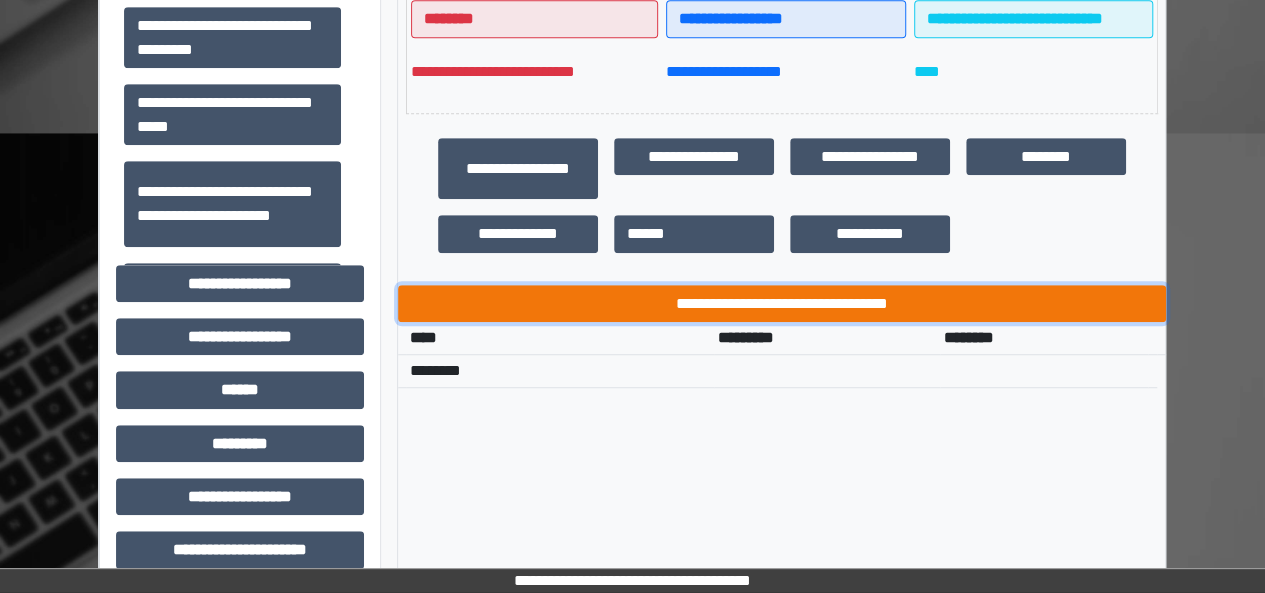 click on "**********" at bounding box center [782, 303] 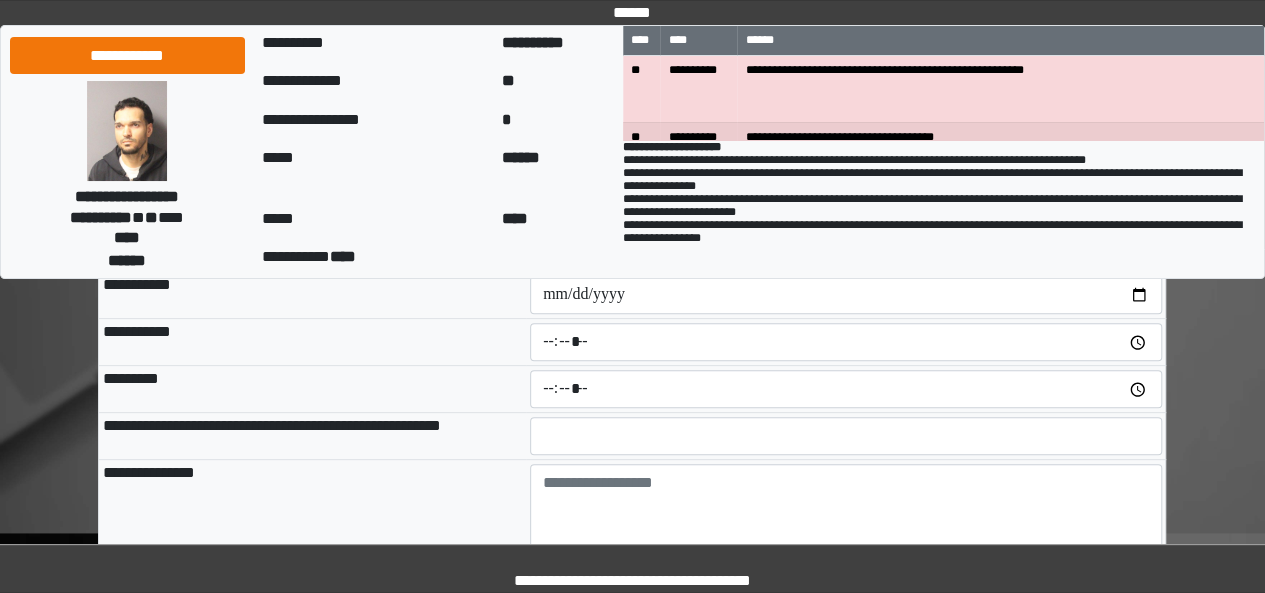 scroll, scrollTop: 166, scrollLeft: 0, axis: vertical 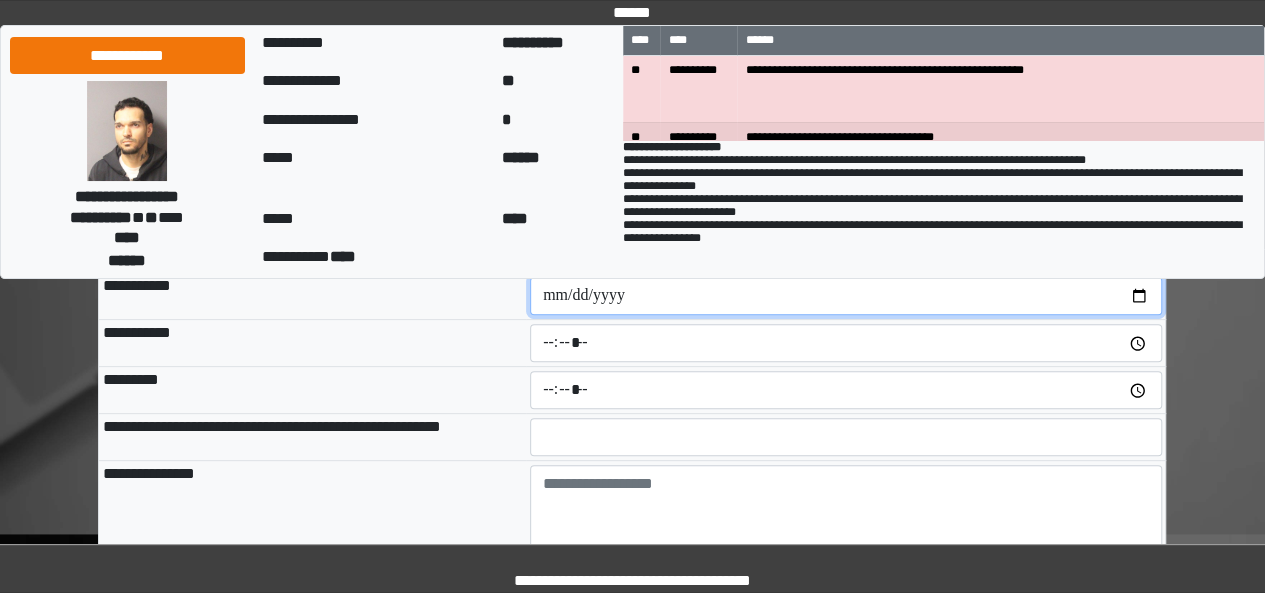 click at bounding box center [846, 296] 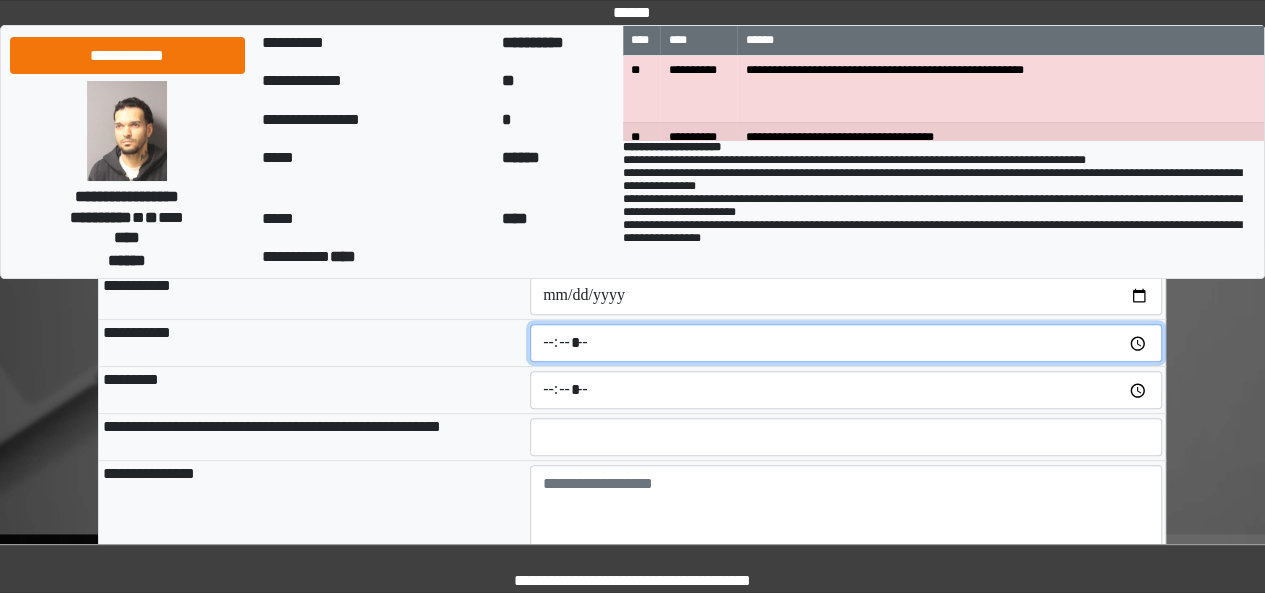 type on "*****" 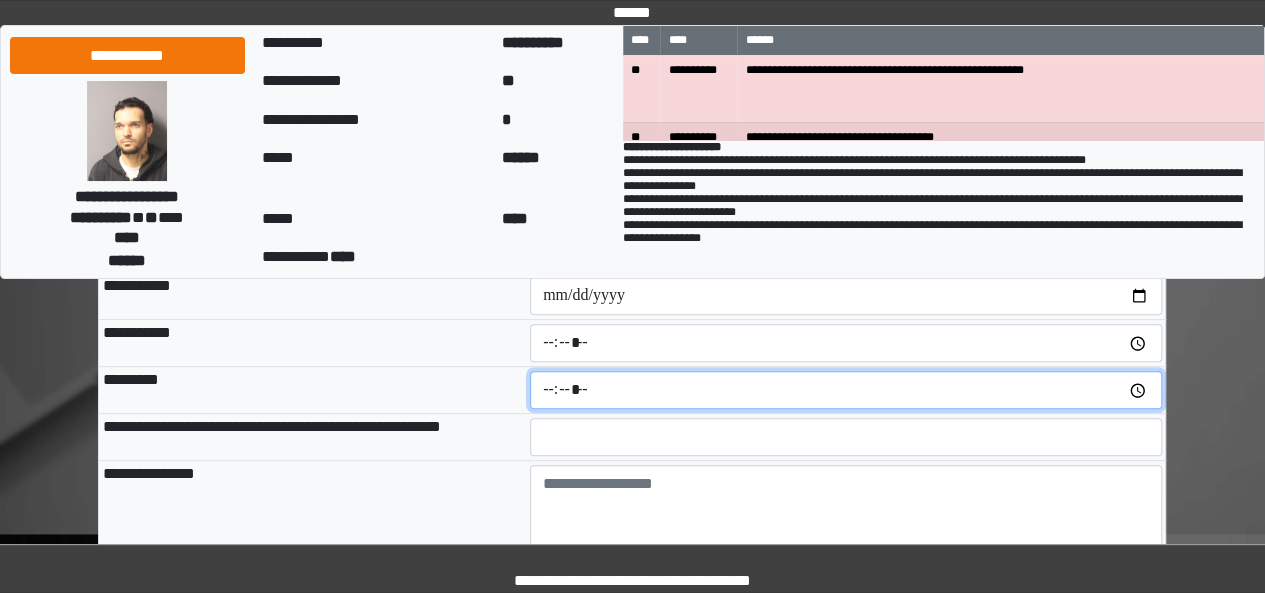 type on "*****" 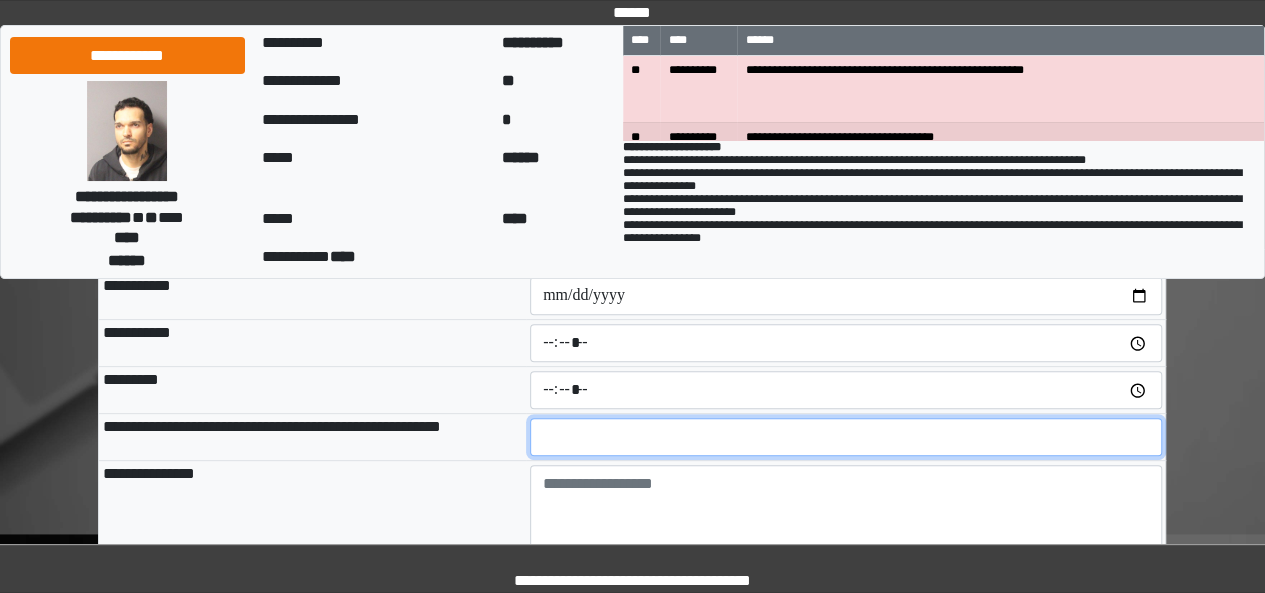 type on "**" 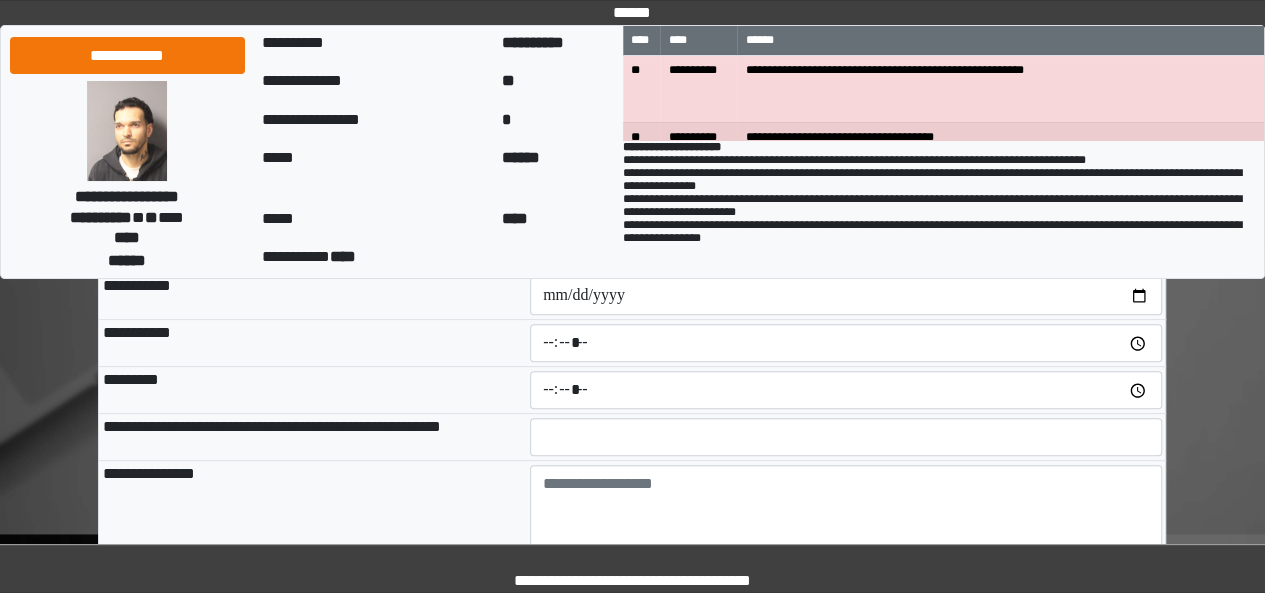 click on "**" at bounding box center (846, 437) 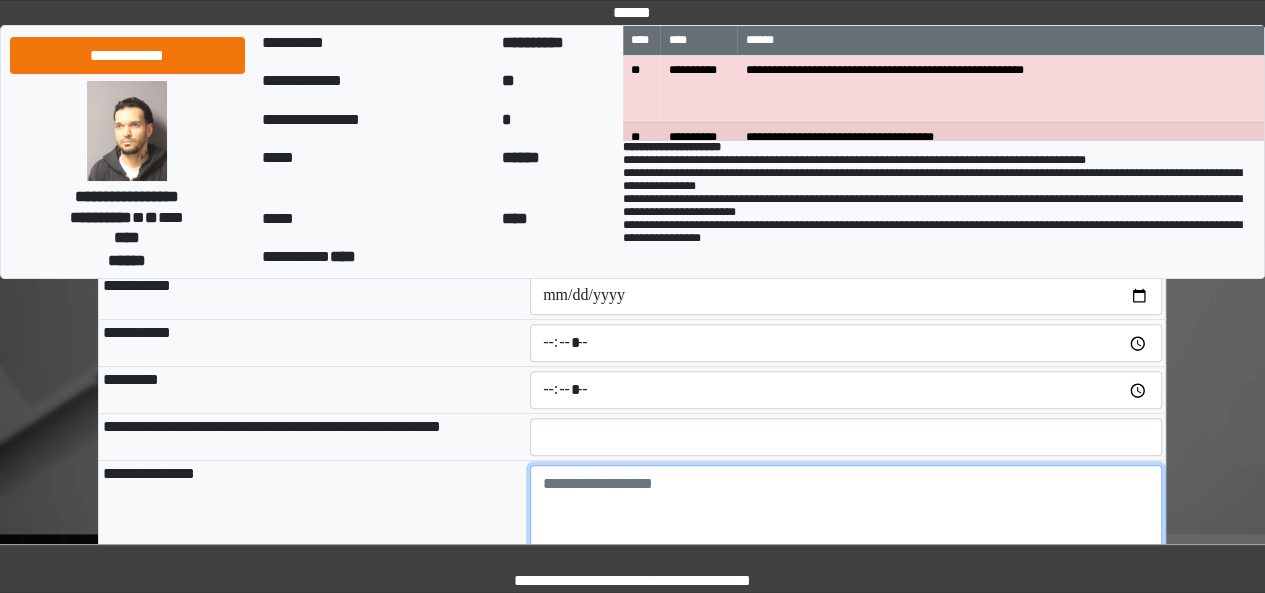 click at bounding box center [846, 520] 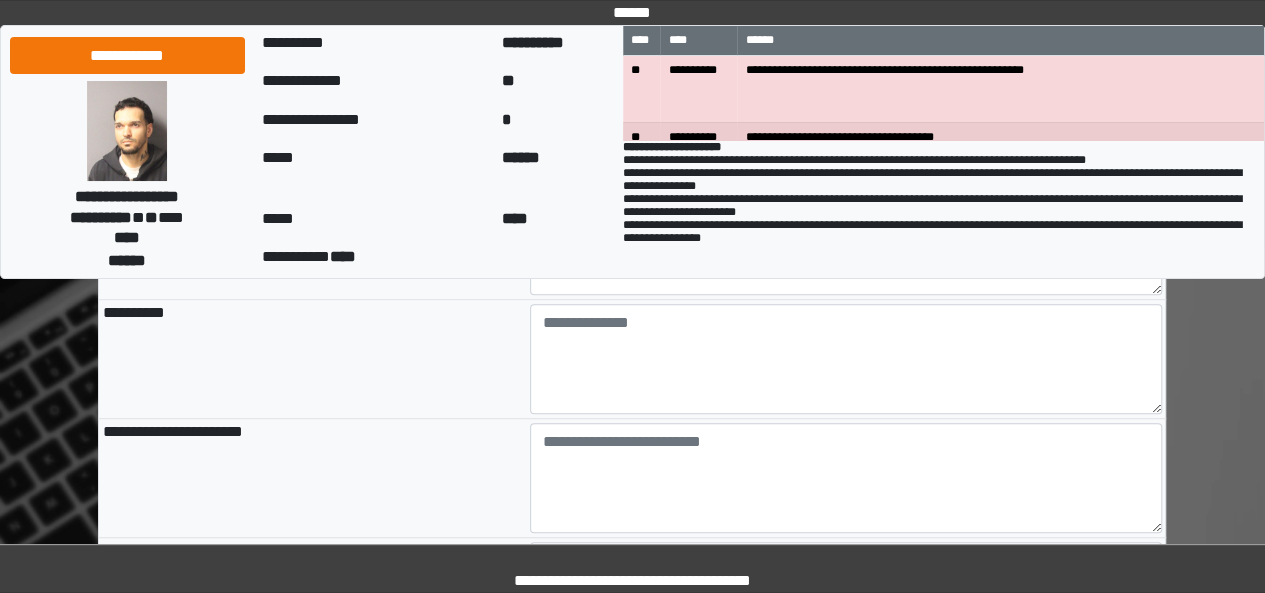 scroll, scrollTop: 575, scrollLeft: 0, axis: vertical 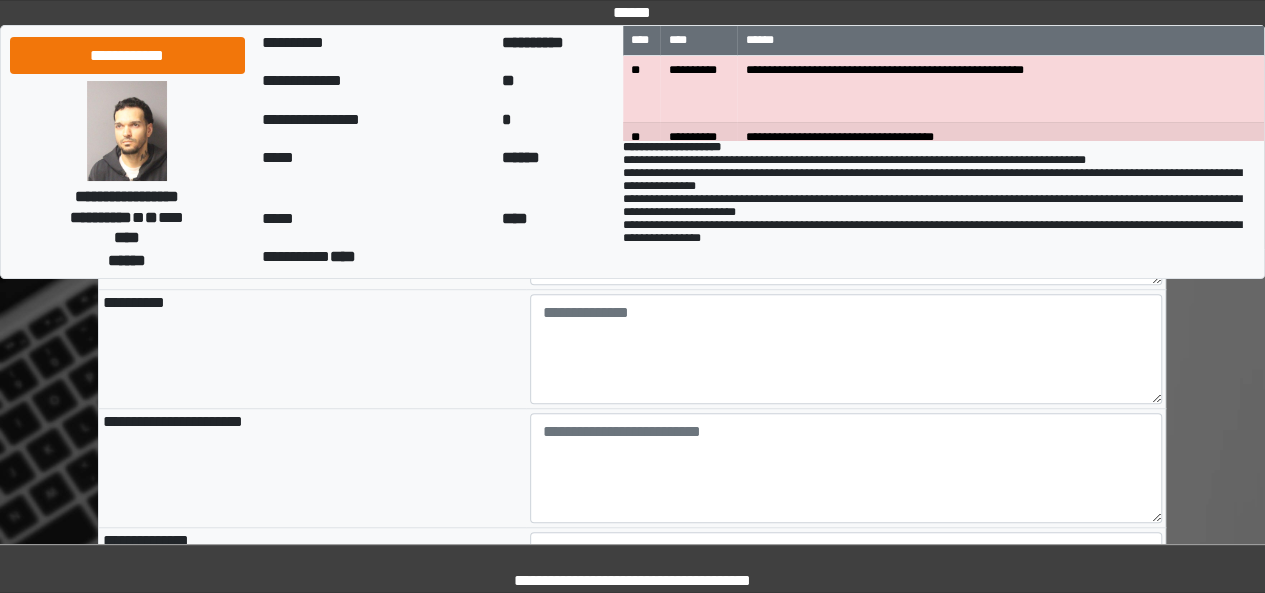 type on "**********" 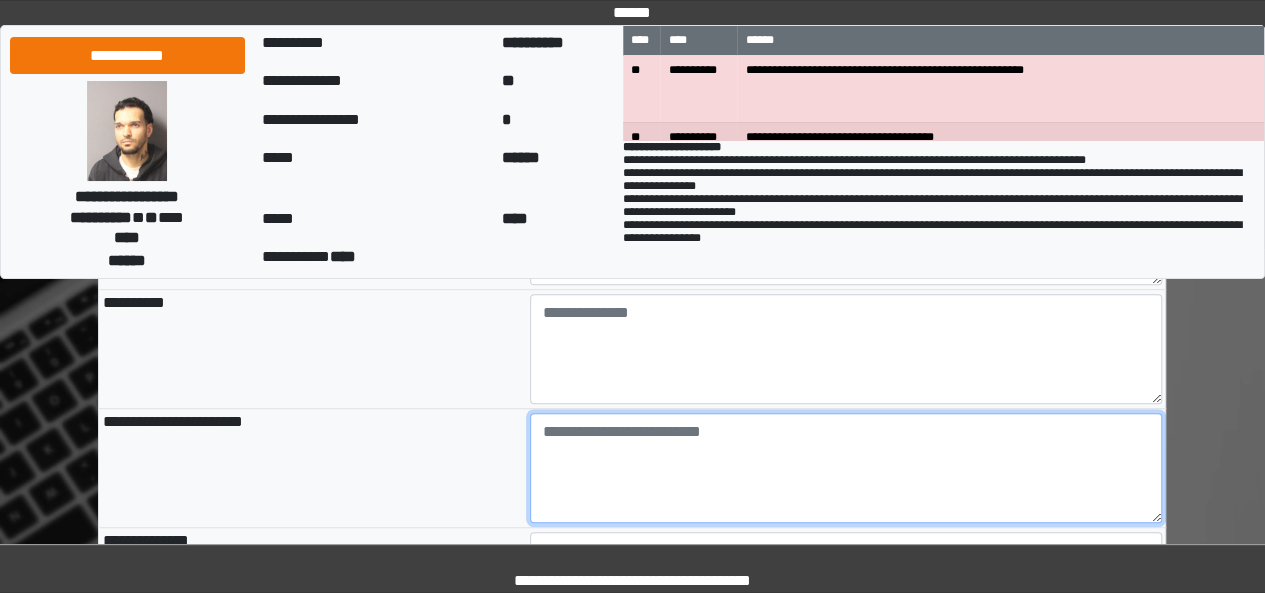 click at bounding box center (846, 468) 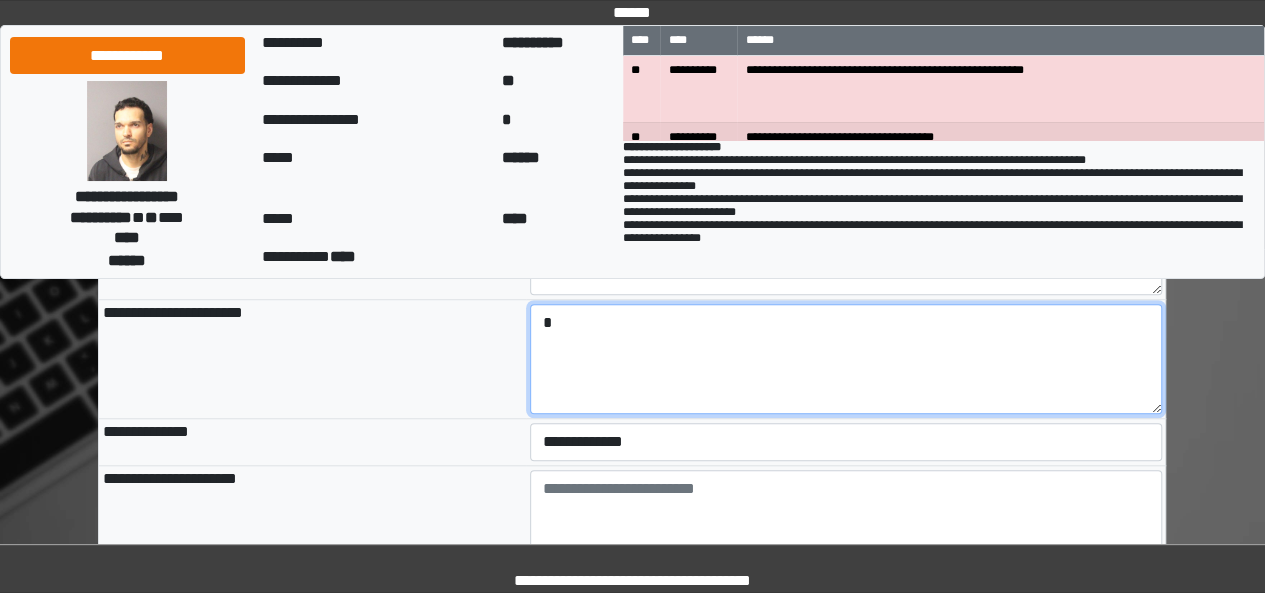 scroll, scrollTop: 695, scrollLeft: 0, axis: vertical 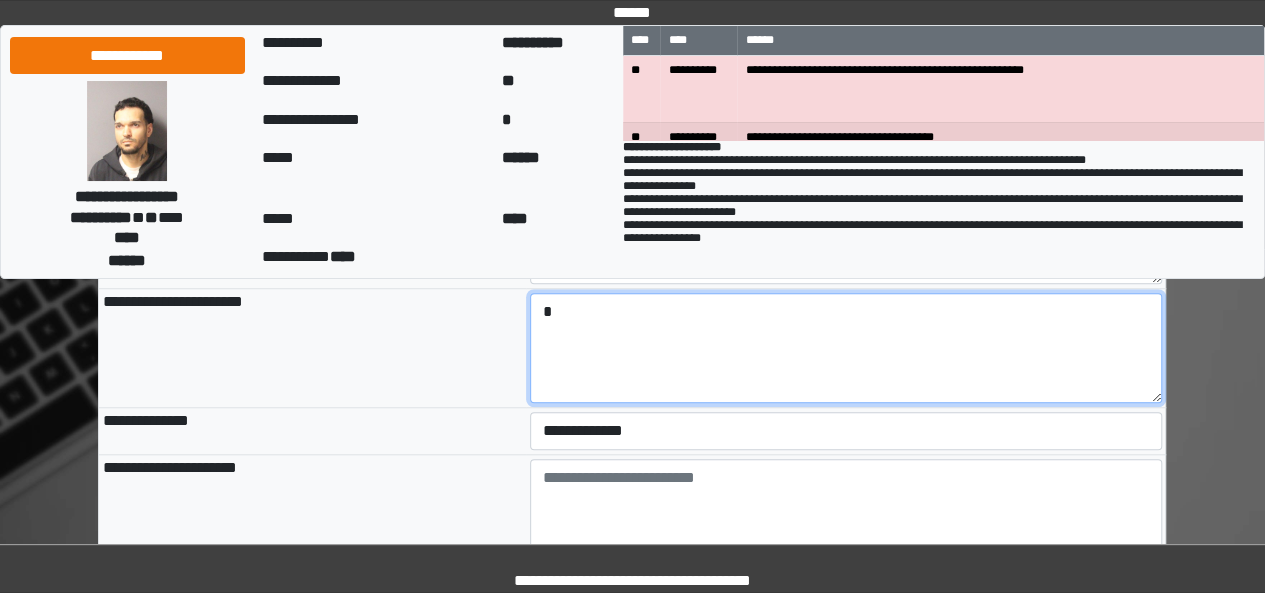 type on "*" 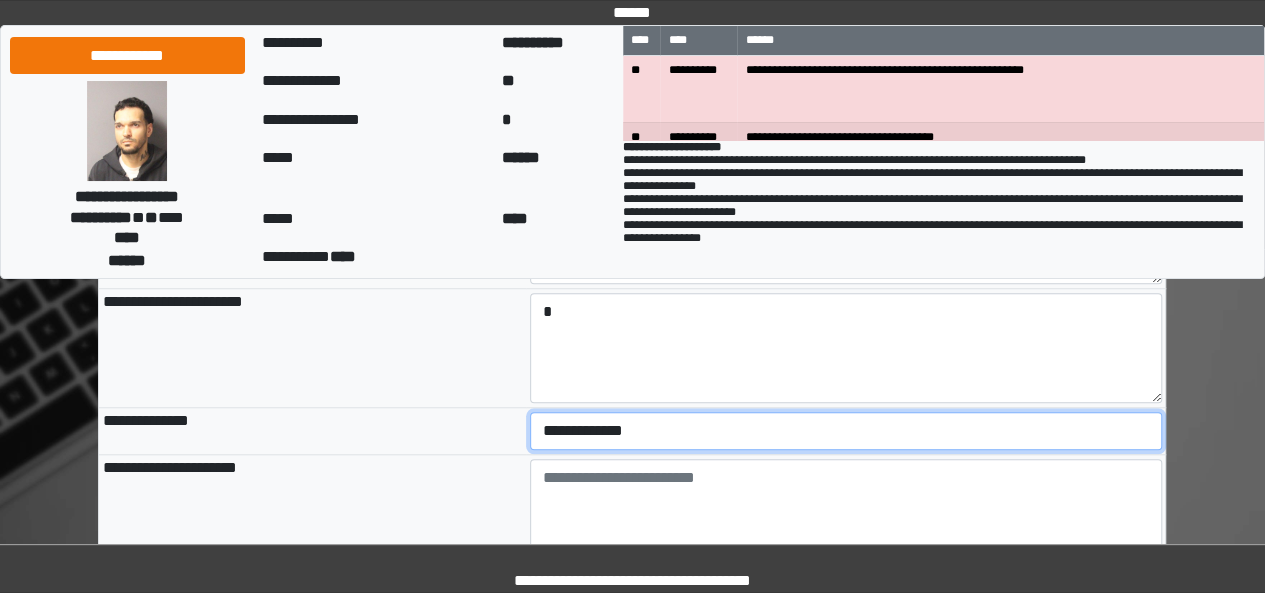 click on "**********" at bounding box center (846, 431) 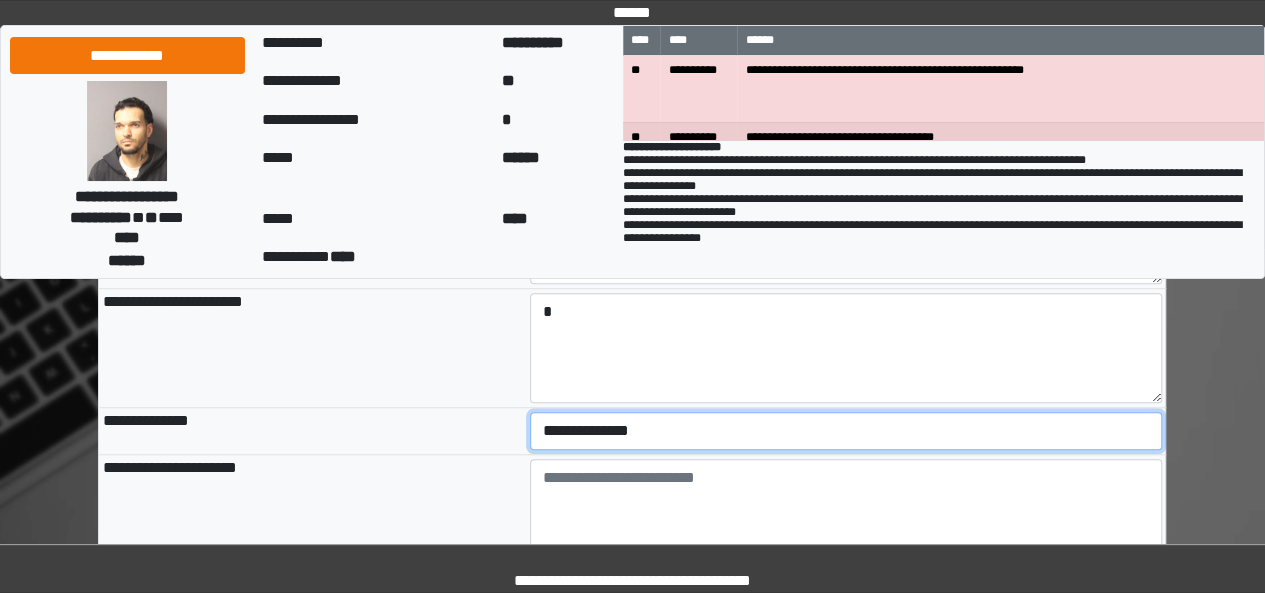 click on "**********" at bounding box center [846, 431] 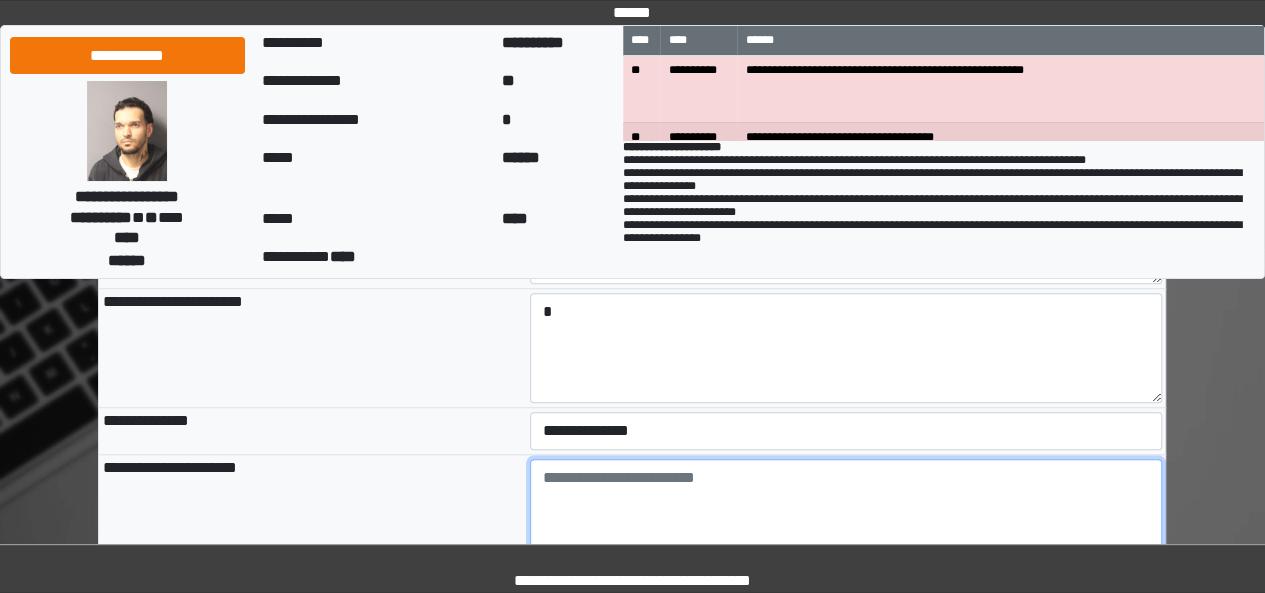 click at bounding box center [846, 514] 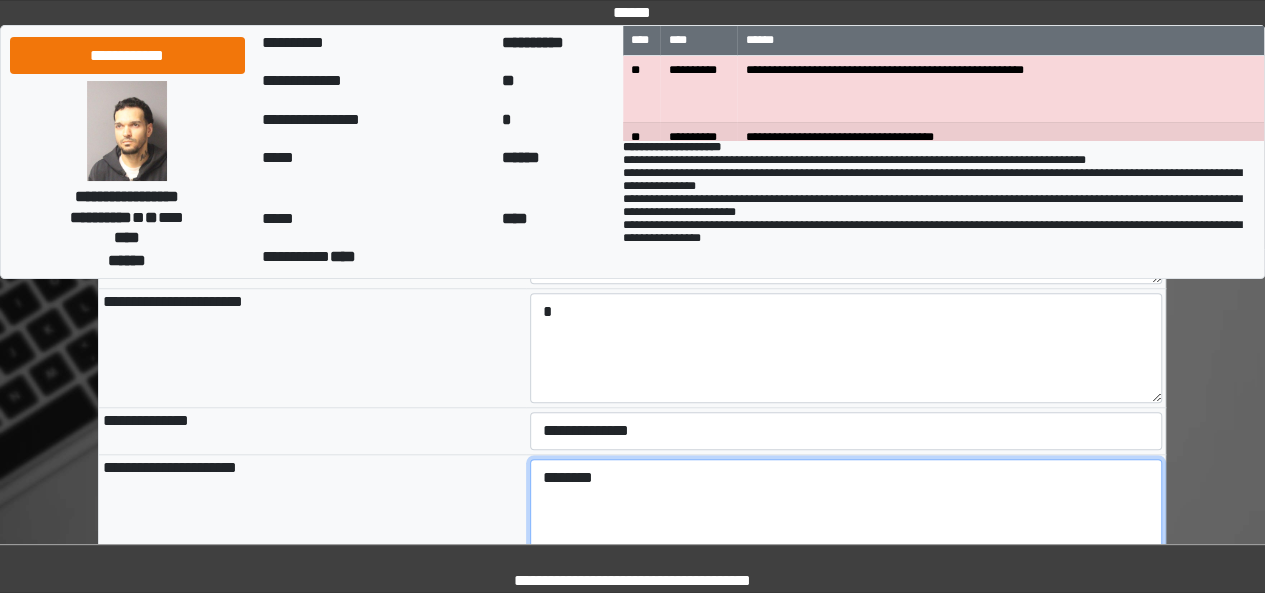 drag, startPoint x: 636, startPoint y: 484, endPoint x: 430, endPoint y: 438, distance: 211.07344 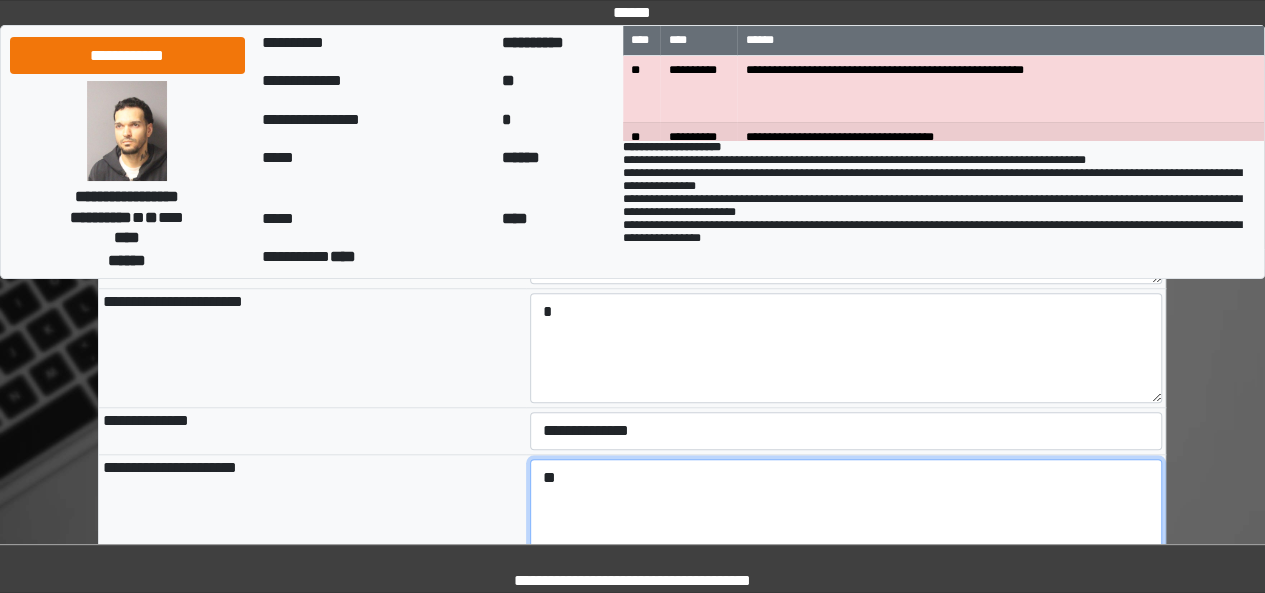 type on "*" 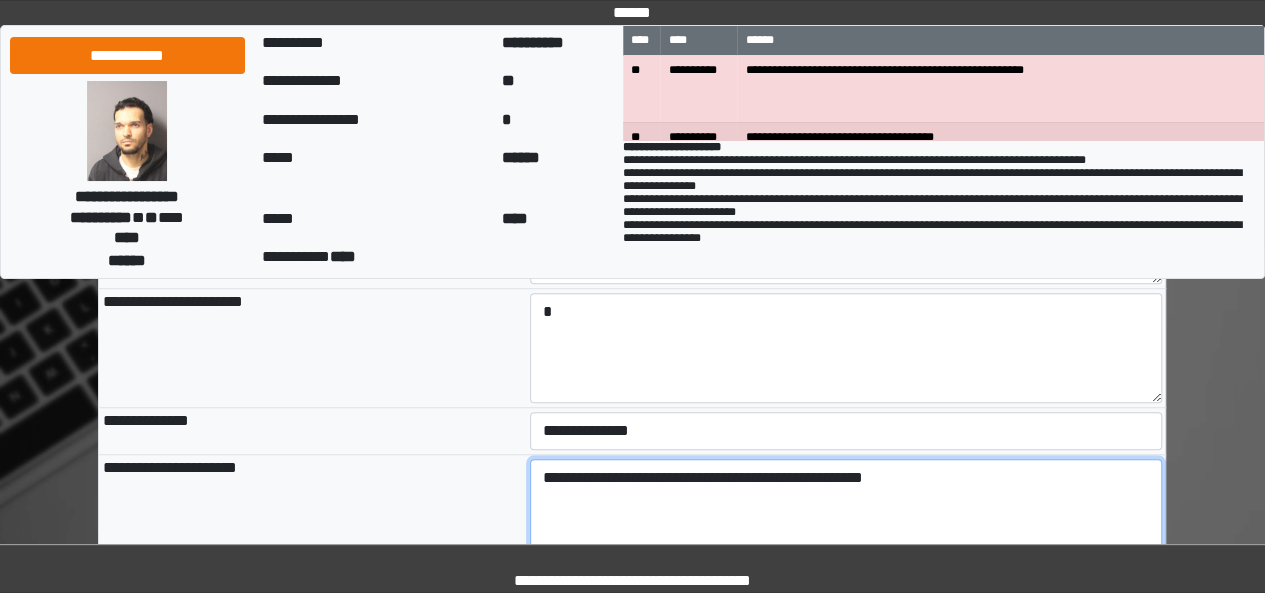 drag, startPoint x: 803, startPoint y: 469, endPoint x: 418, endPoint y: 452, distance: 385.37515 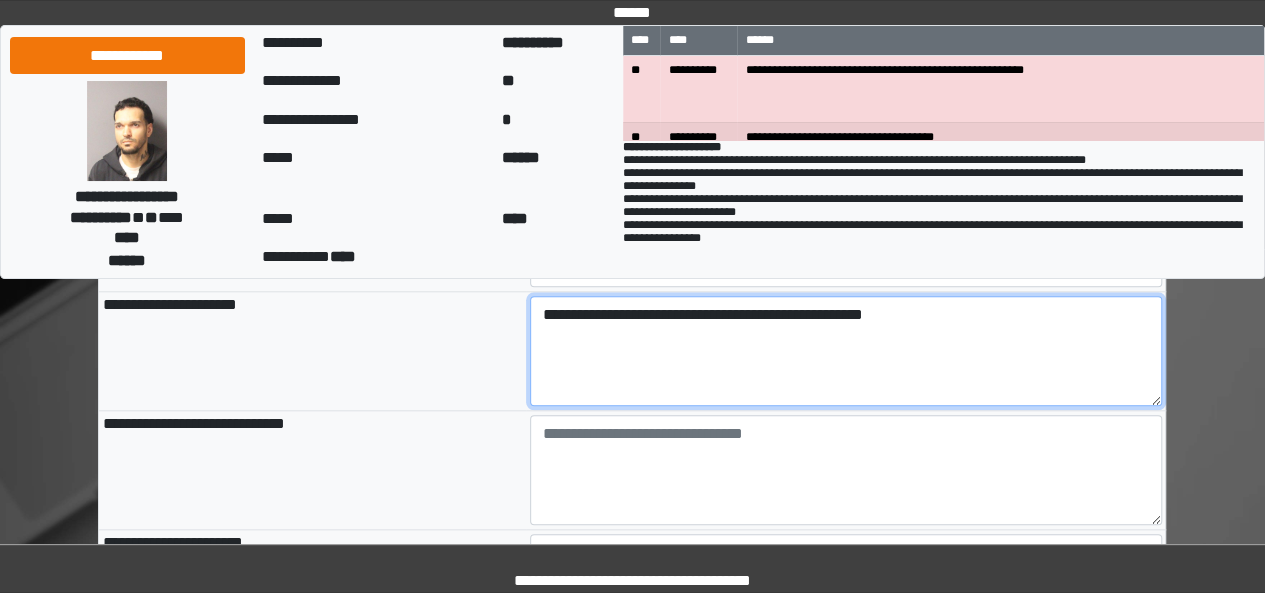 scroll, scrollTop: 859, scrollLeft: 0, axis: vertical 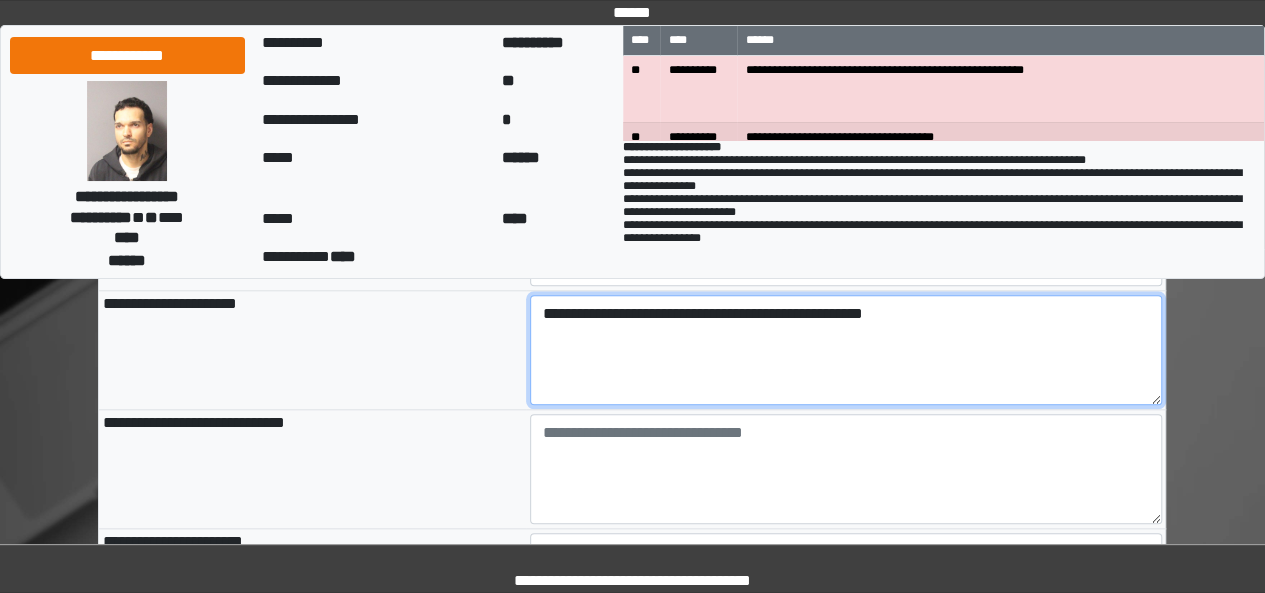type on "**********" 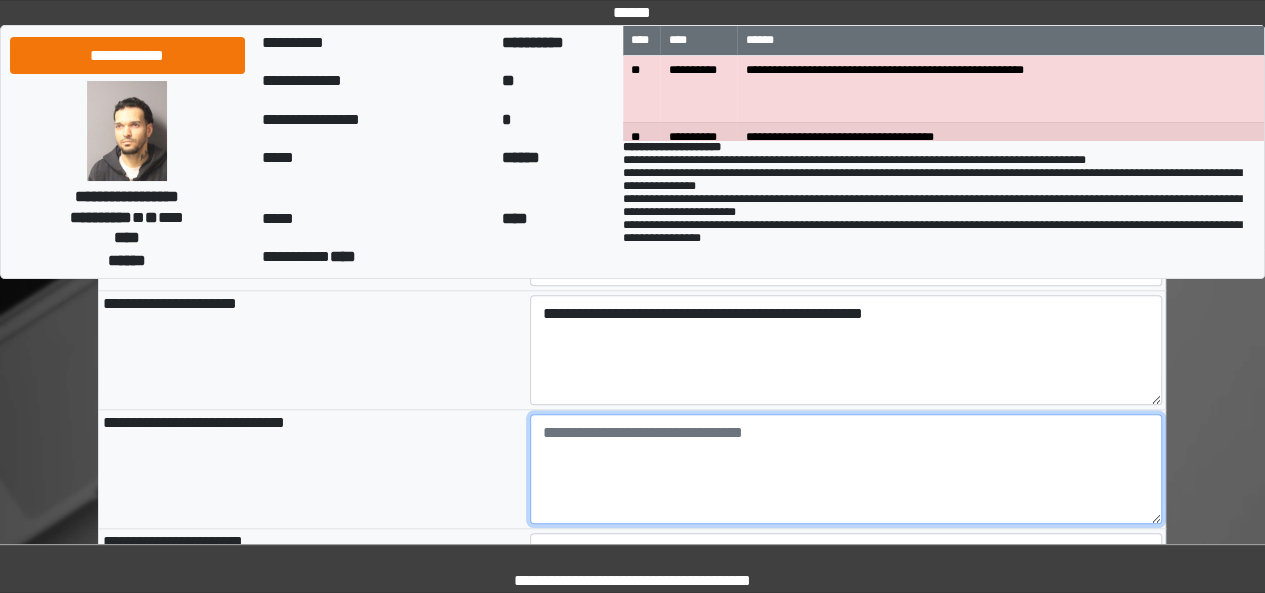 click at bounding box center [846, 469] 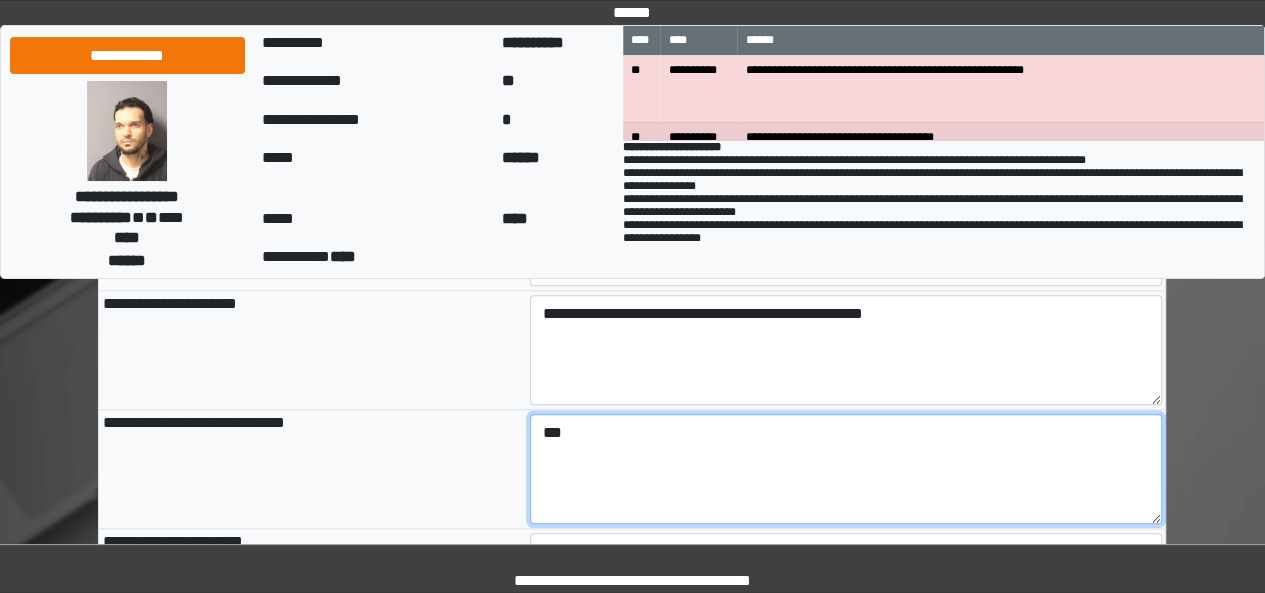 scroll, scrollTop: 979, scrollLeft: 0, axis: vertical 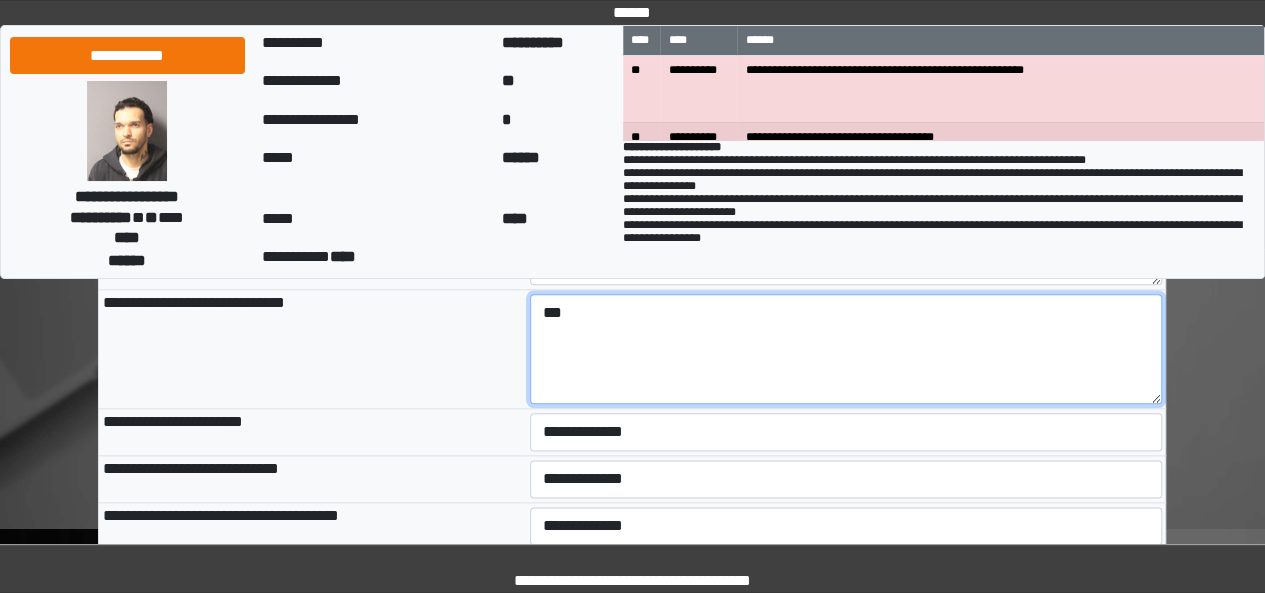 type on "***" 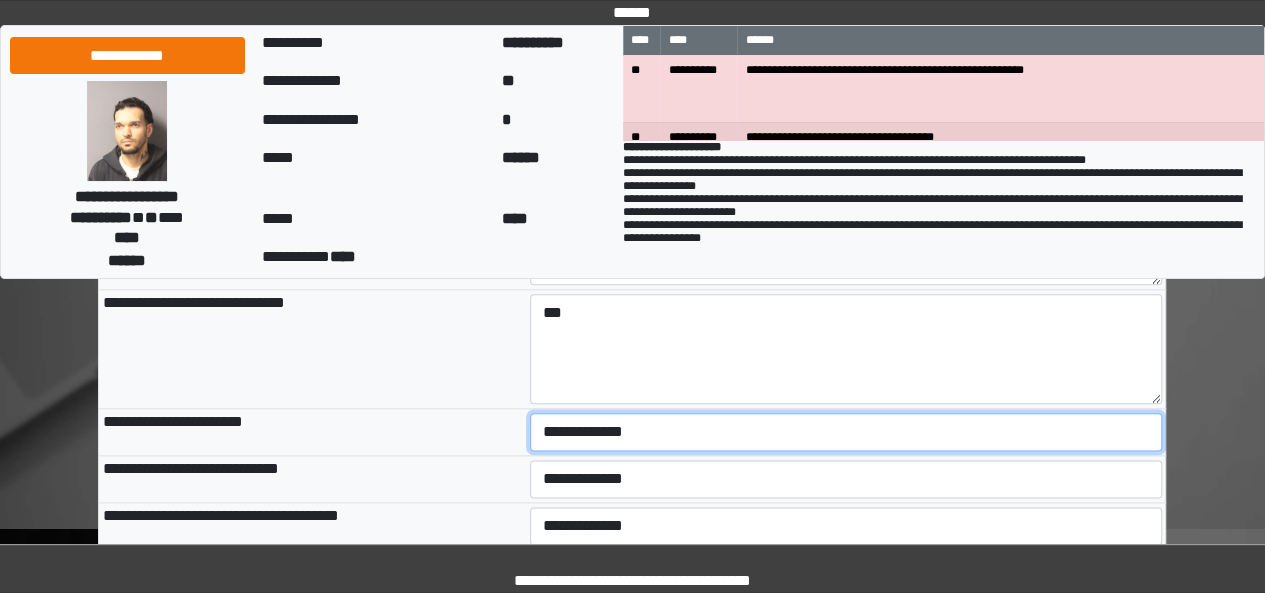 click on "**********" at bounding box center [846, 432] 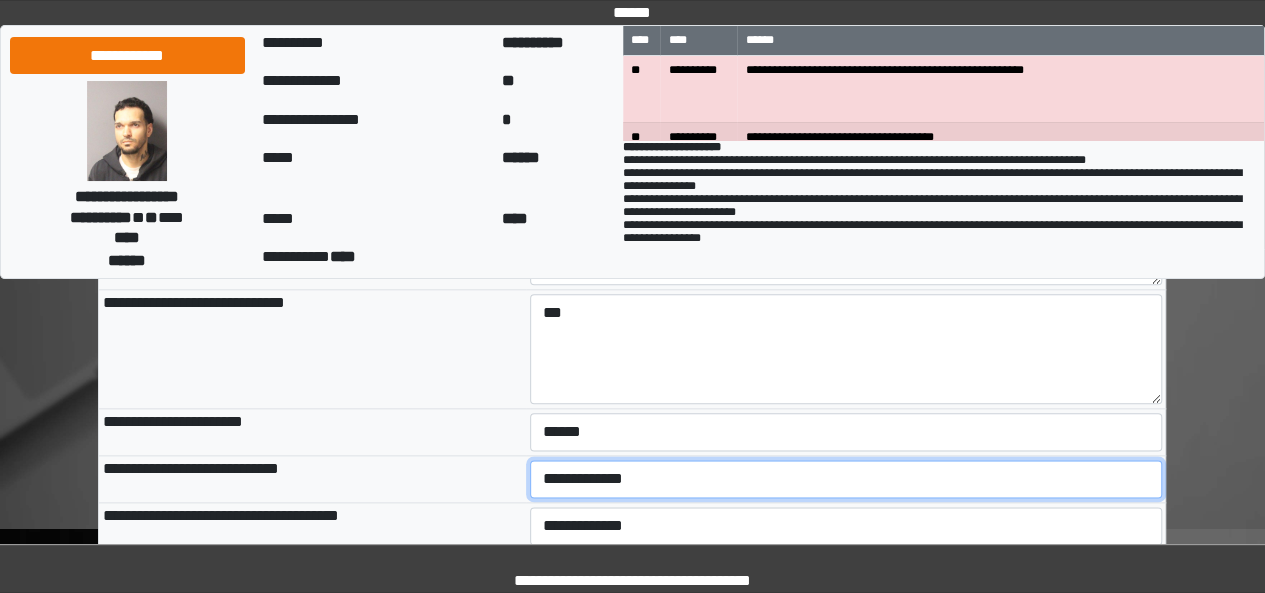 click on "**********" at bounding box center [846, 479] 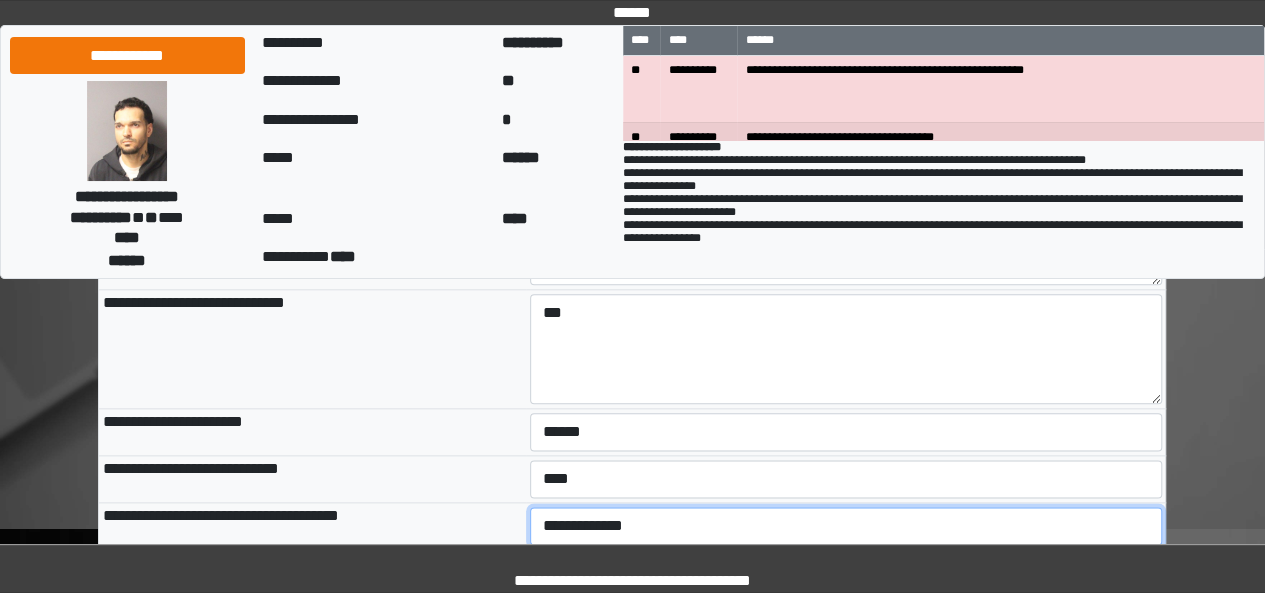 click on "**********" at bounding box center [846, 526] 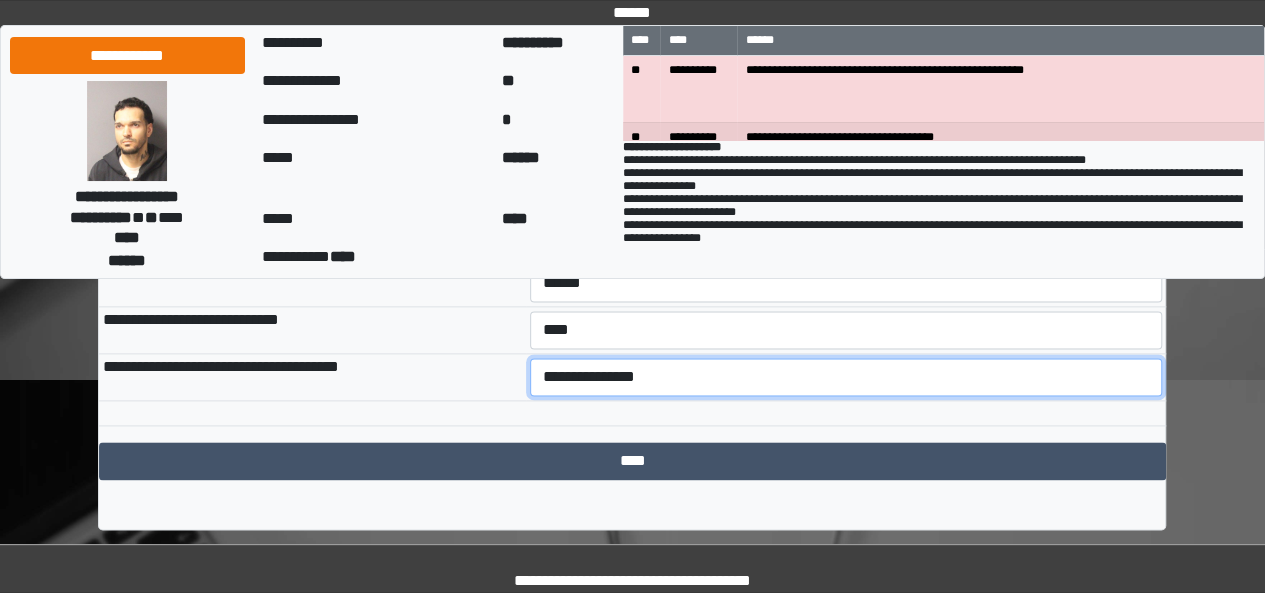 scroll, scrollTop: 1128, scrollLeft: 0, axis: vertical 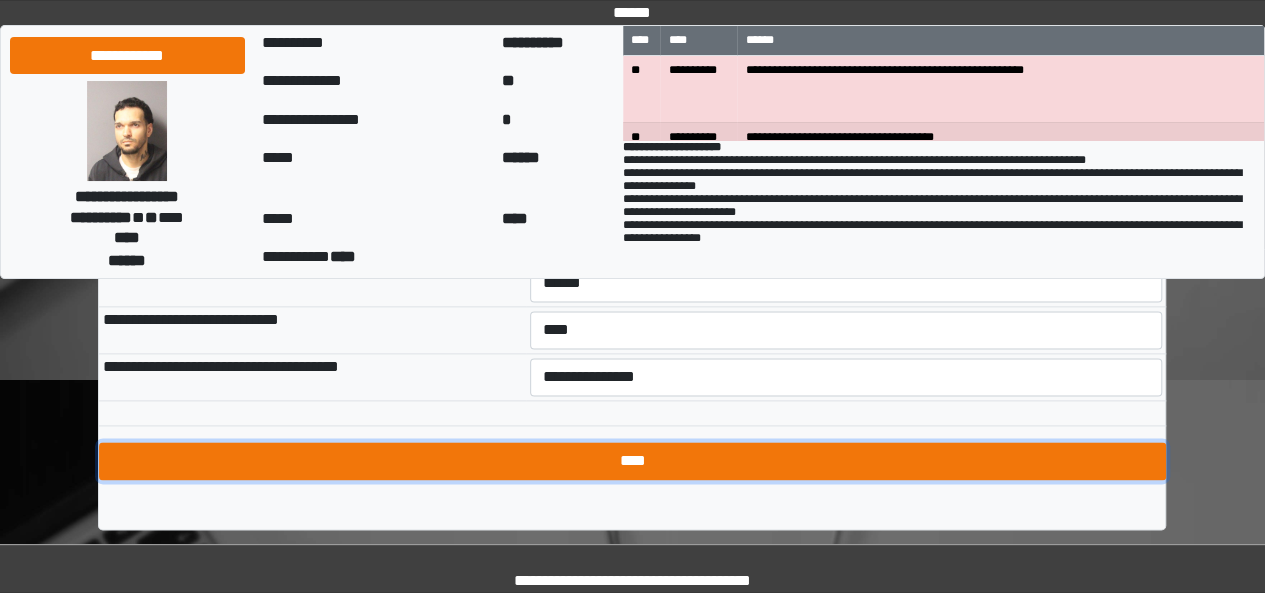 click on "****" at bounding box center (632, 461) 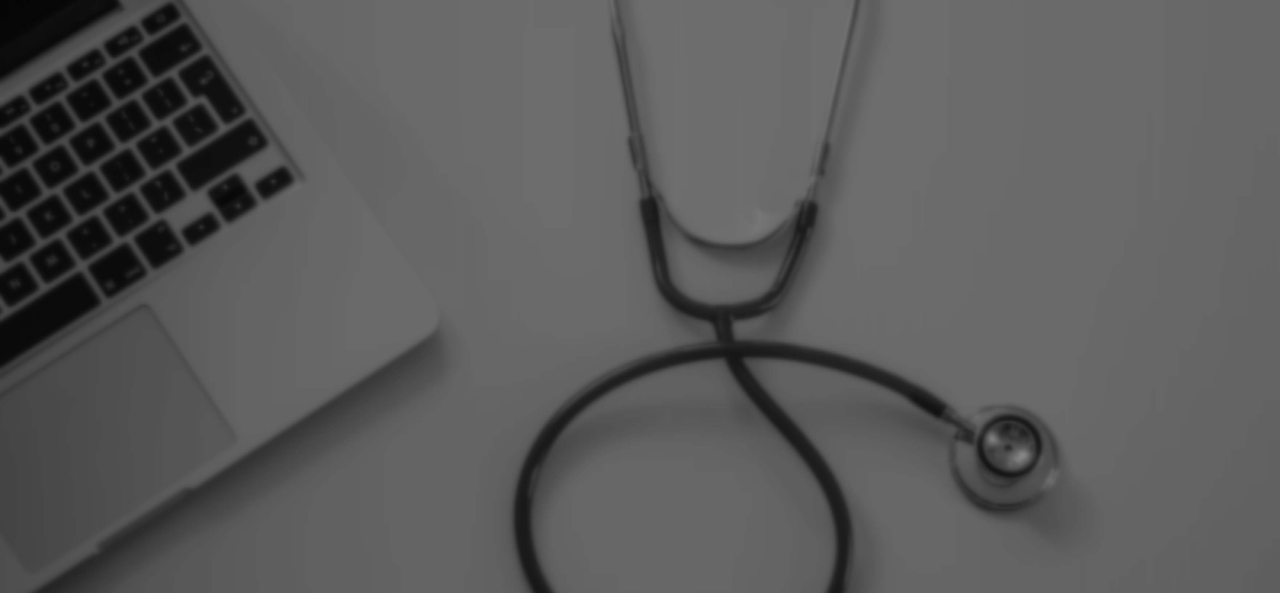 scroll, scrollTop: 0, scrollLeft: 0, axis: both 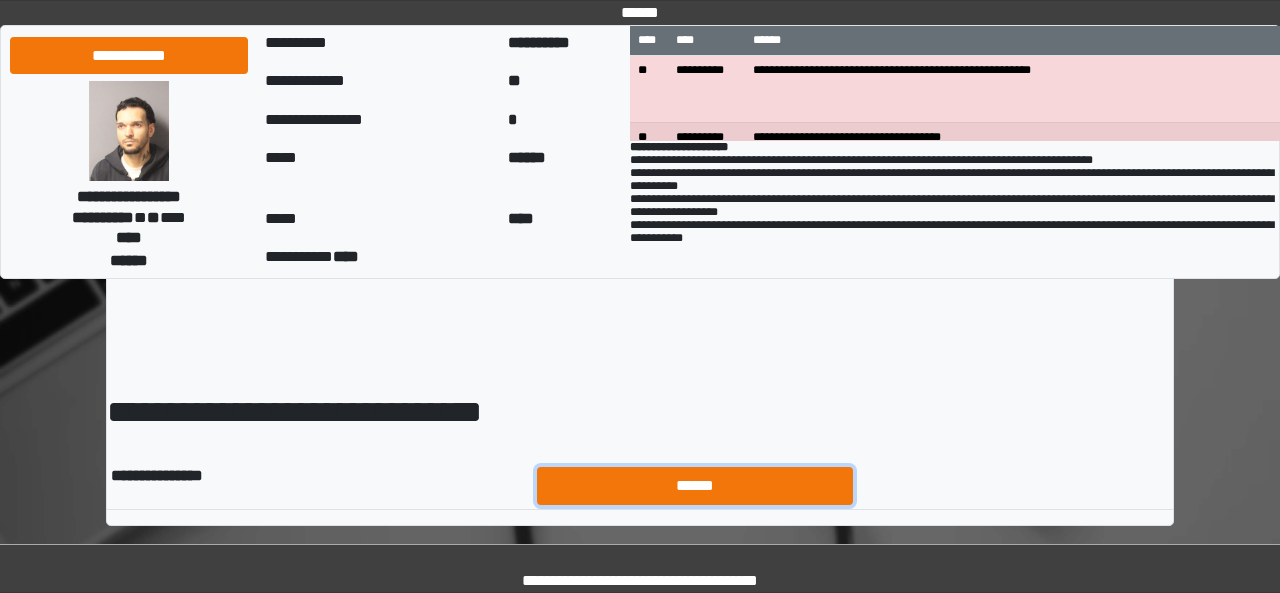 click on "******" at bounding box center (695, 485) 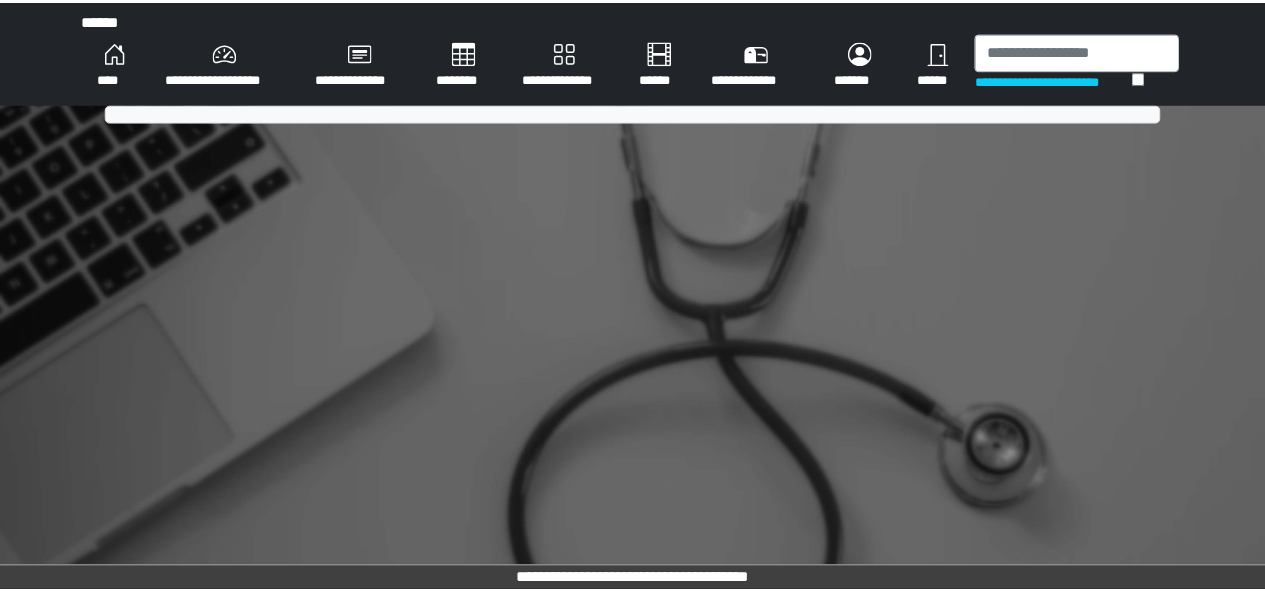 scroll, scrollTop: 0, scrollLeft: 0, axis: both 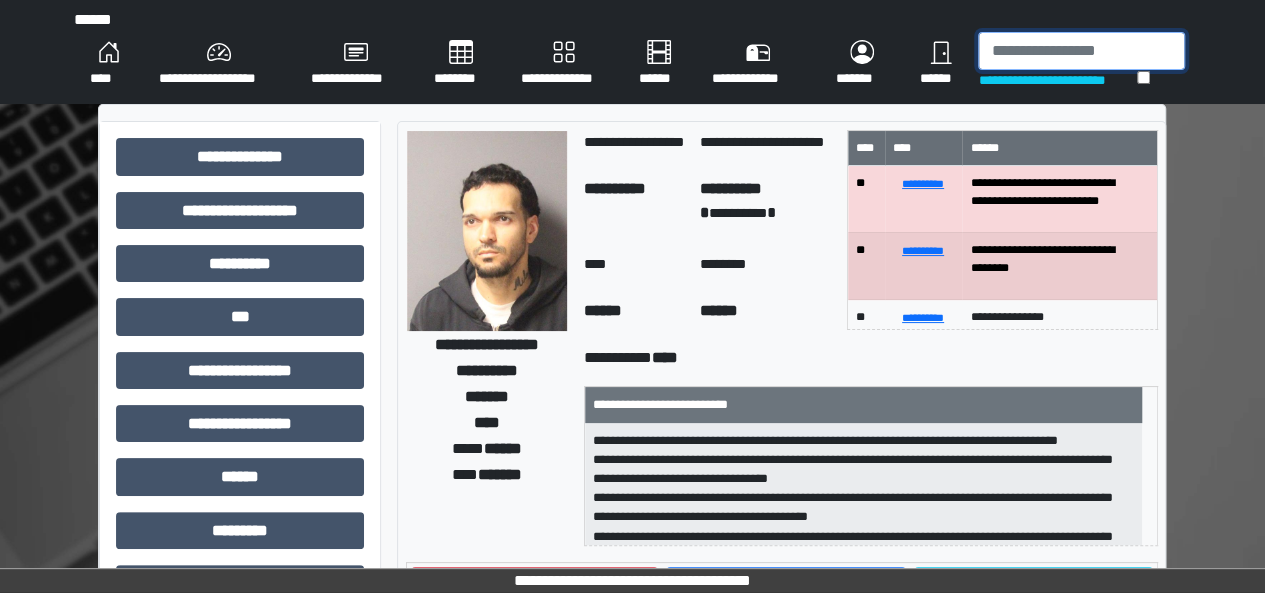 click at bounding box center [1081, 51] 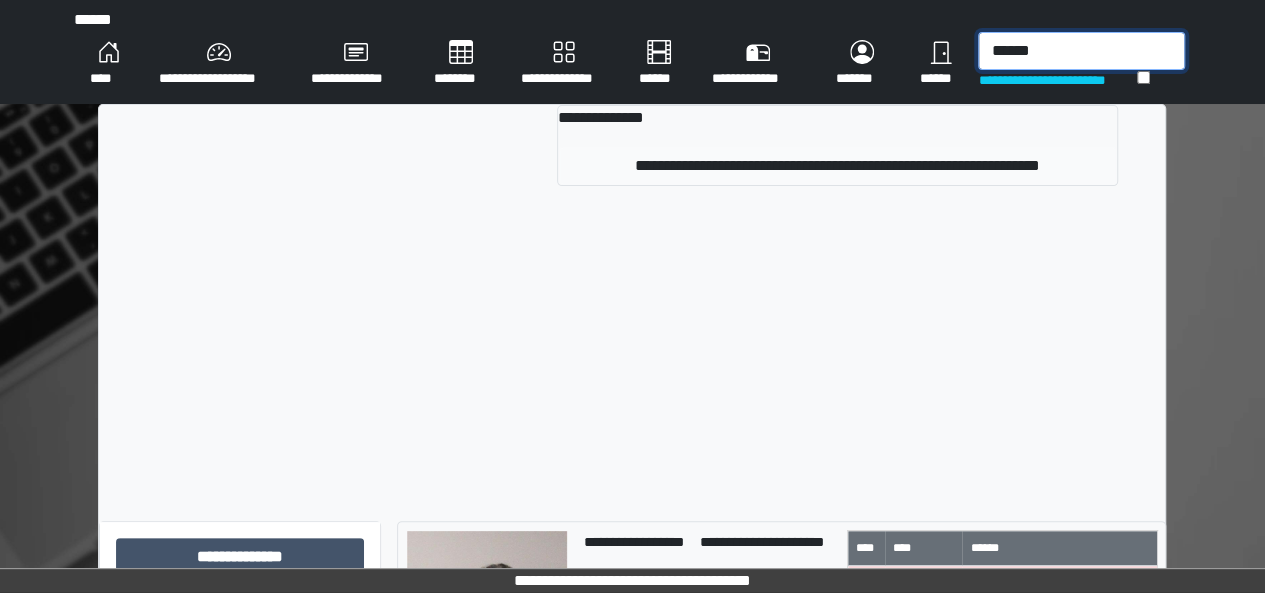 type on "******" 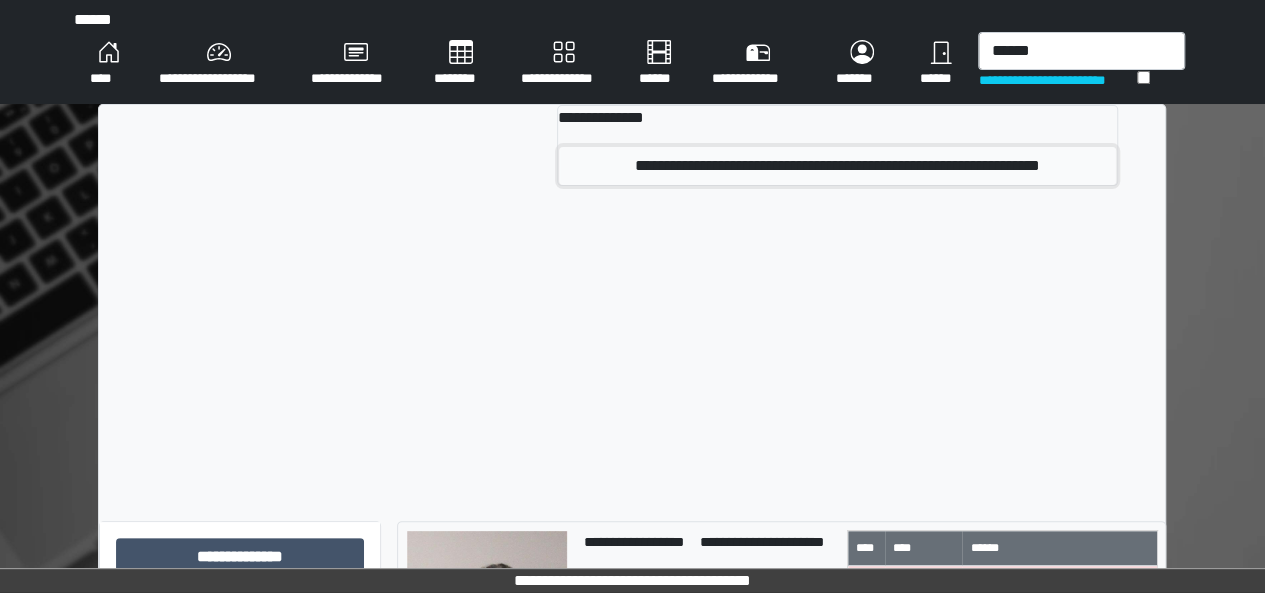 click on "**********" at bounding box center [837, 166] 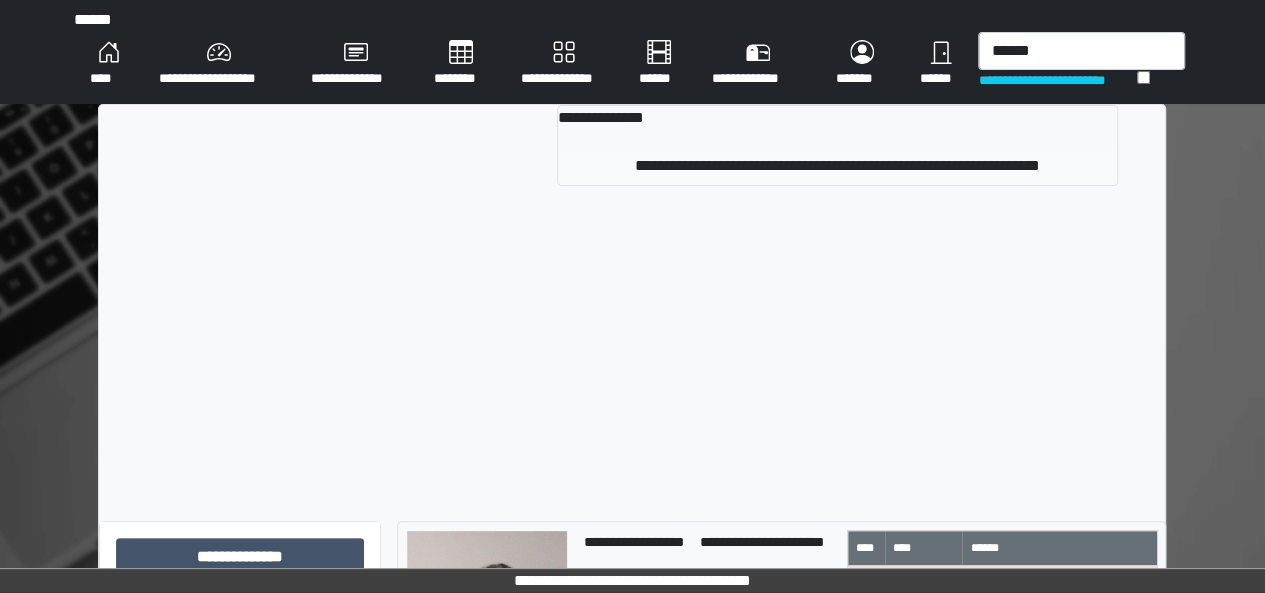 type 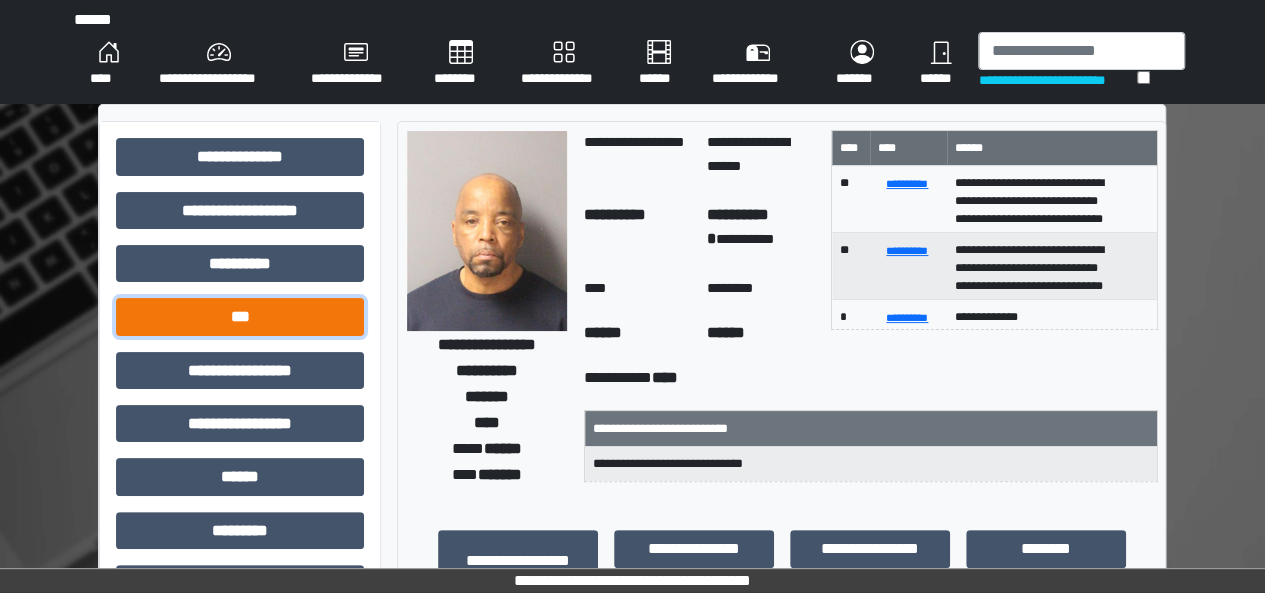 click on "***" at bounding box center (240, 316) 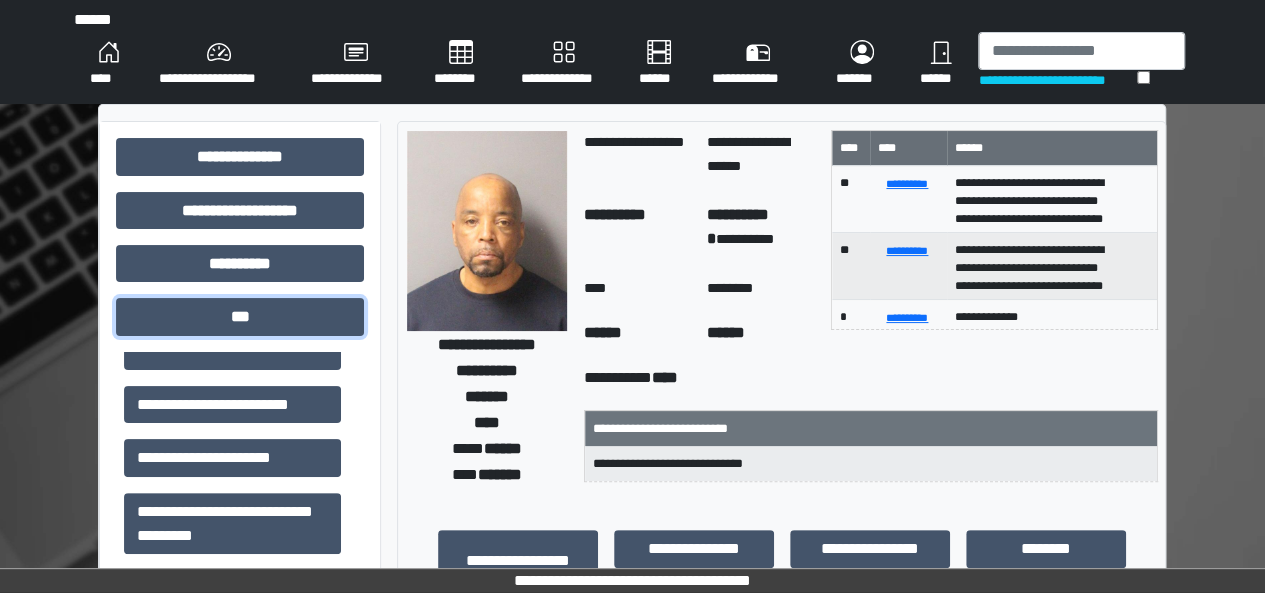 scroll, scrollTop: 333, scrollLeft: 0, axis: vertical 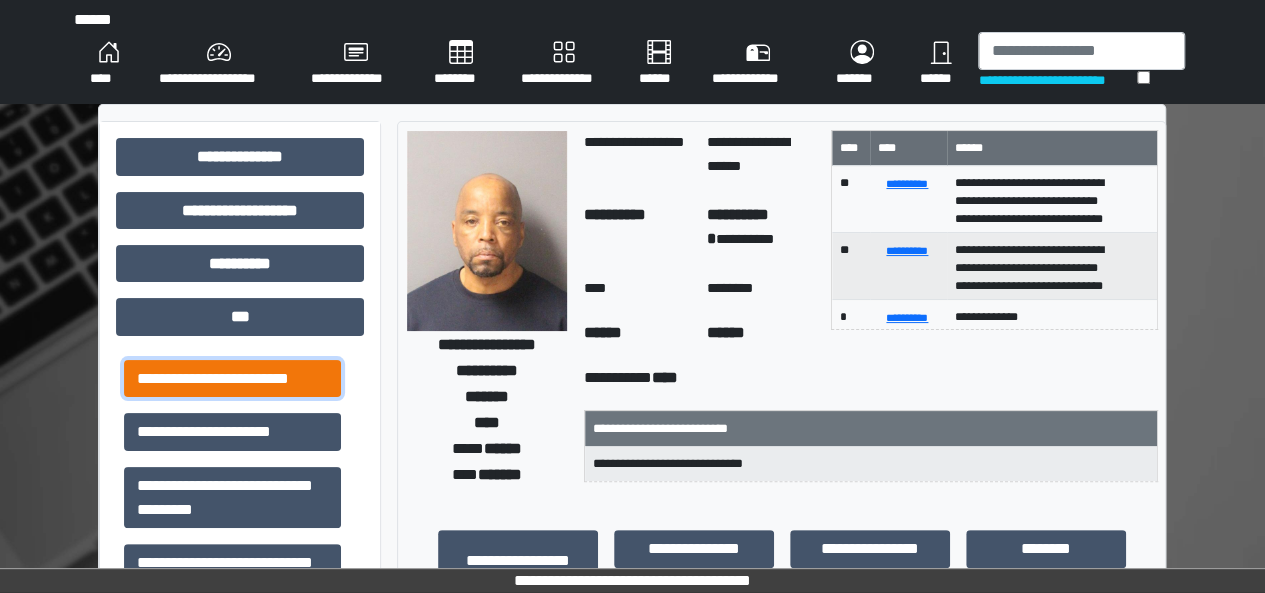 click on "**********" at bounding box center [232, 378] 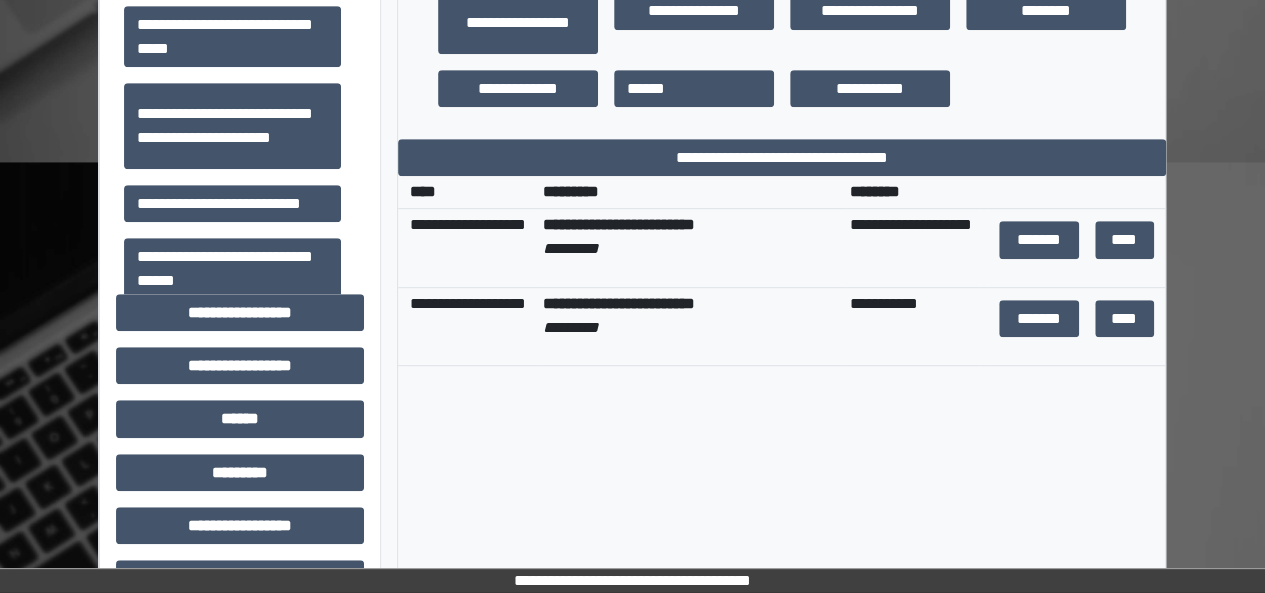 scroll, scrollTop: 537, scrollLeft: 0, axis: vertical 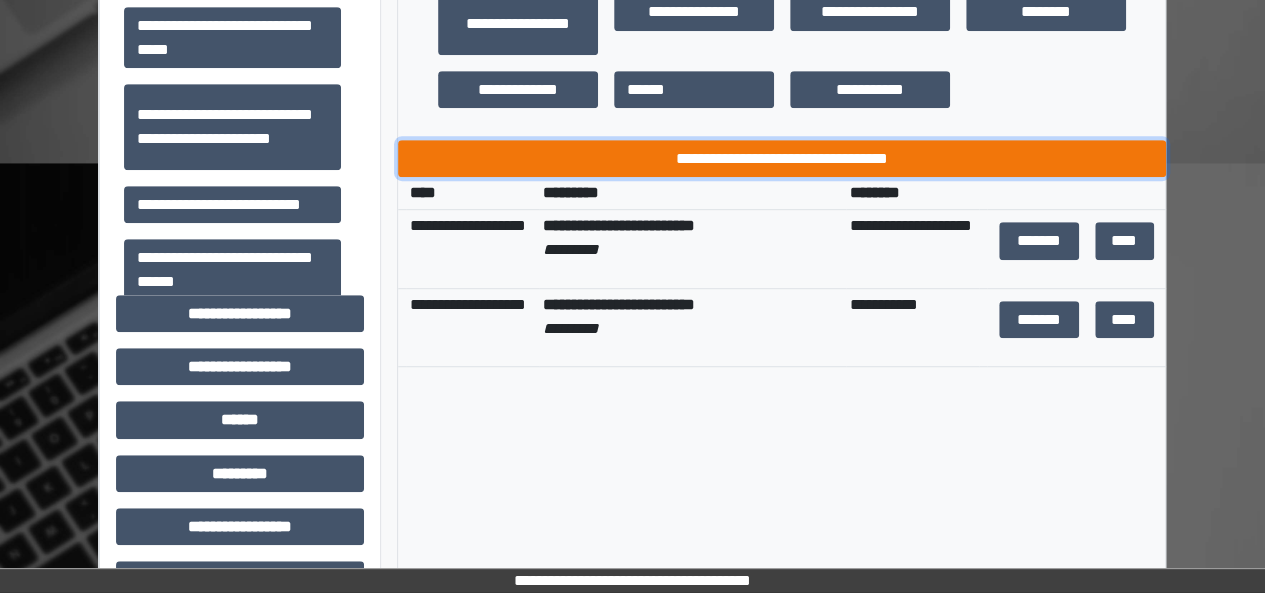 click on "**********" at bounding box center (782, 158) 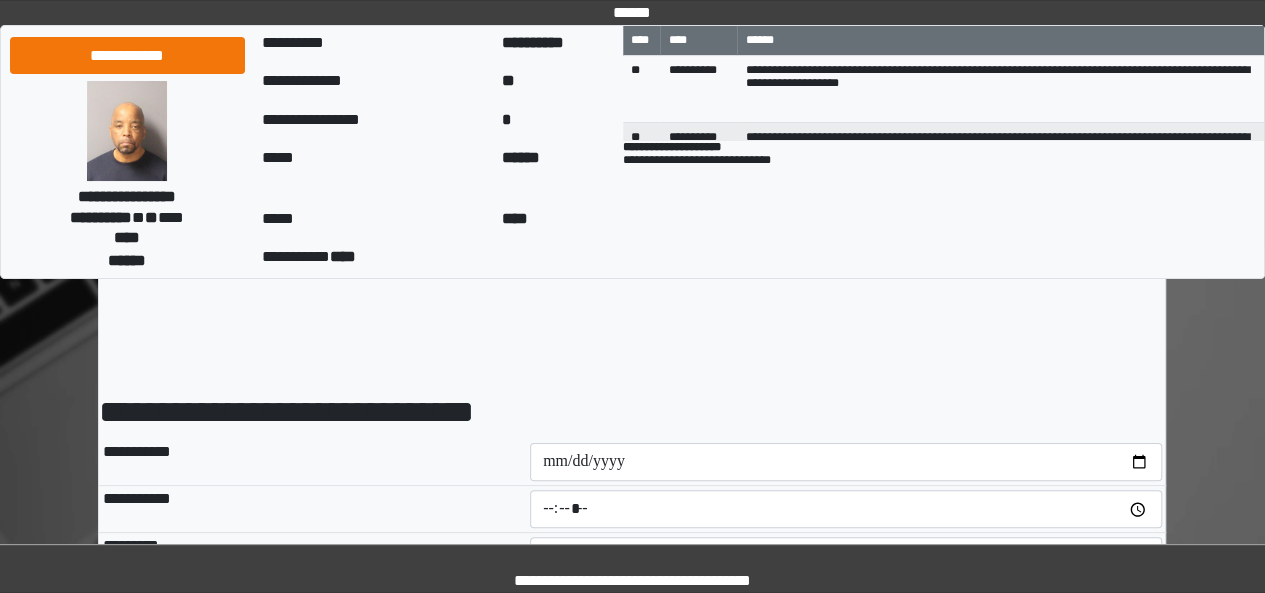 scroll, scrollTop: 28, scrollLeft: 0, axis: vertical 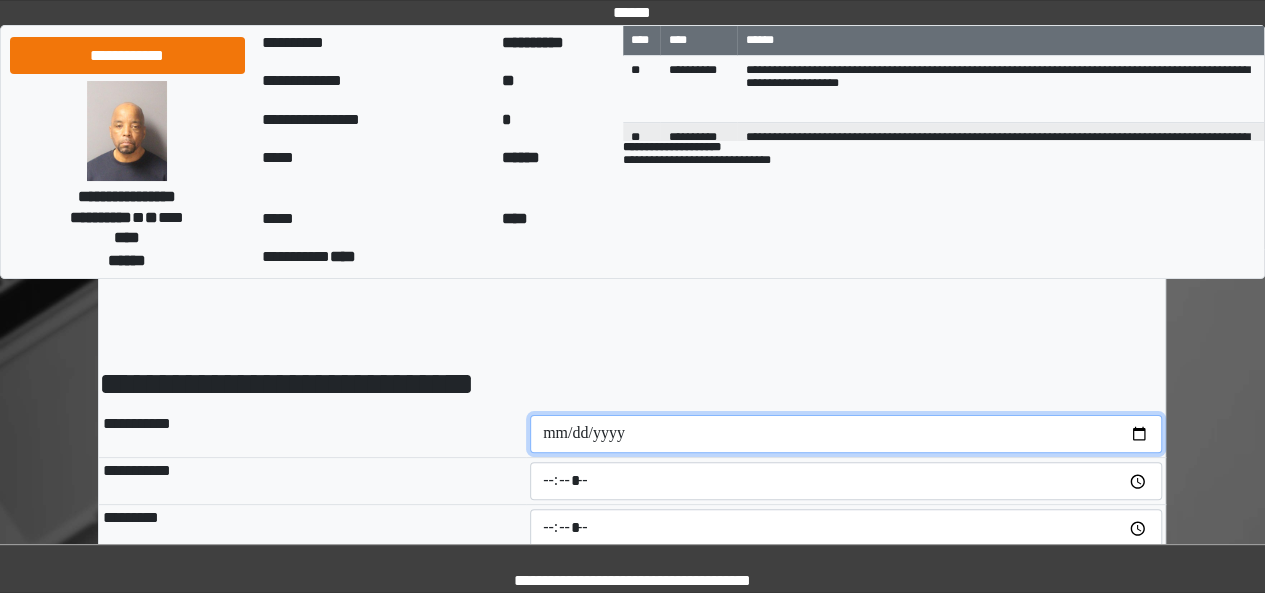 click at bounding box center [846, 434] 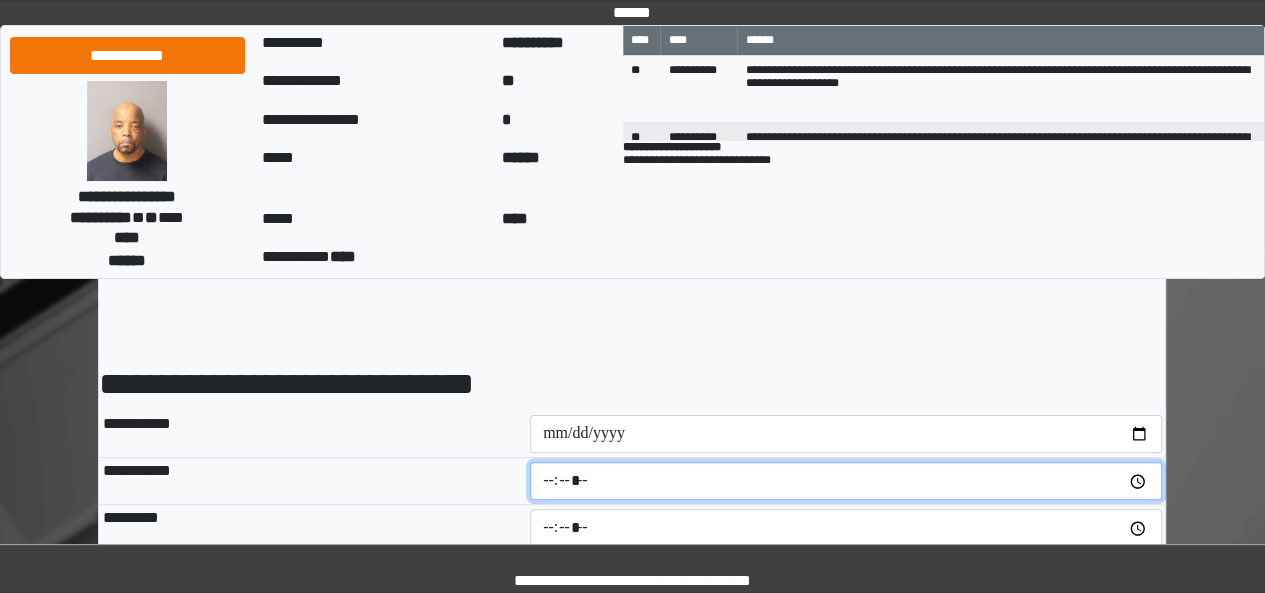 click at bounding box center [846, 481] 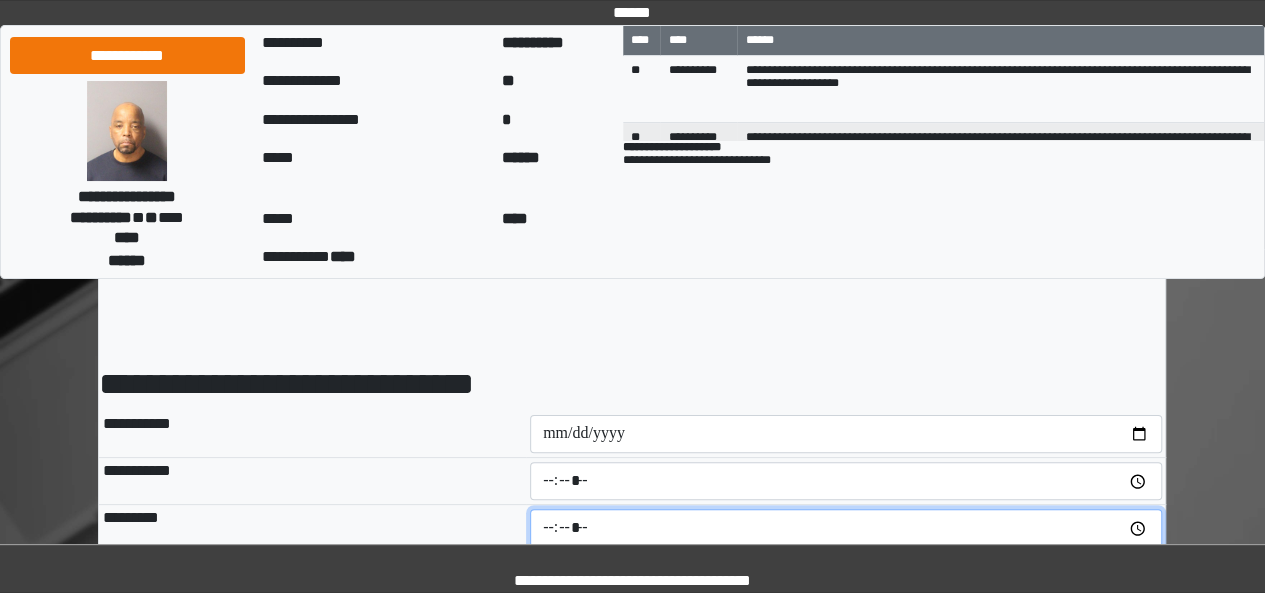 type on "*****" 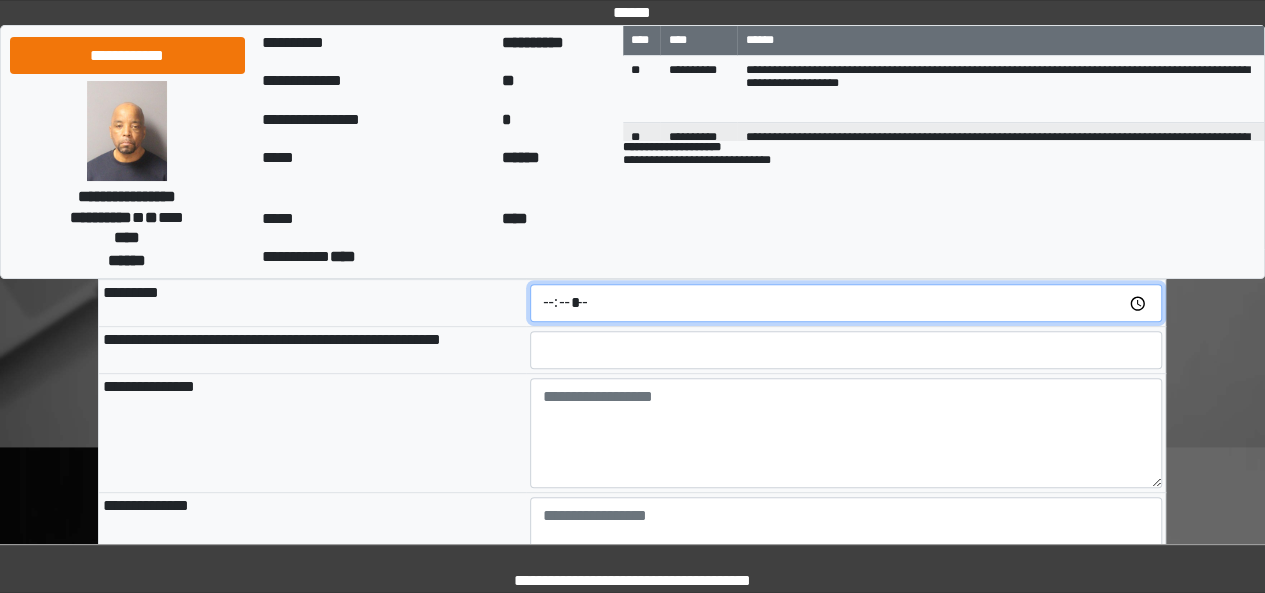 scroll, scrollTop: 254, scrollLeft: 0, axis: vertical 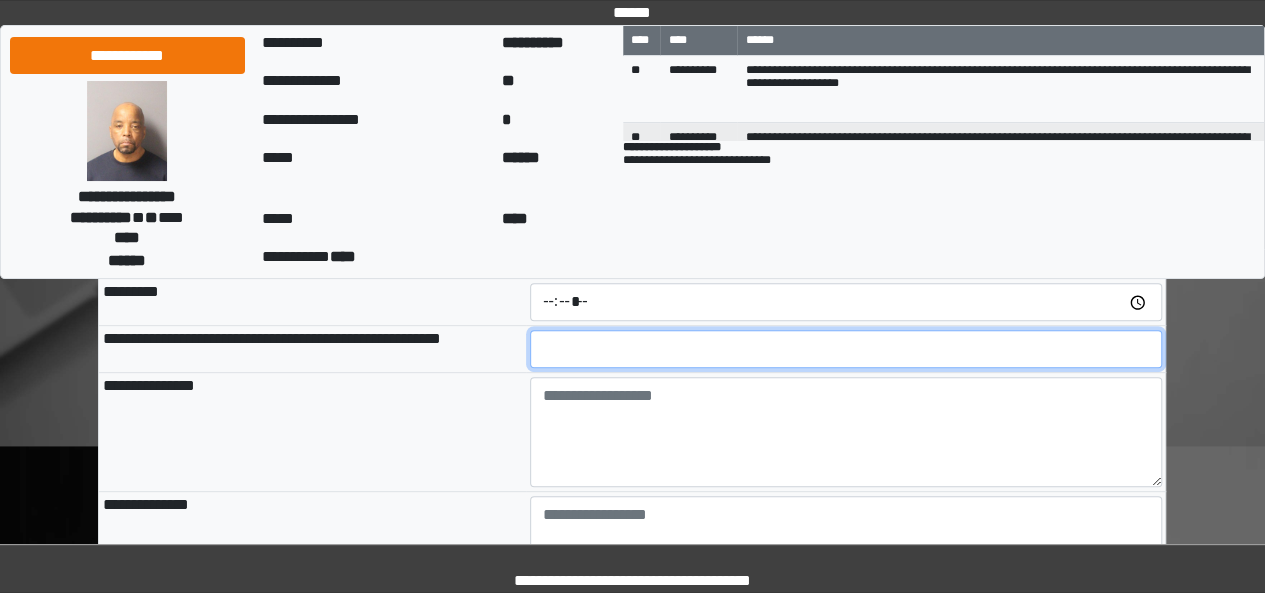 click at bounding box center [846, 349] 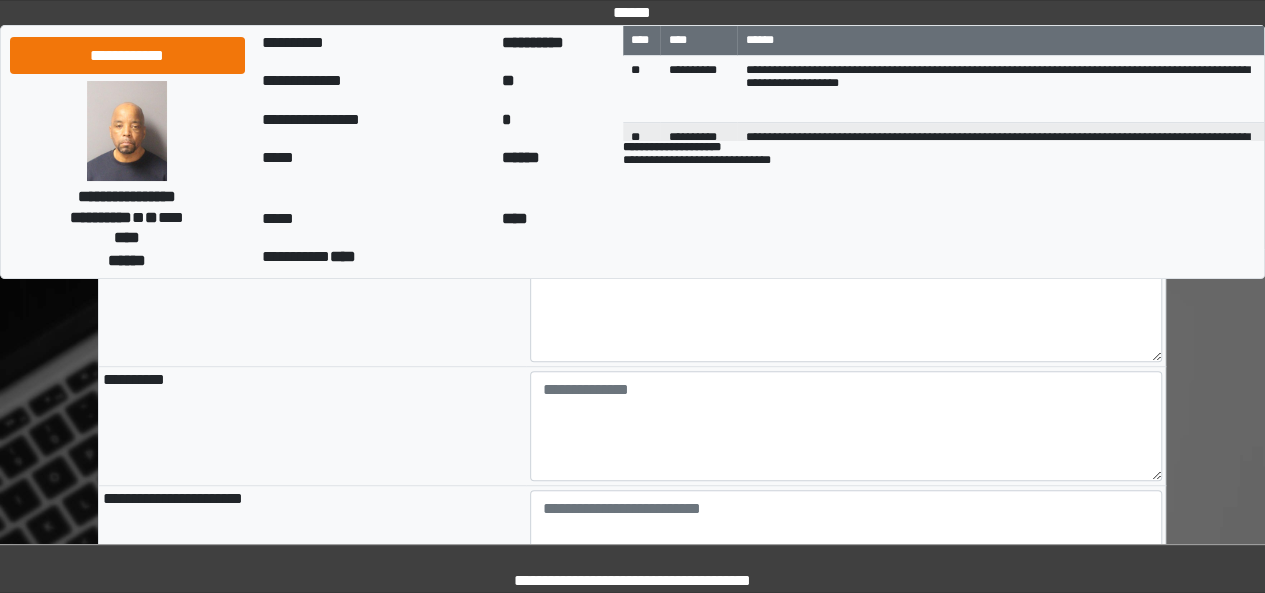 scroll, scrollTop: 573, scrollLeft: 0, axis: vertical 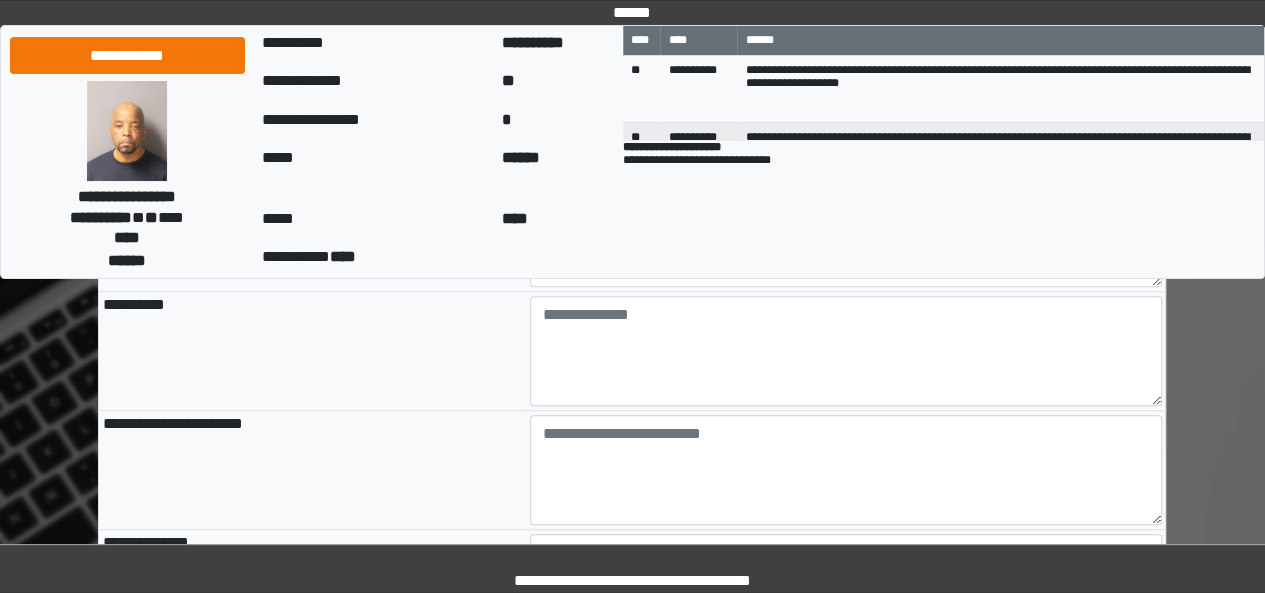 type on "**********" 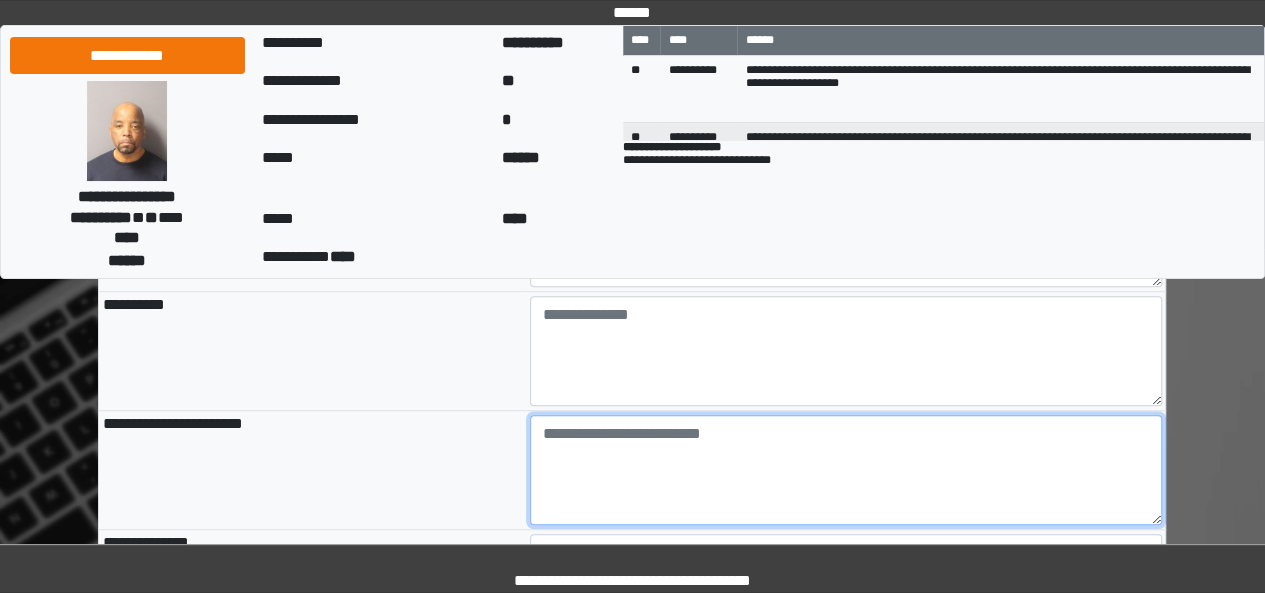 click at bounding box center [846, 470] 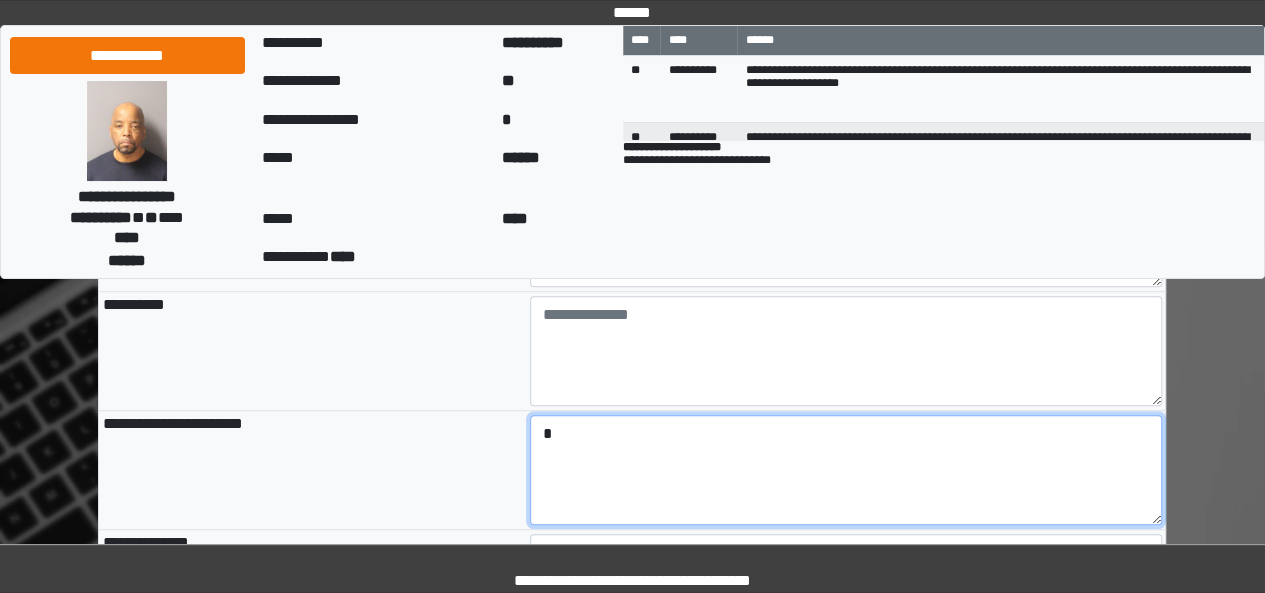 type on "*" 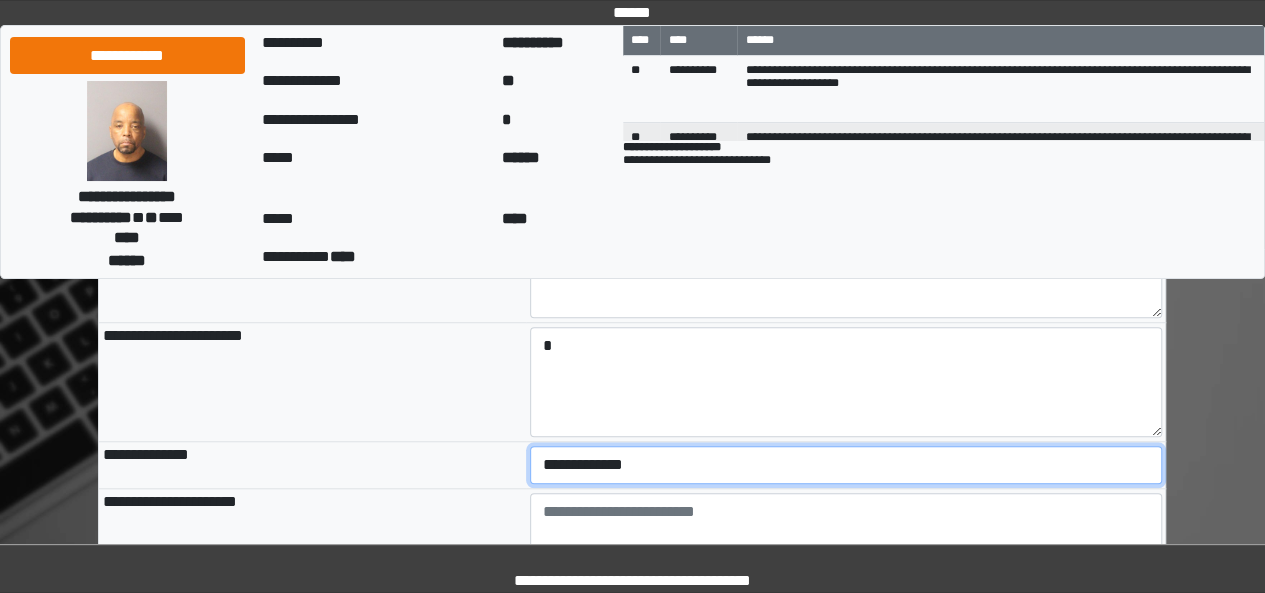 scroll, scrollTop: 683, scrollLeft: 0, axis: vertical 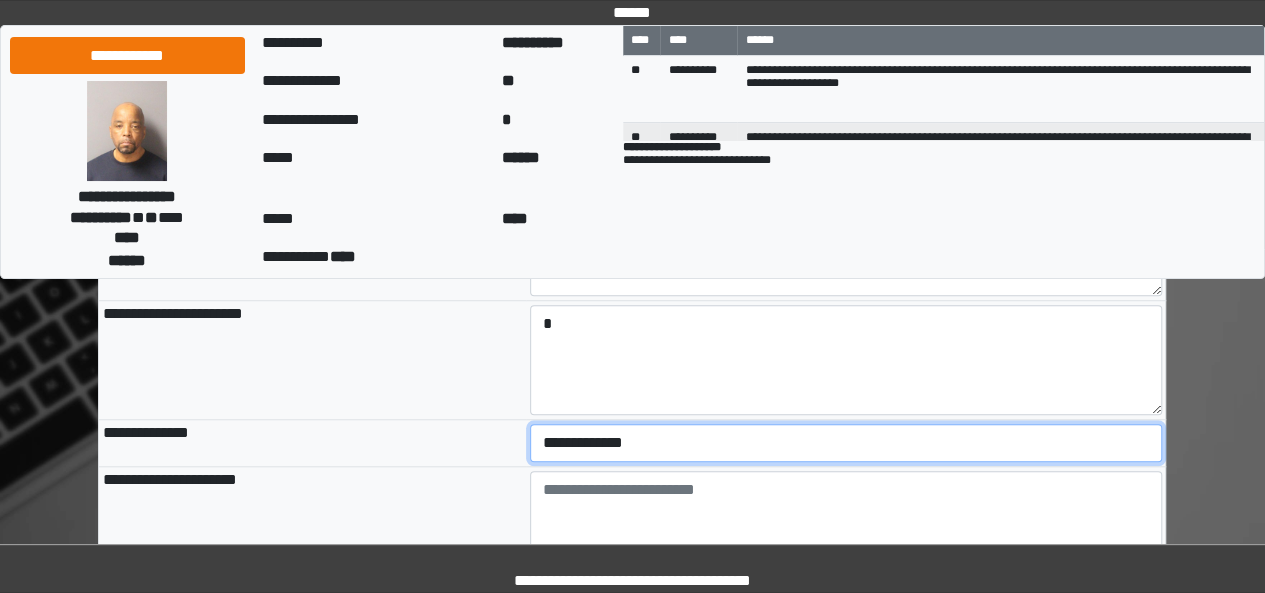click on "**********" at bounding box center (846, 443) 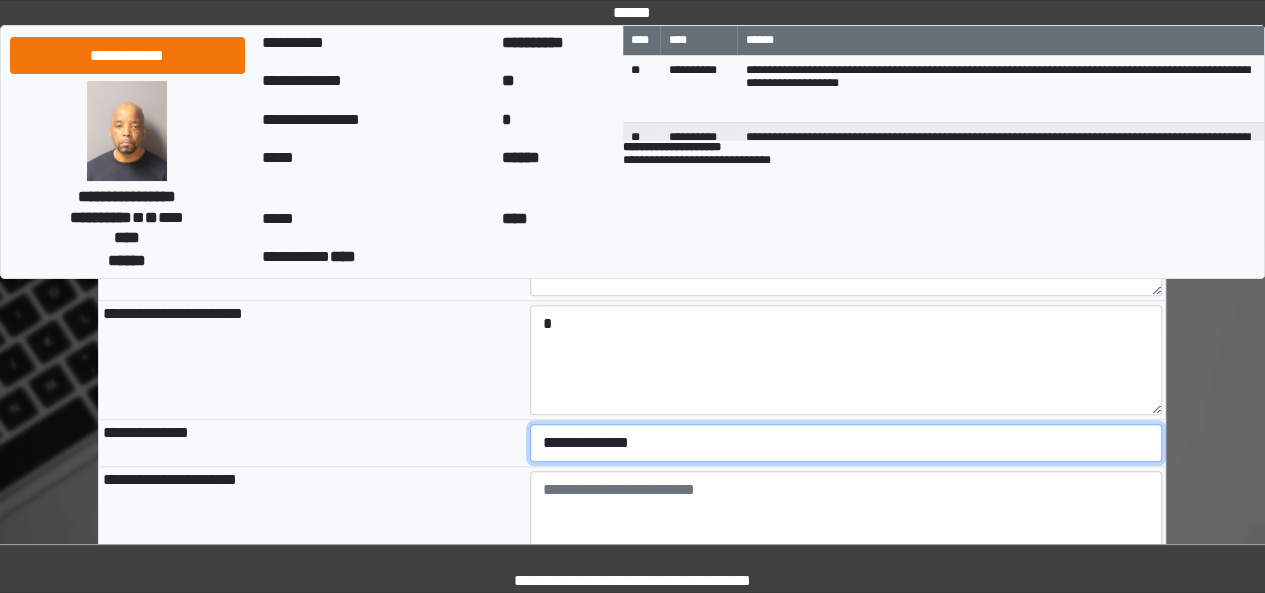 click on "**********" at bounding box center (846, 443) 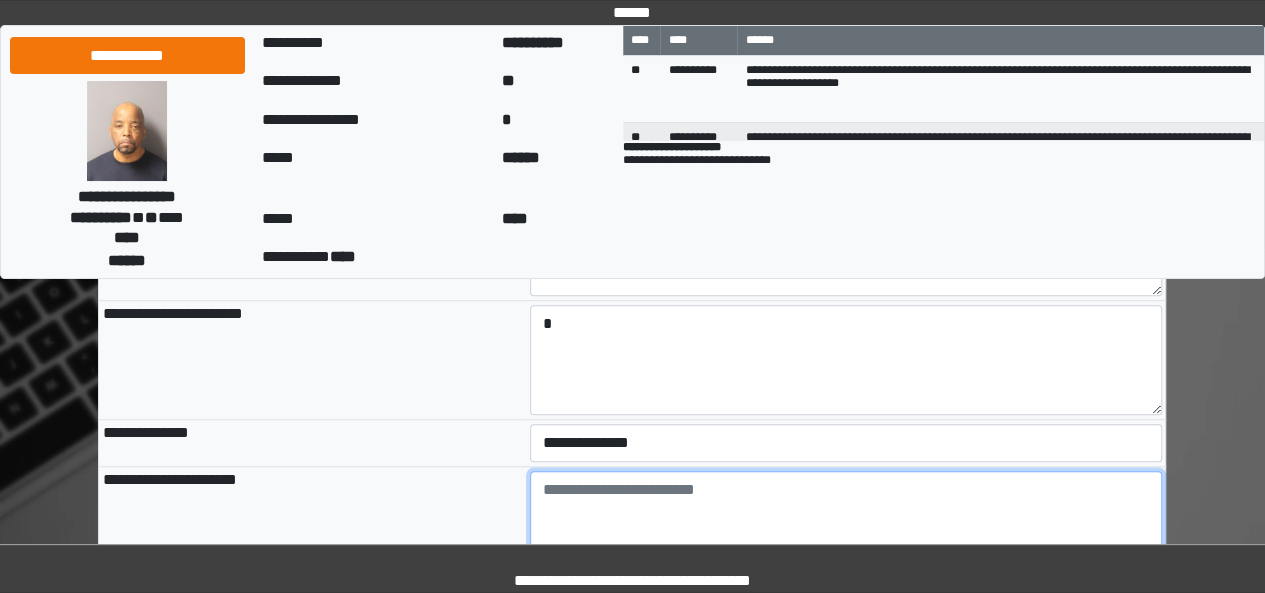 click at bounding box center (846, 526) 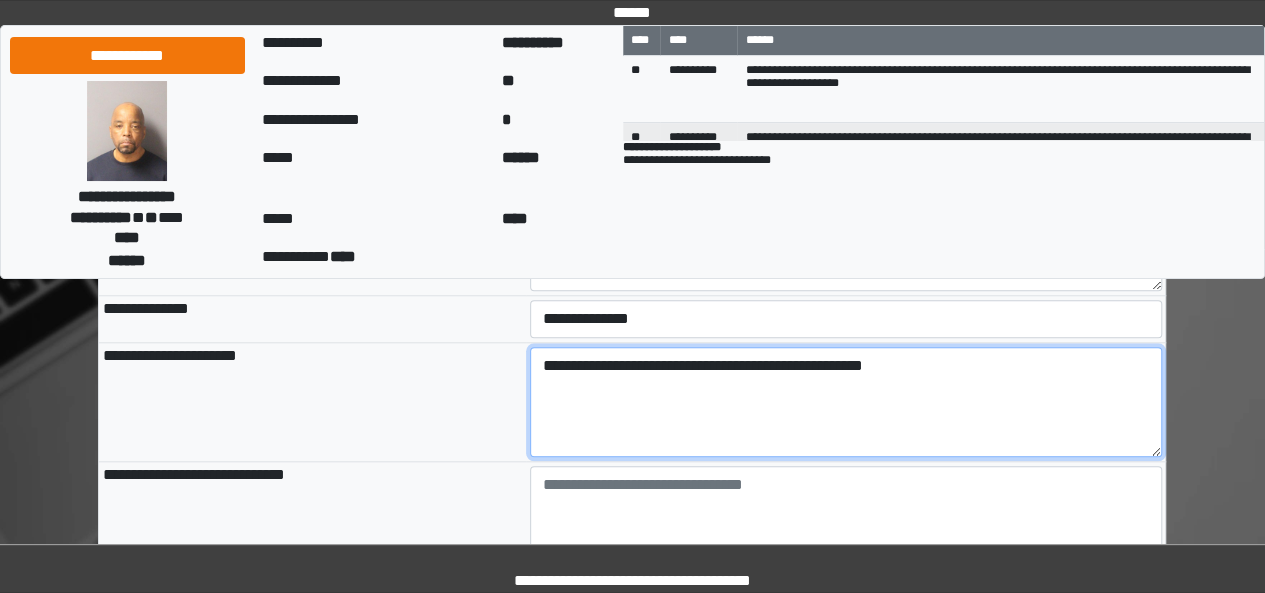 scroll, scrollTop: 870, scrollLeft: 0, axis: vertical 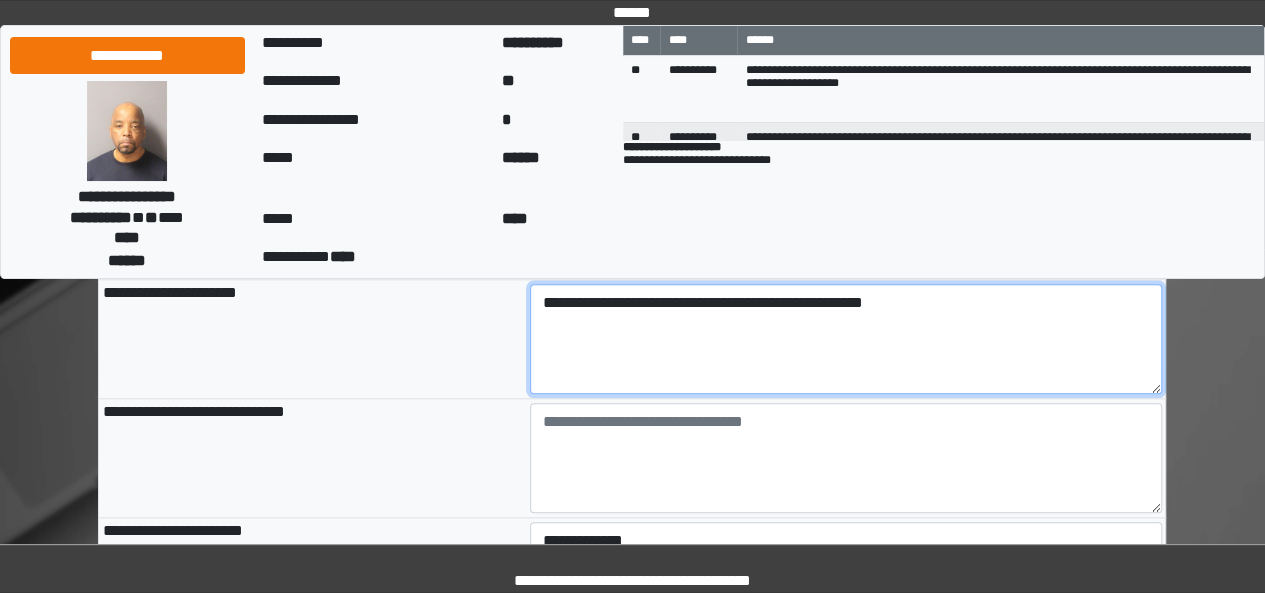 type on "**********" 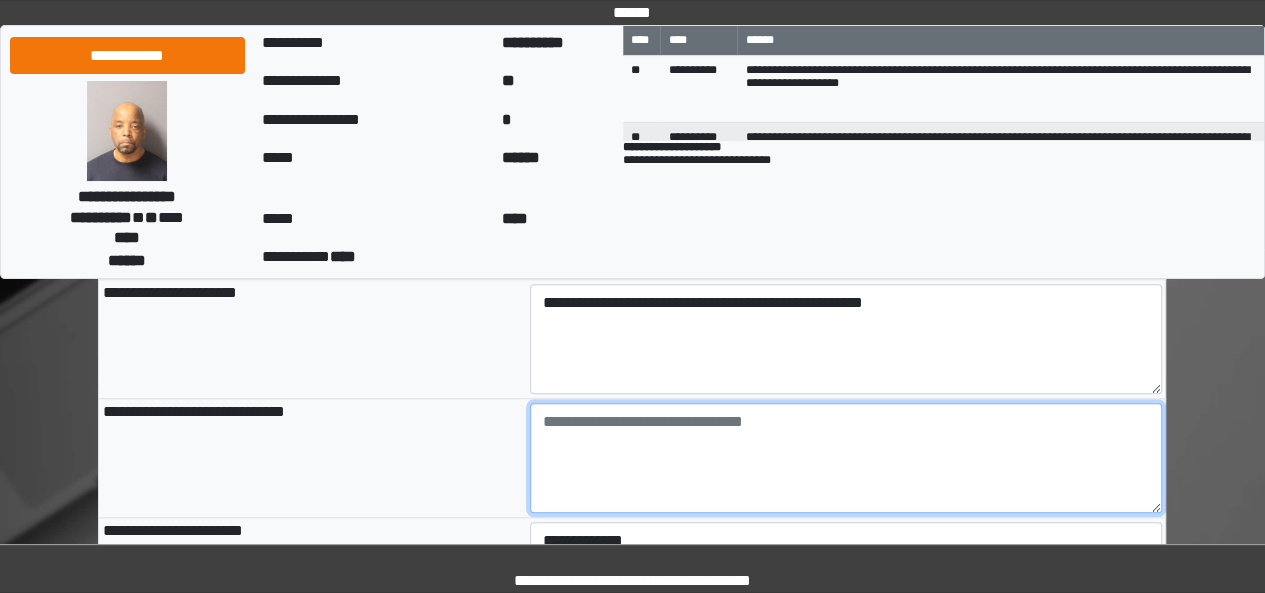 click at bounding box center (846, 458) 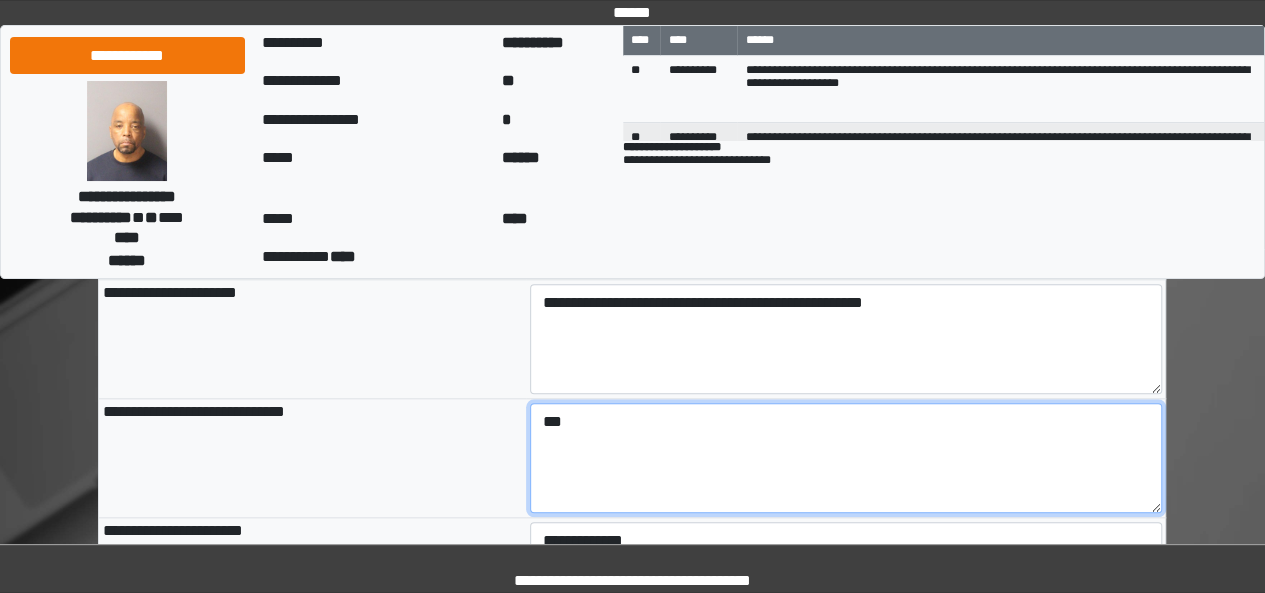 scroll, scrollTop: 964, scrollLeft: 0, axis: vertical 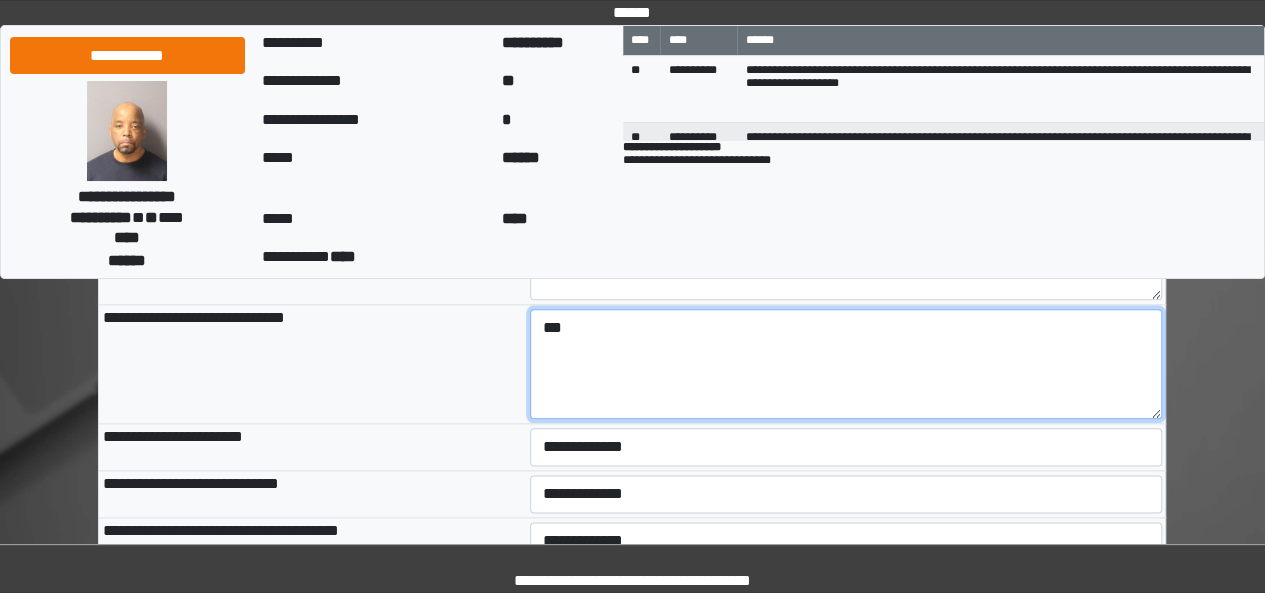 type on "***" 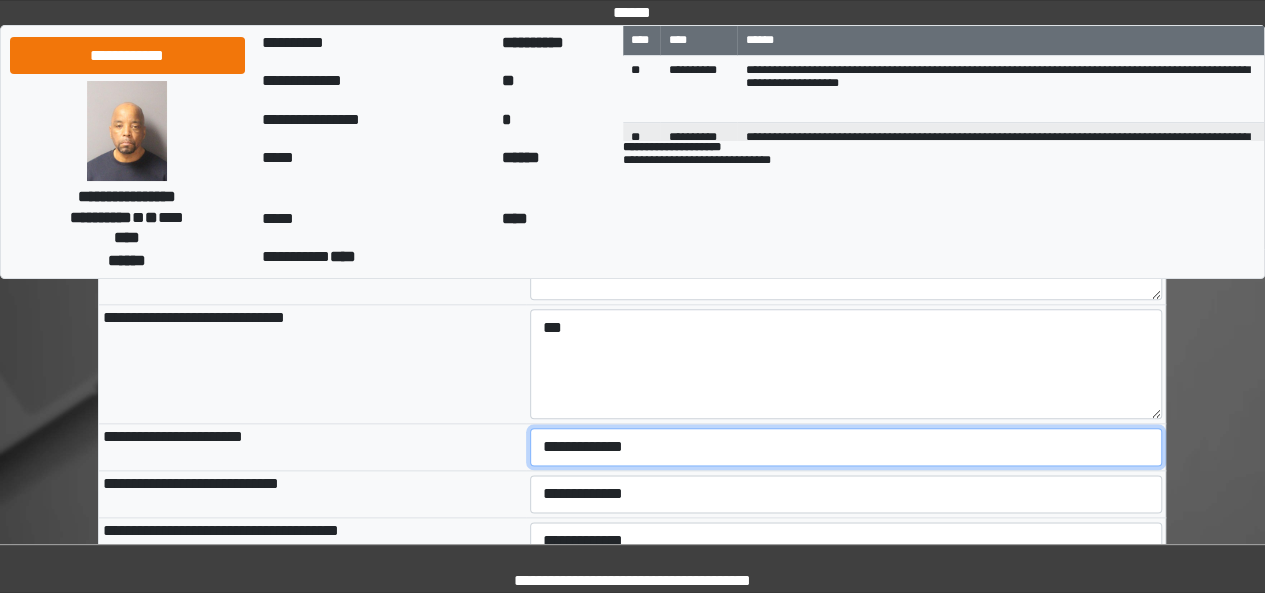 drag, startPoint x: 662, startPoint y: 447, endPoint x: 599, endPoint y: 421, distance: 68.154236 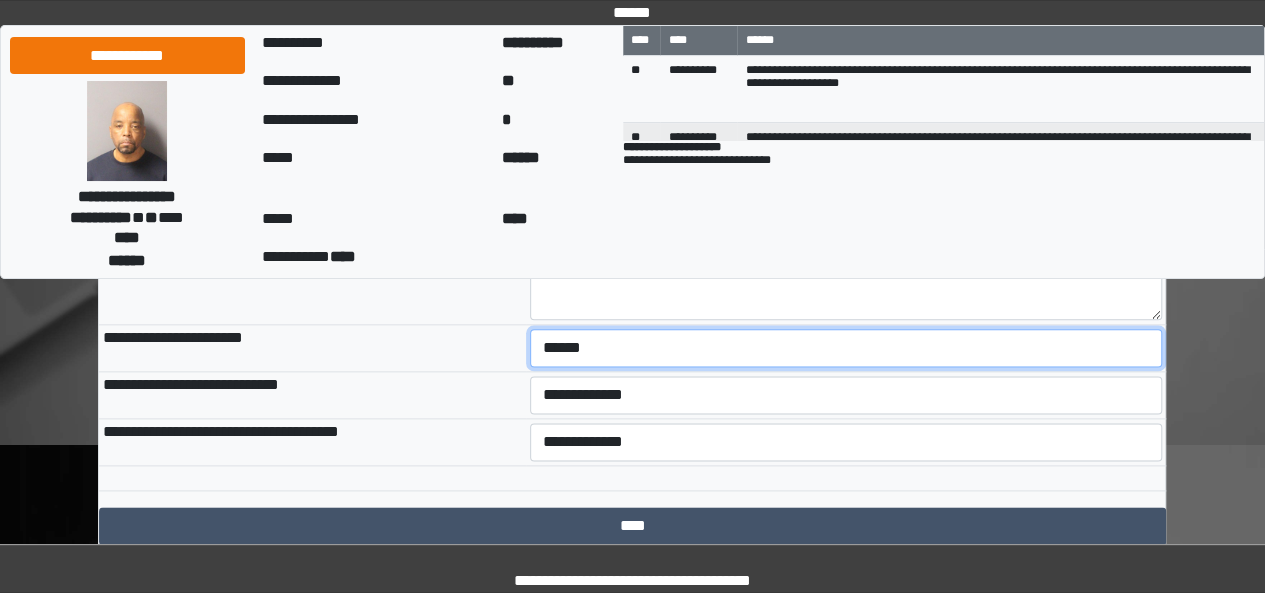 scroll, scrollTop: 1069, scrollLeft: 0, axis: vertical 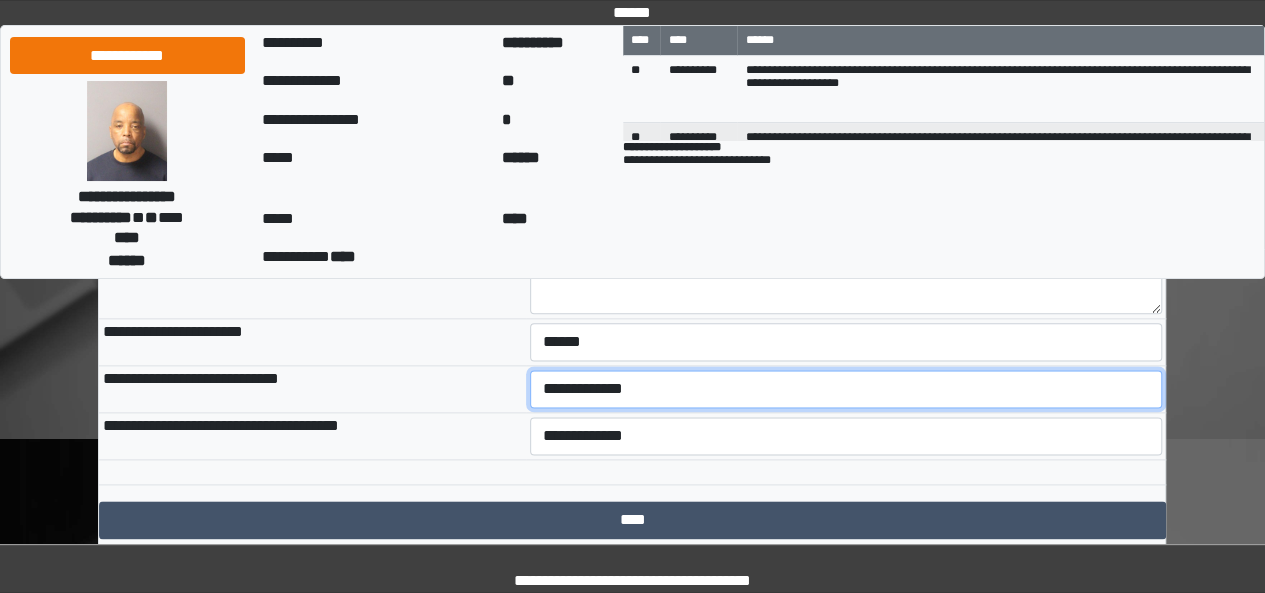 click on "**********" at bounding box center (846, 389) 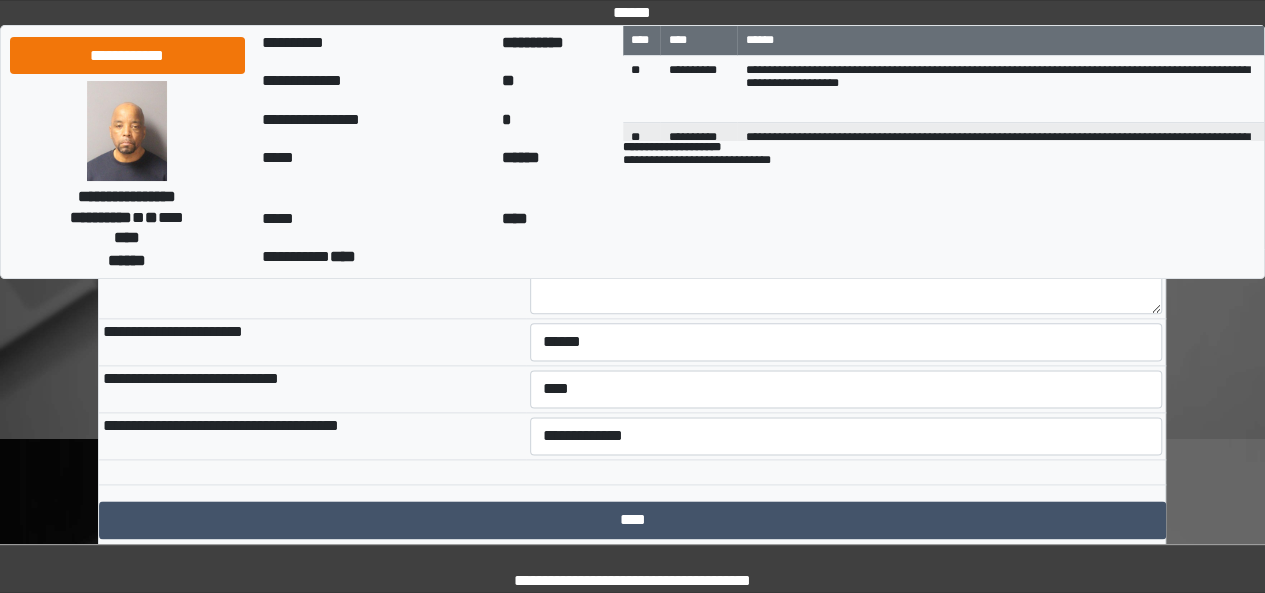 click on "**********" at bounding box center (846, 436) 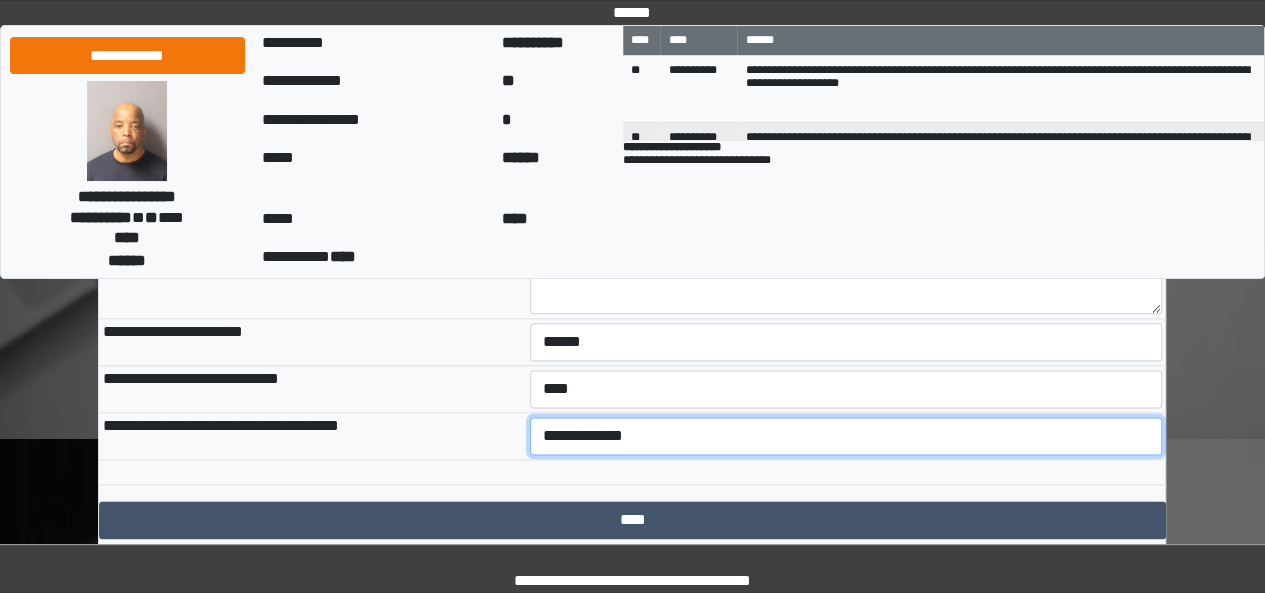 click on "**********" at bounding box center (846, 436) 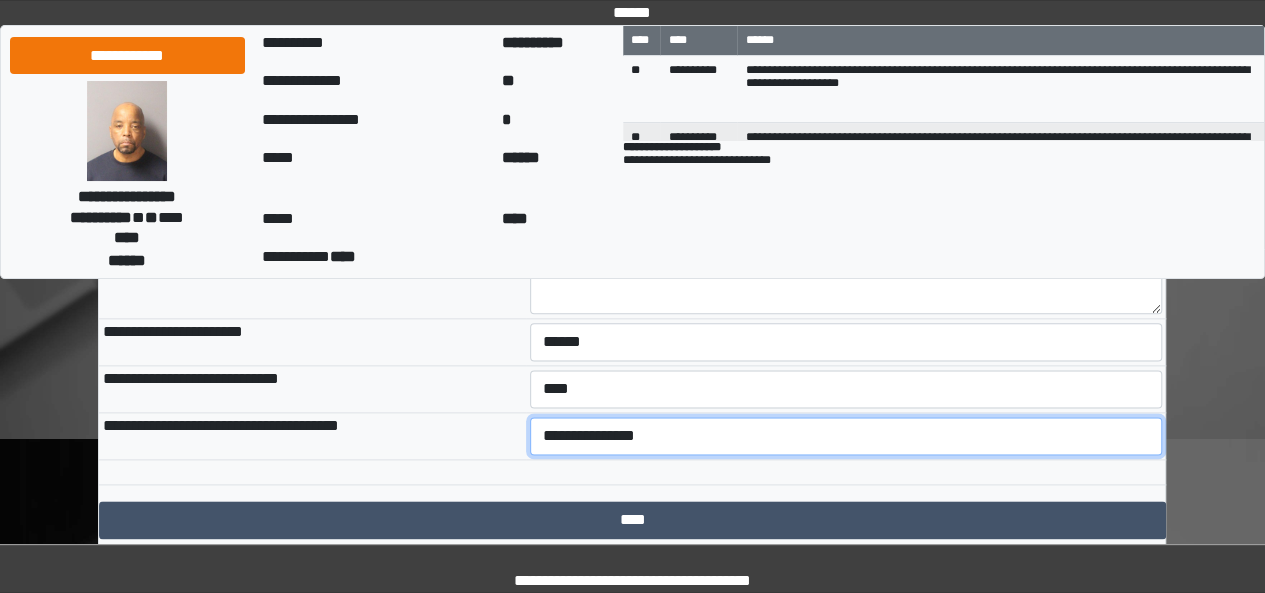 click on "**********" at bounding box center [846, 436] 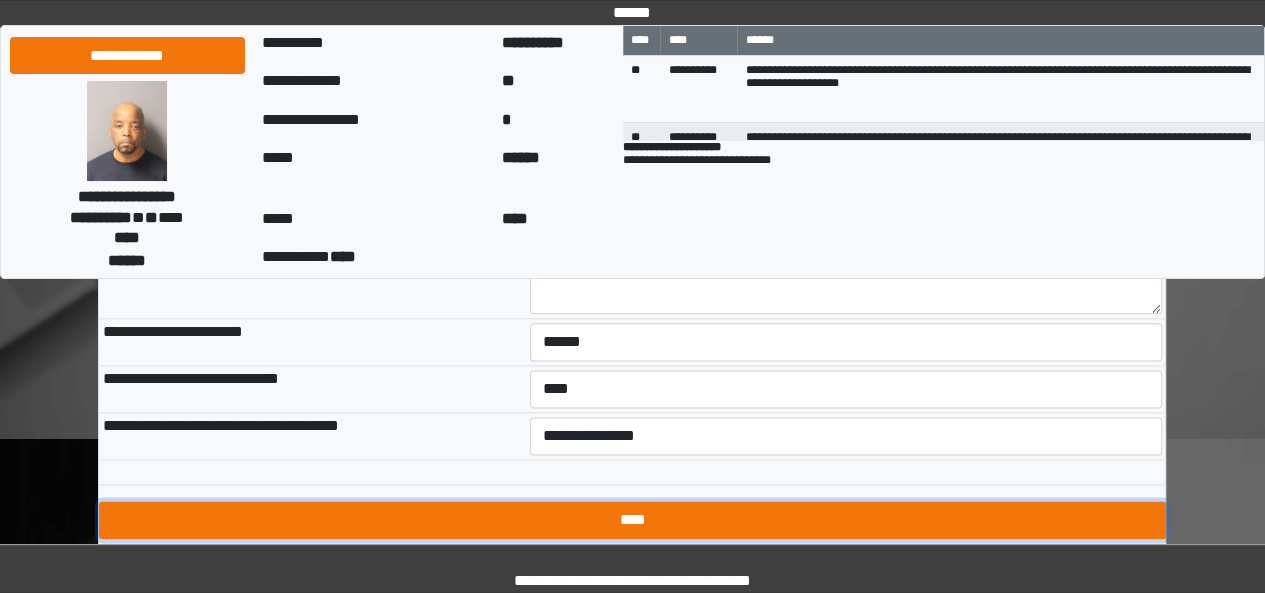 click on "****" at bounding box center [632, 520] 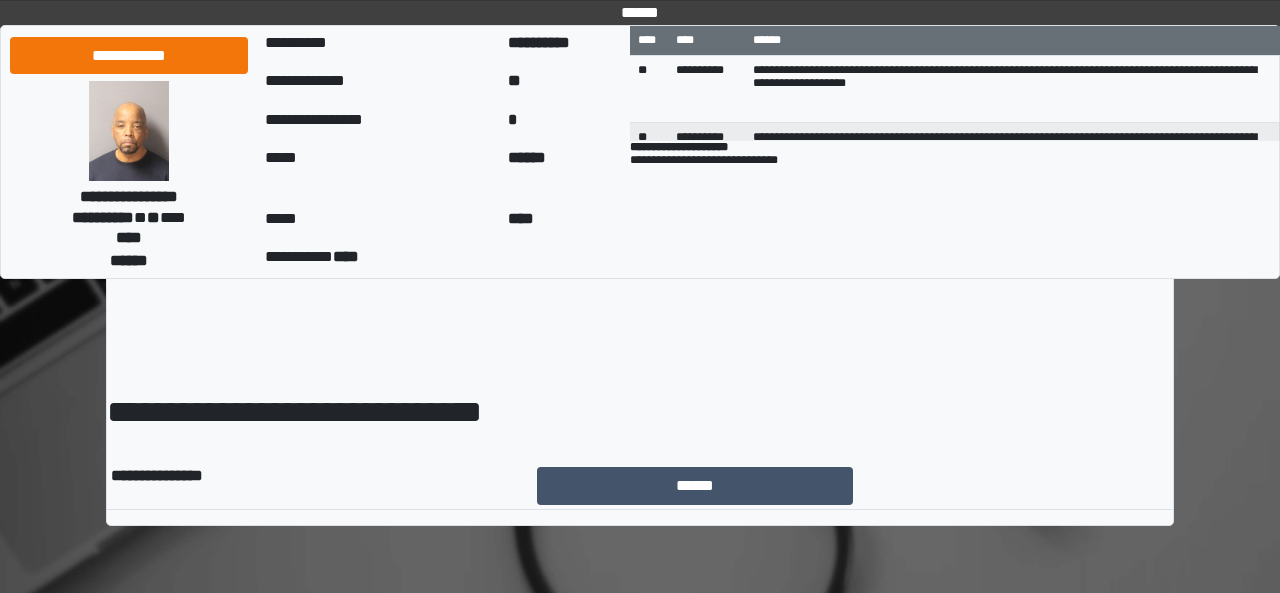 scroll, scrollTop: 0, scrollLeft: 0, axis: both 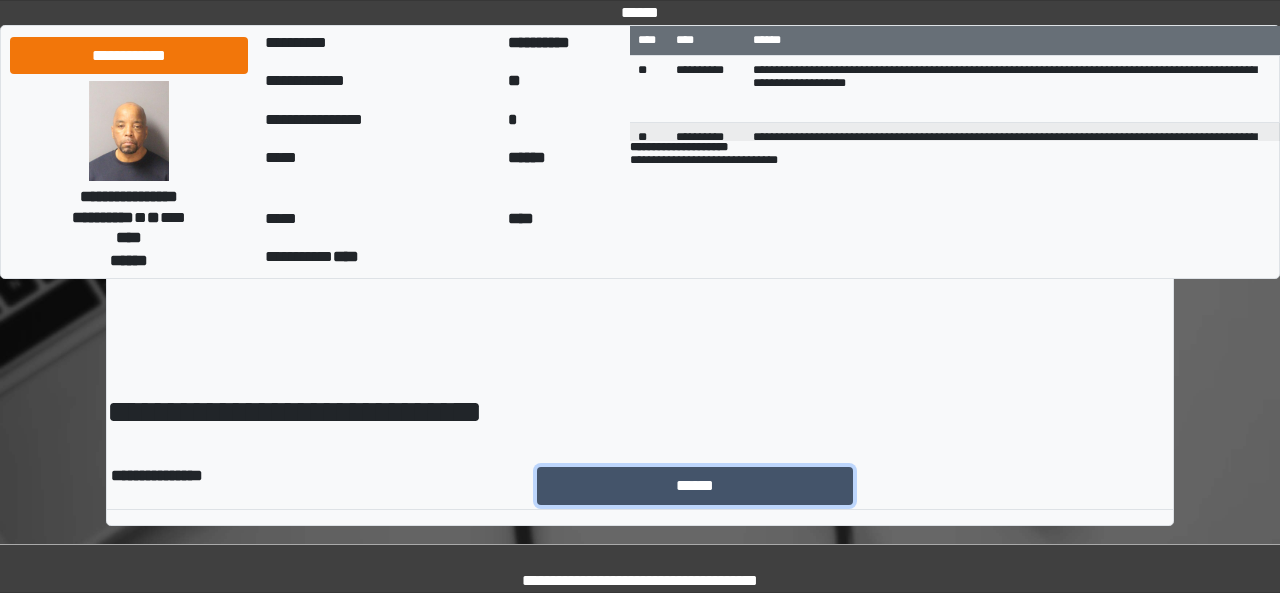 click on "******" at bounding box center (695, 485) 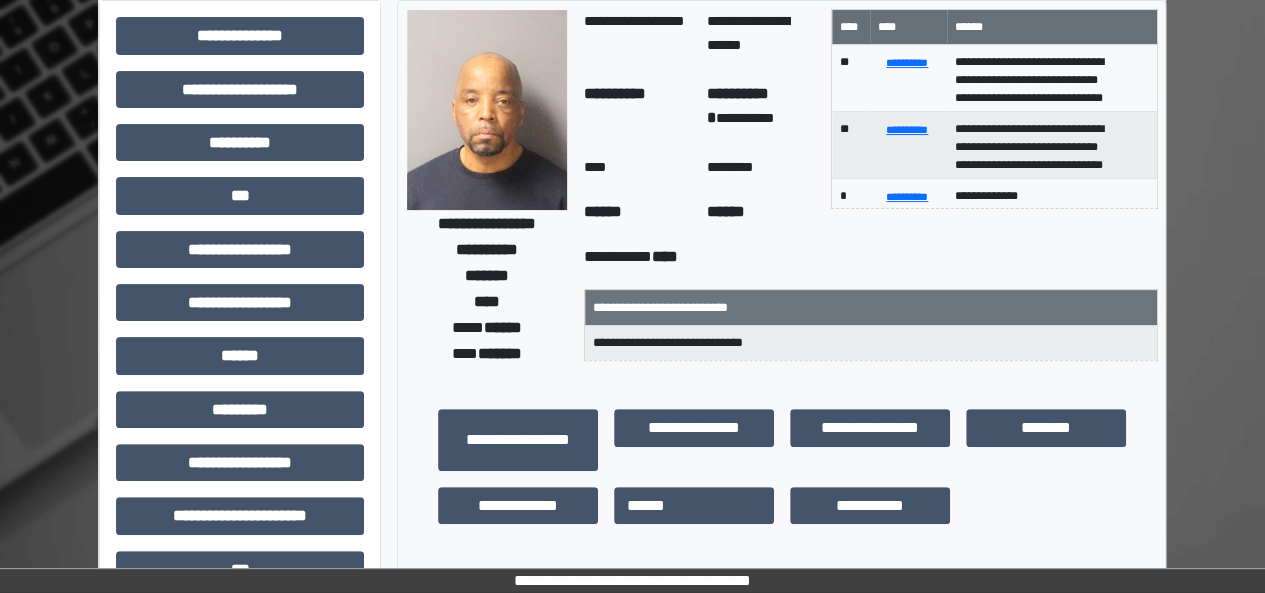 scroll, scrollTop: 0, scrollLeft: 0, axis: both 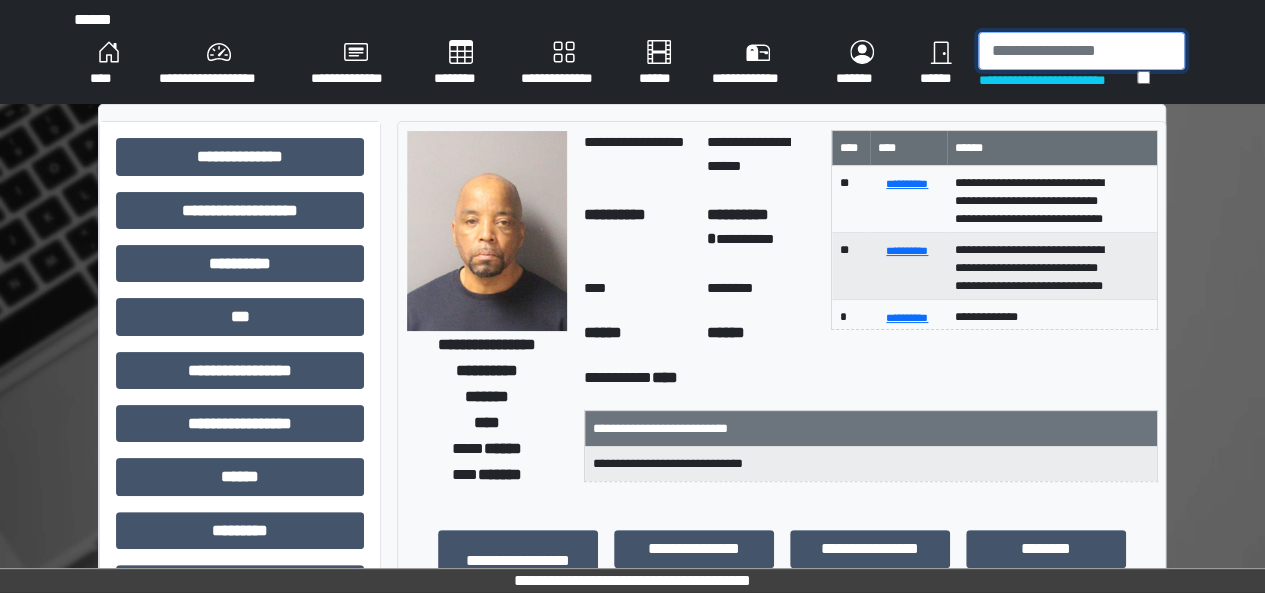 click at bounding box center (1081, 51) 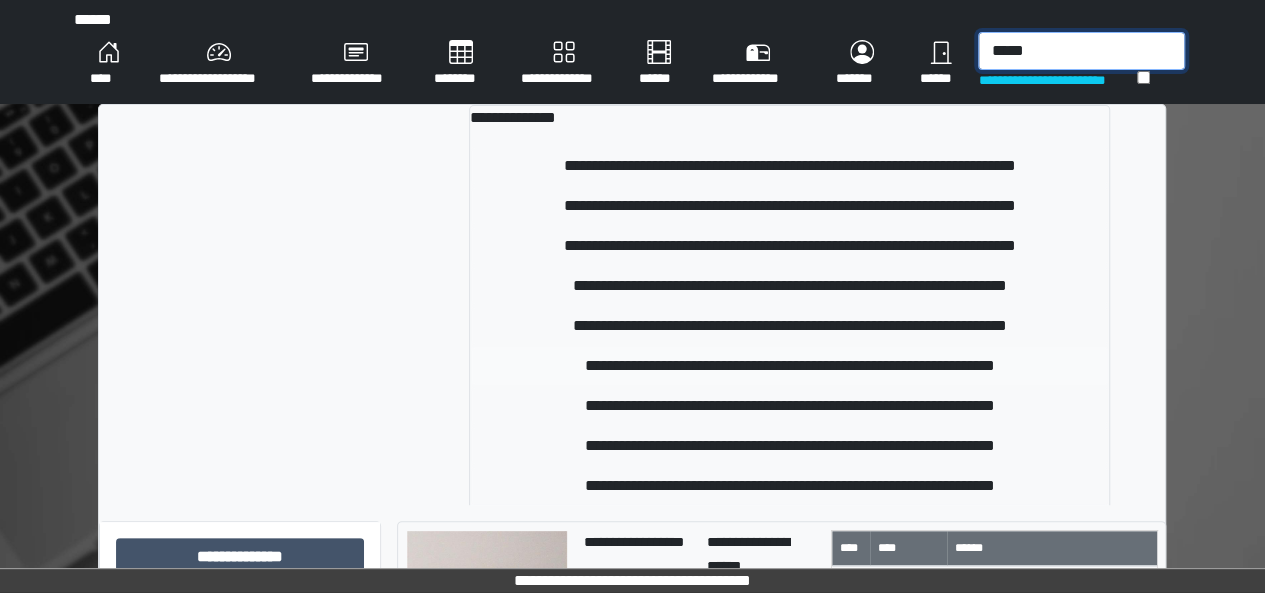 type on "*****" 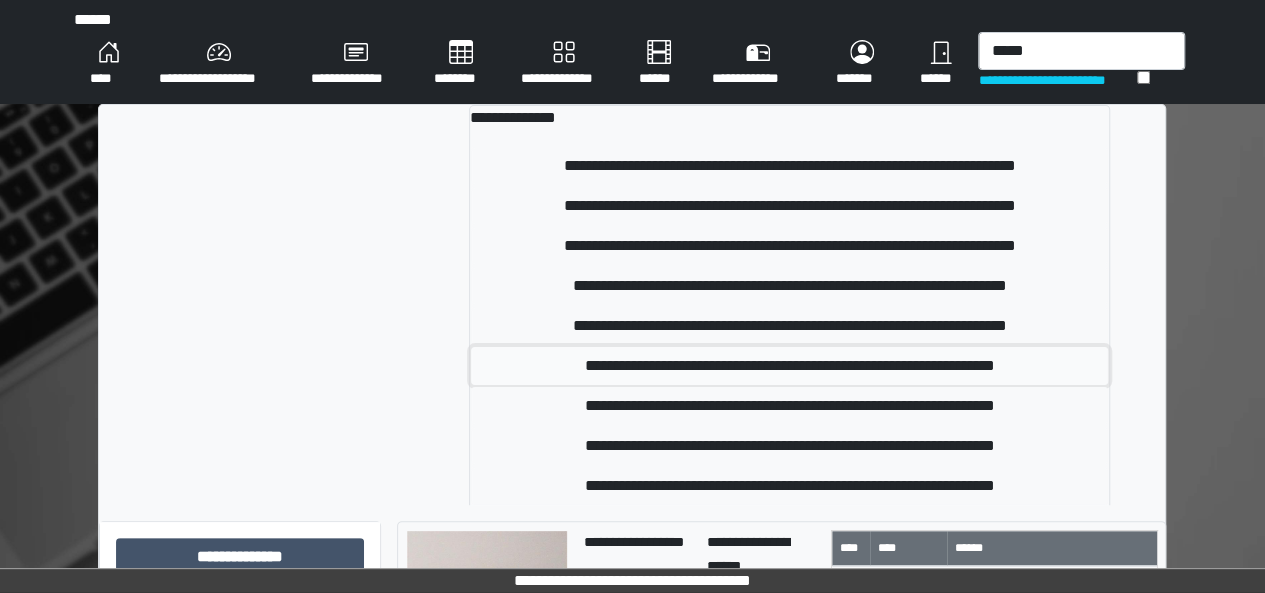 click on "**********" at bounding box center (789, 366) 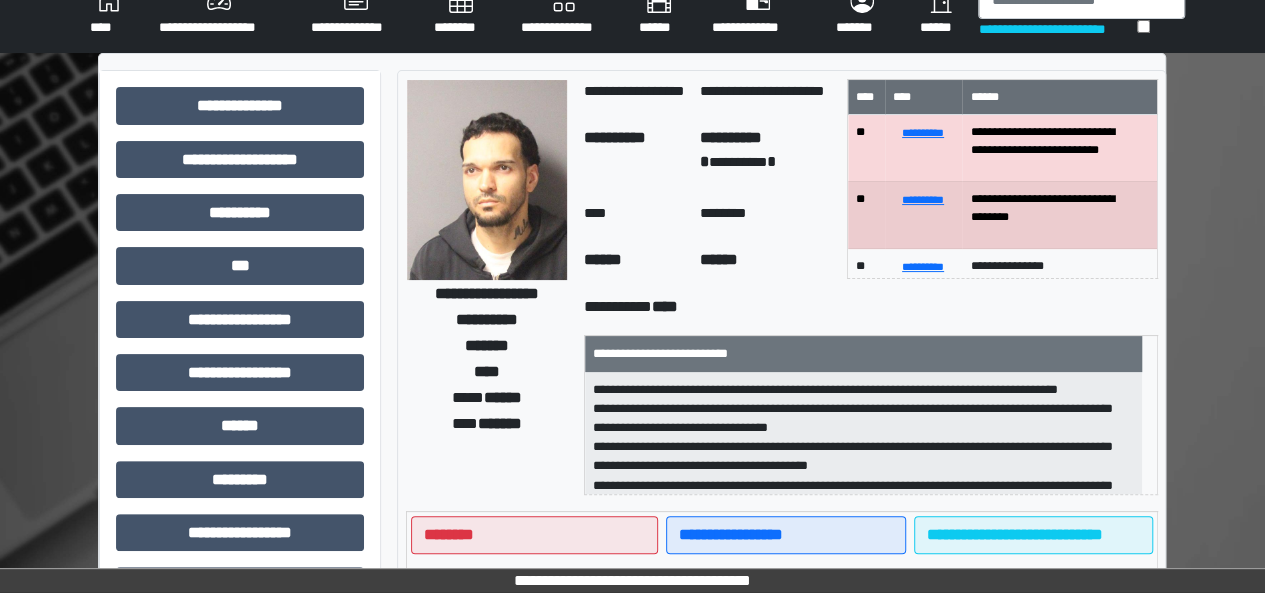 scroll, scrollTop: 52, scrollLeft: 0, axis: vertical 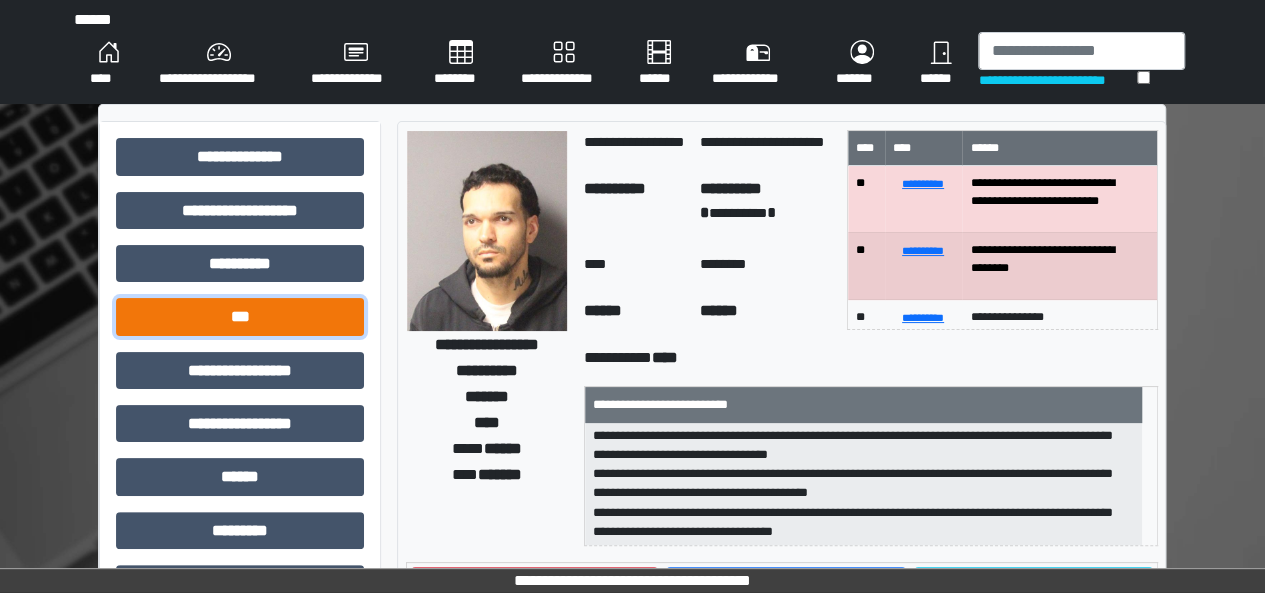 click on "***" at bounding box center (240, 316) 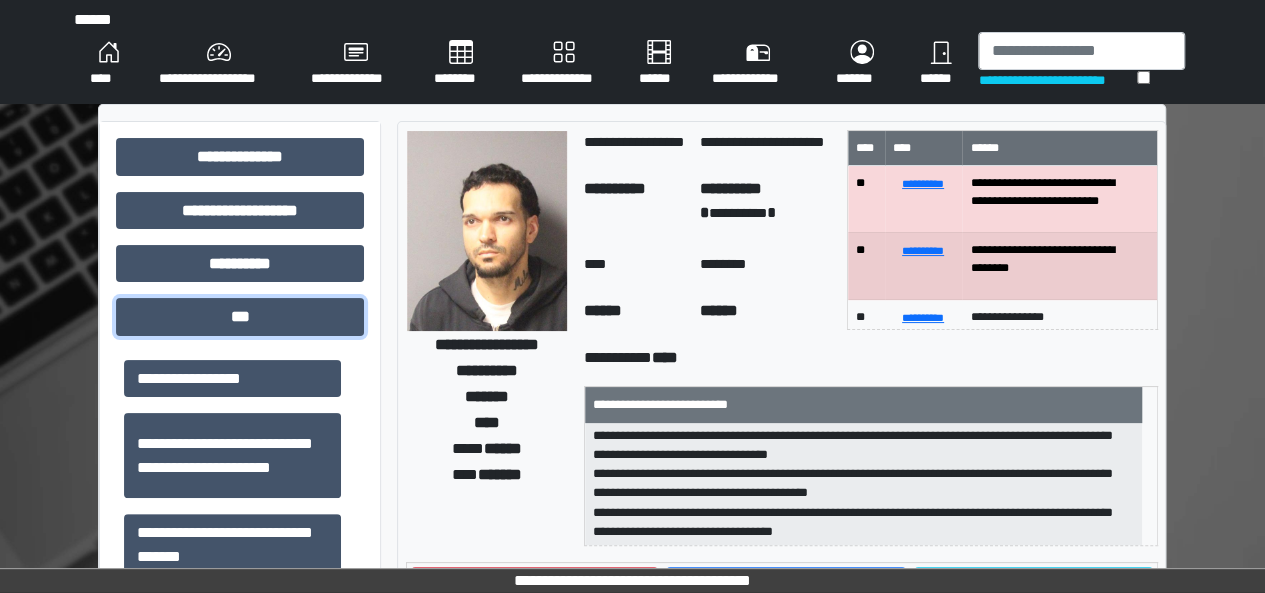 scroll, scrollTop: 25, scrollLeft: 0, axis: vertical 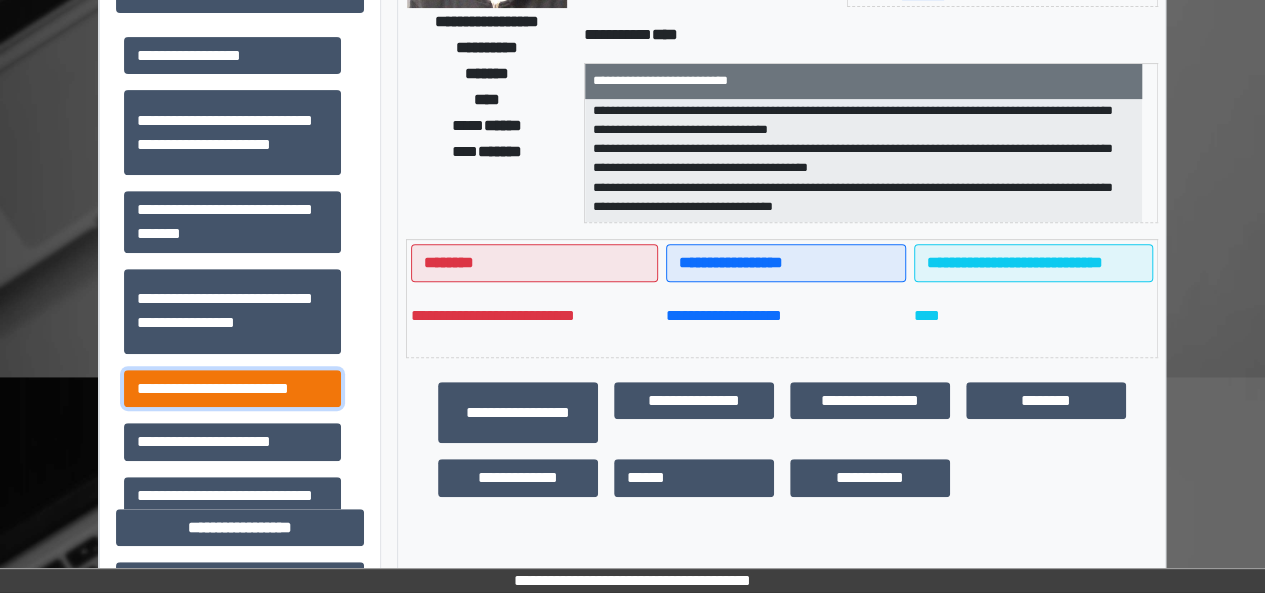 click on "**********" at bounding box center (232, 388) 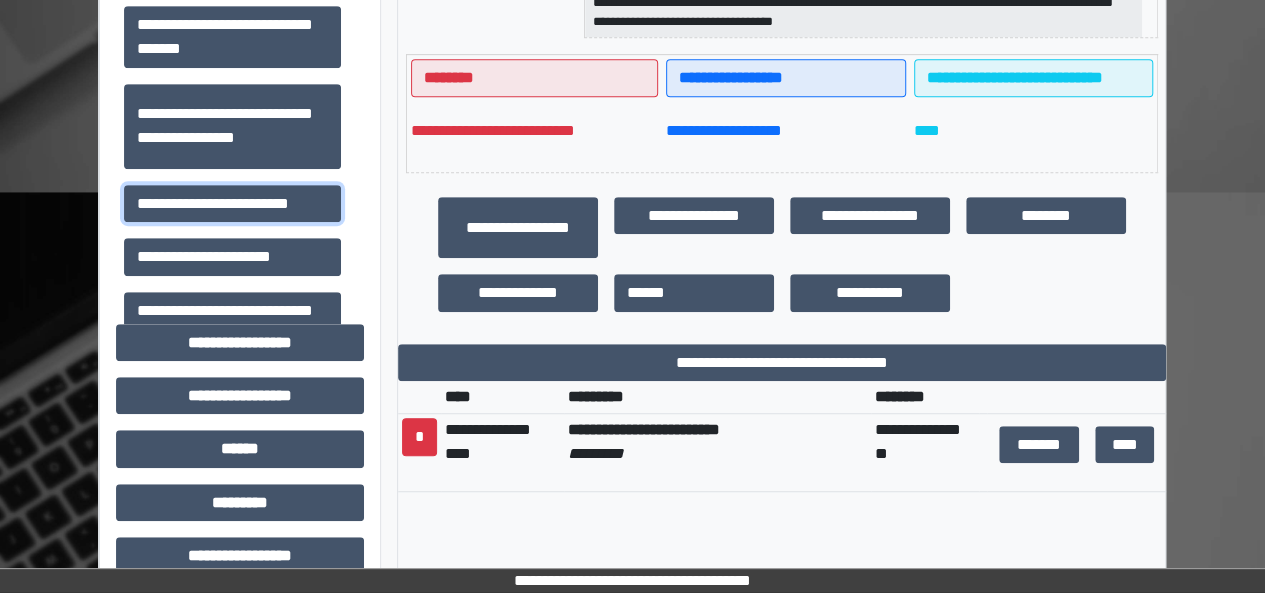 scroll, scrollTop: 550, scrollLeft: 0, axis: vertical 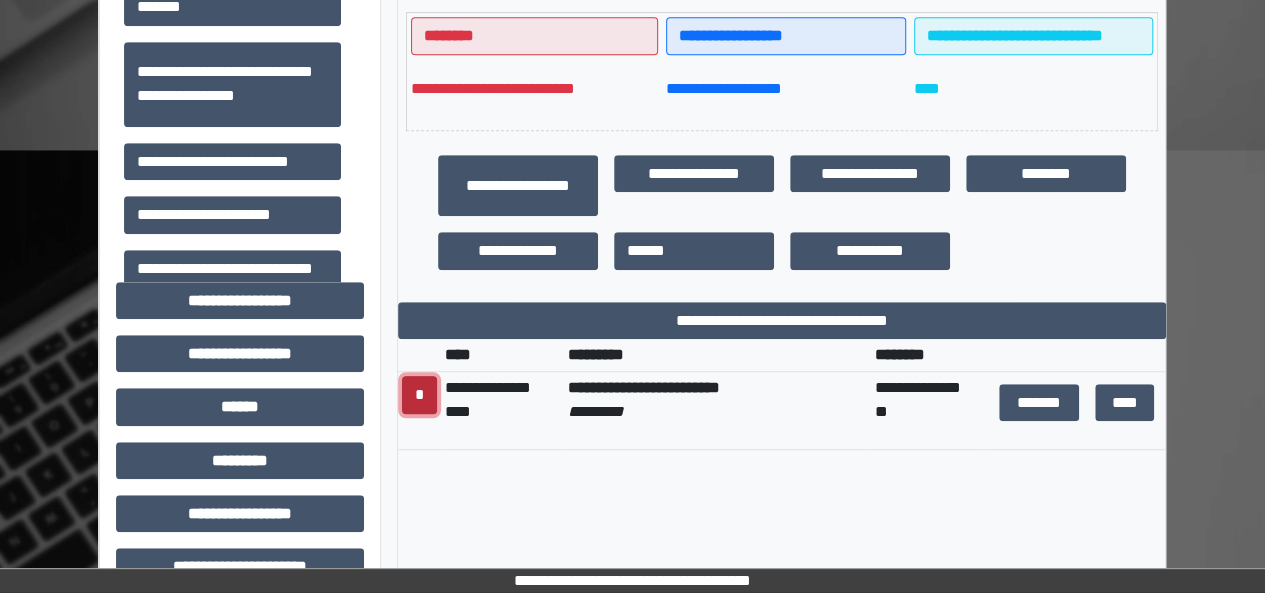 click on "*" at bounding box center [419, 395] 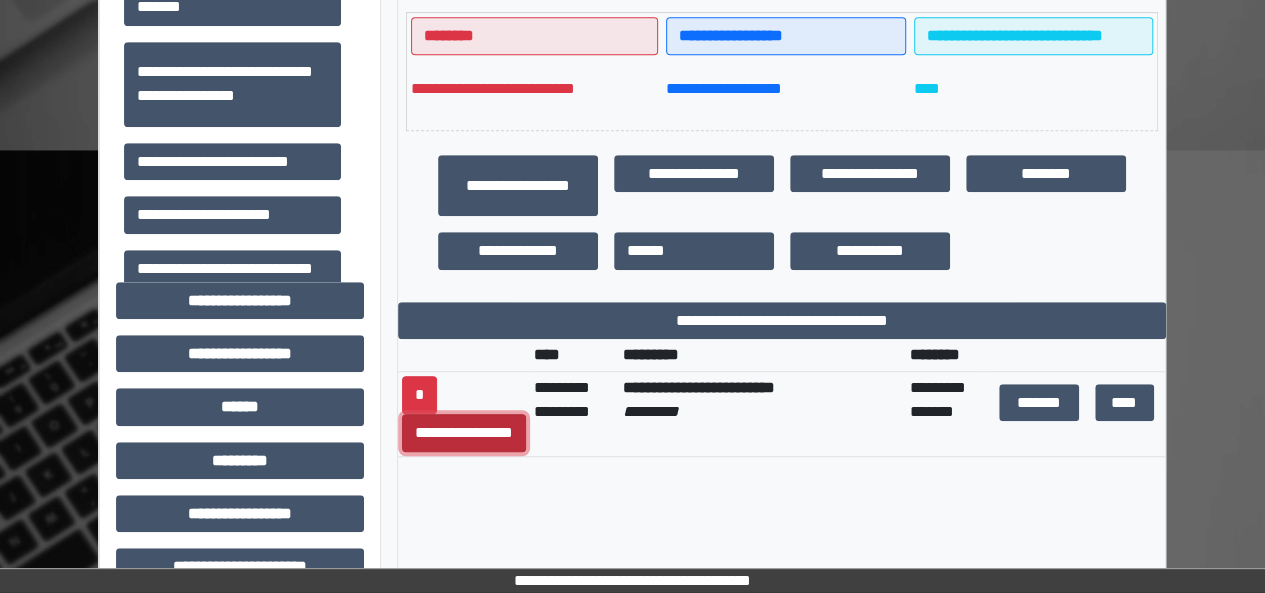 click on "**********" at bounding box center (464, 433) 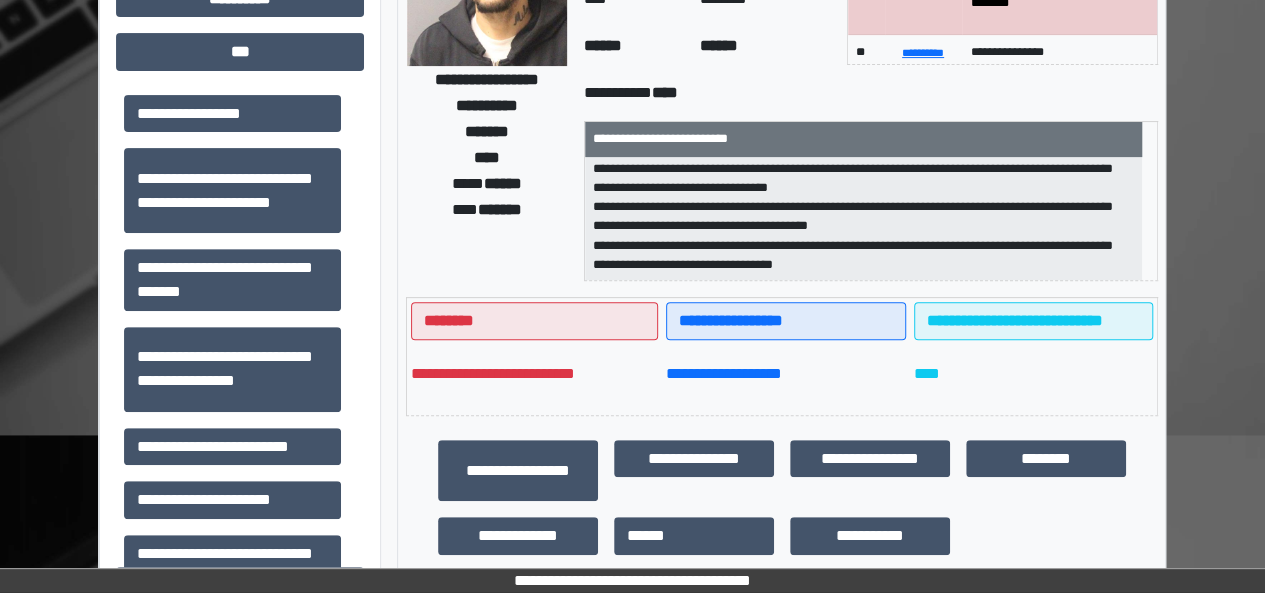 scroll, scrollTop: 0, scrollLeft: 0, axis: both 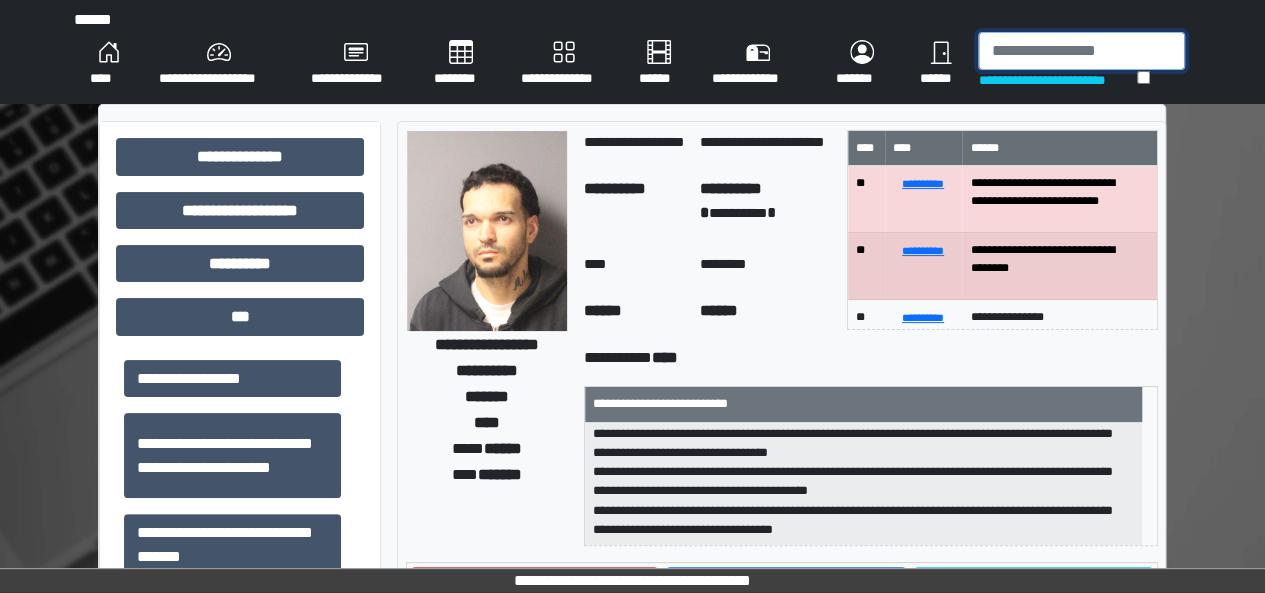 click at bounding box center [1081, 51] 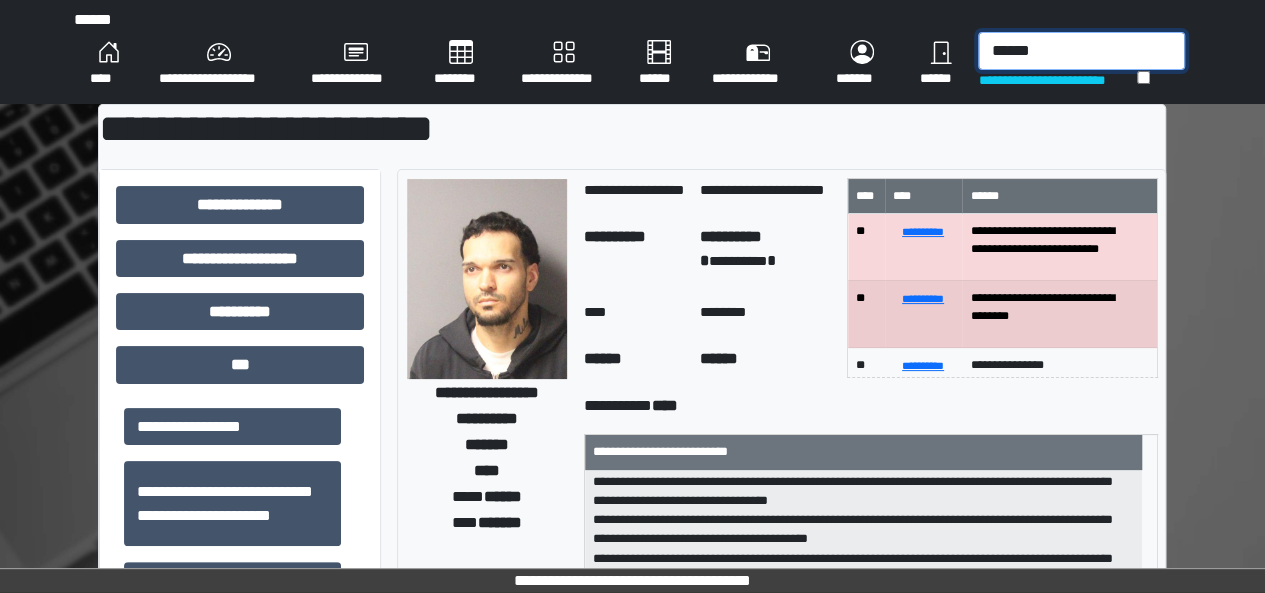 click on "******" at bounding box center (1081, 51) 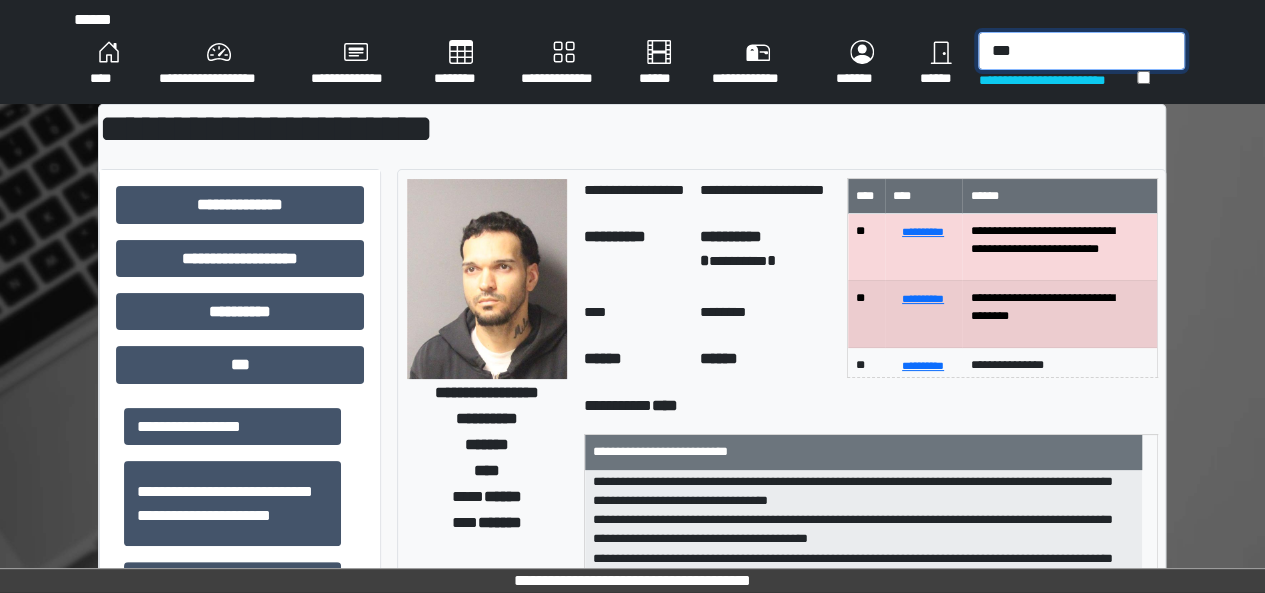 click on "***" at bounding box center (1081, 51) 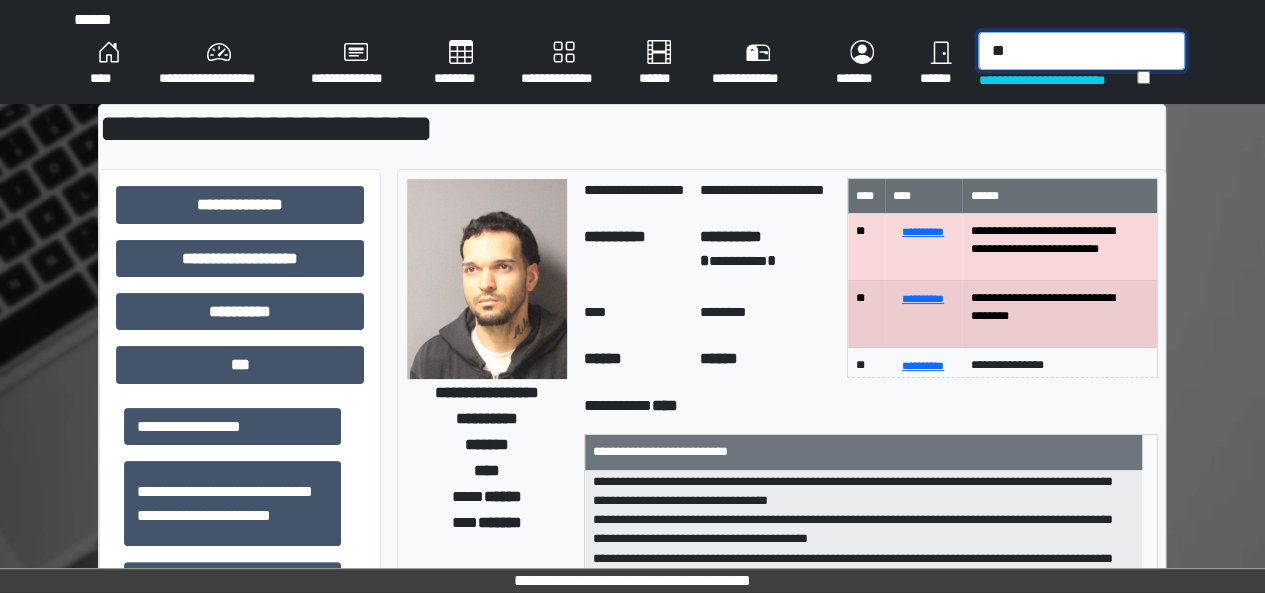 type on "*" 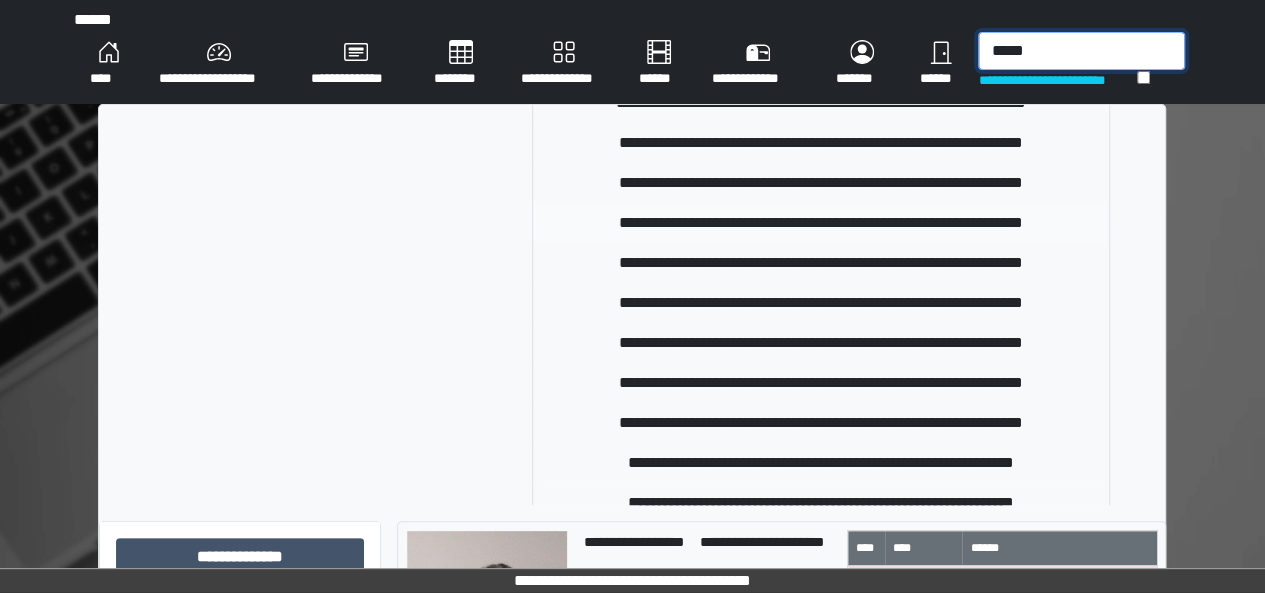 scroll, scrollTop: 168, scrollLeft: 0, axis: vertical 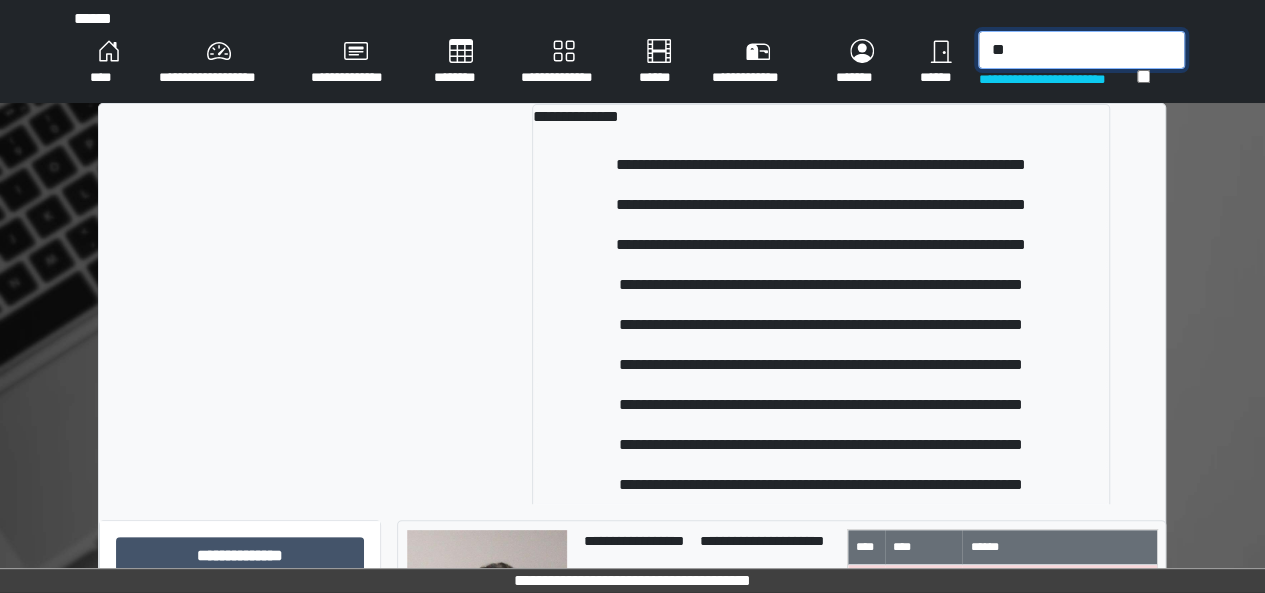 type on "*" 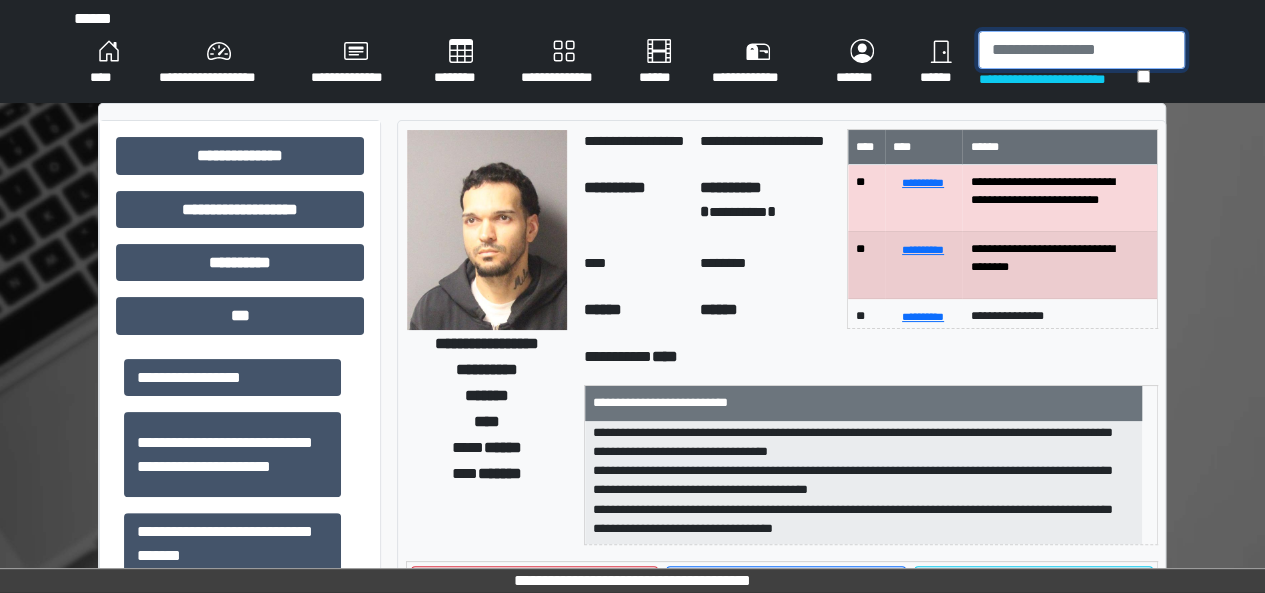 type on "*" 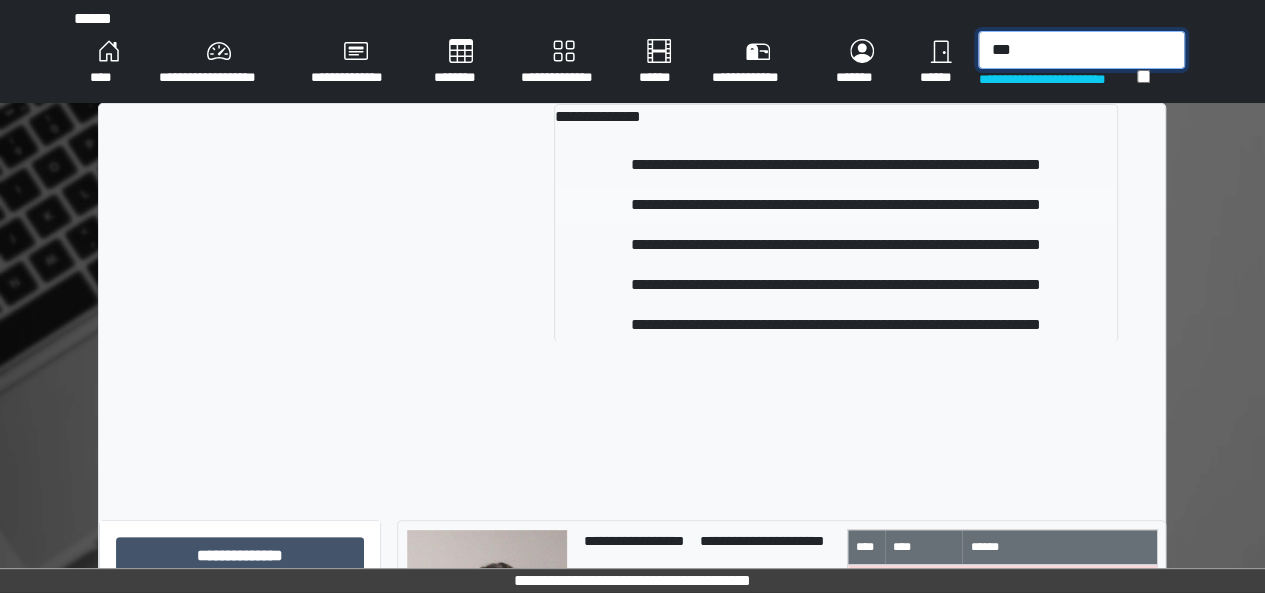 type on "***" 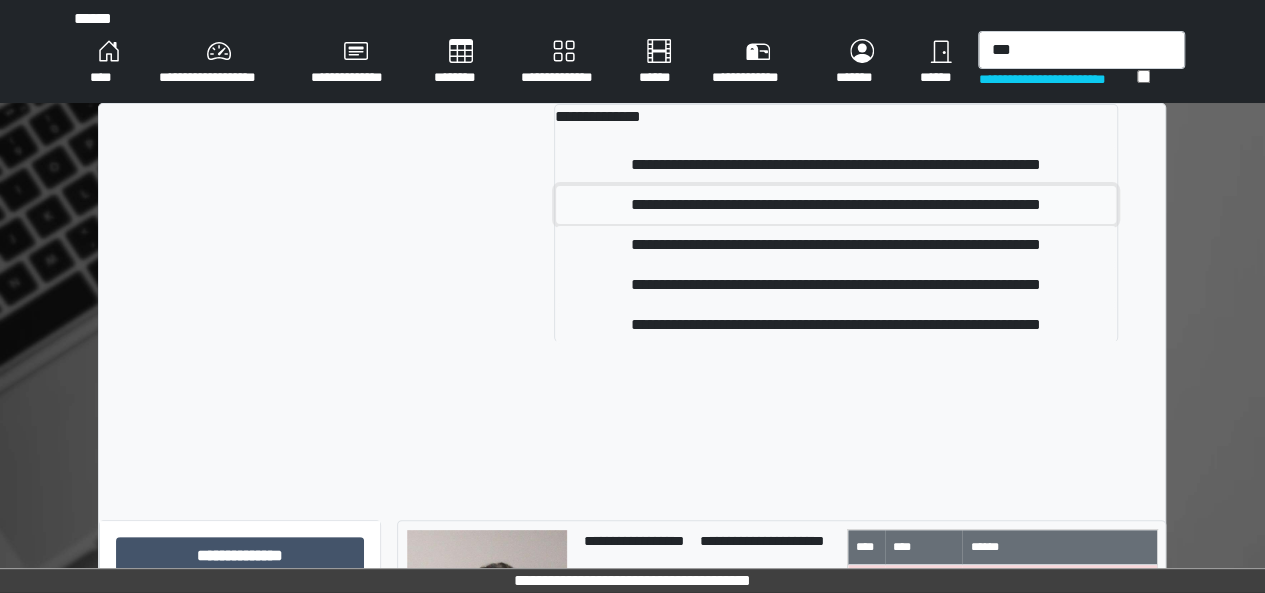 click on "**********" at bounding box center (836, 205) 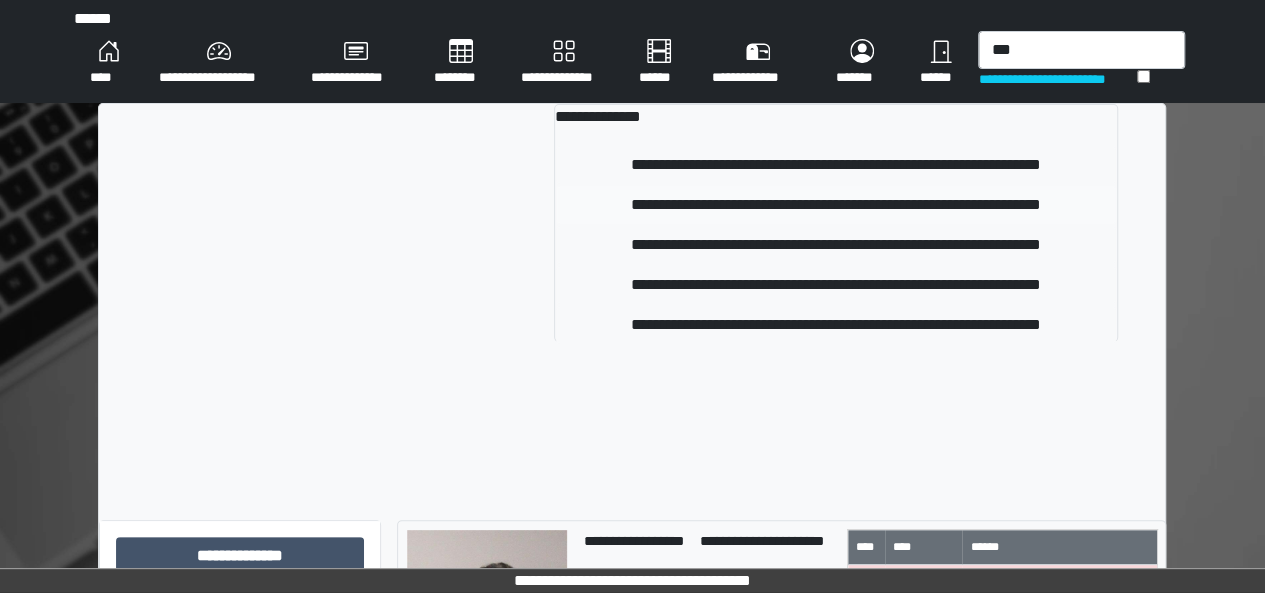 type 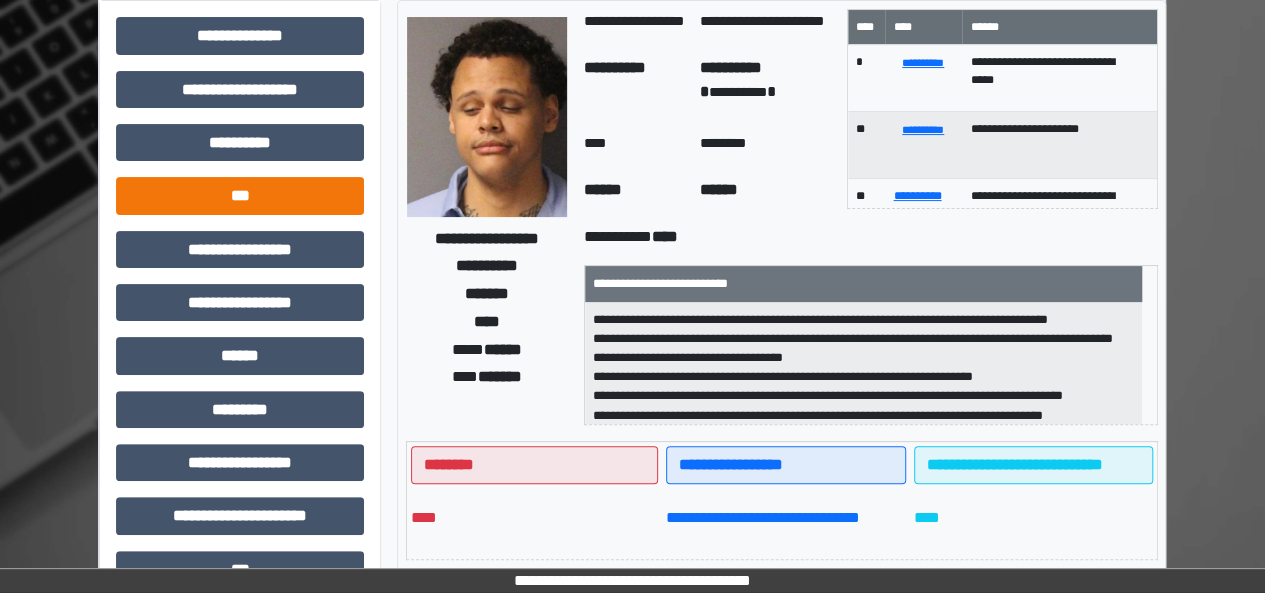 scroll, scrollTop: 120, scrollLeft: 0, axis: vertical 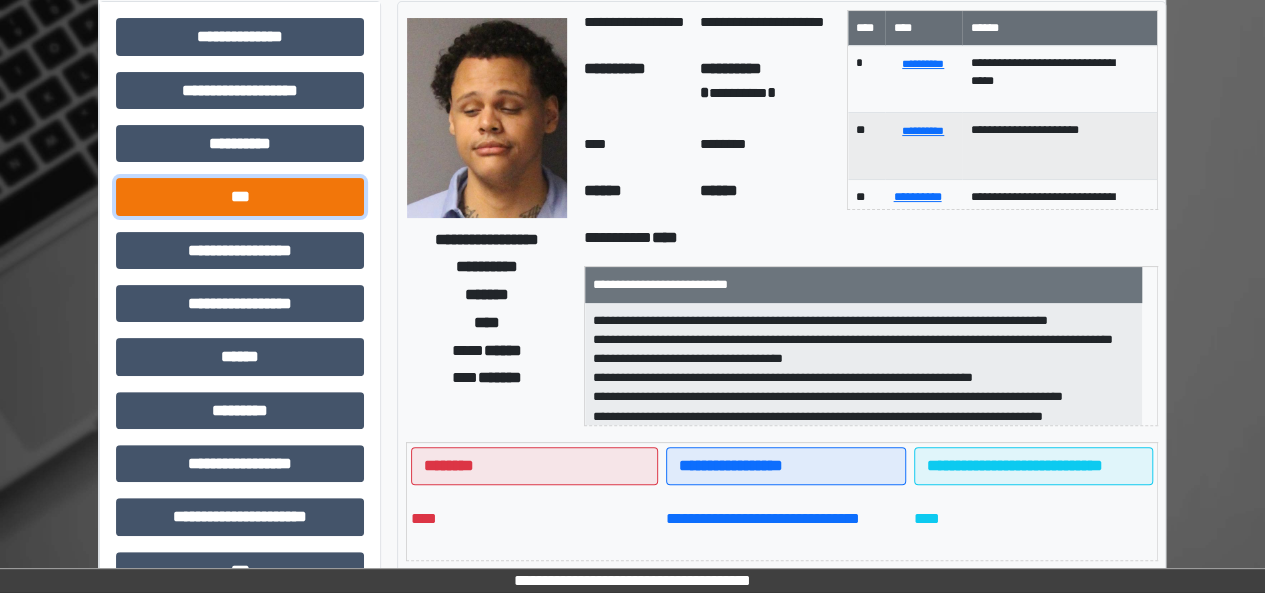 click on "***" at bounding box center [240, 196] 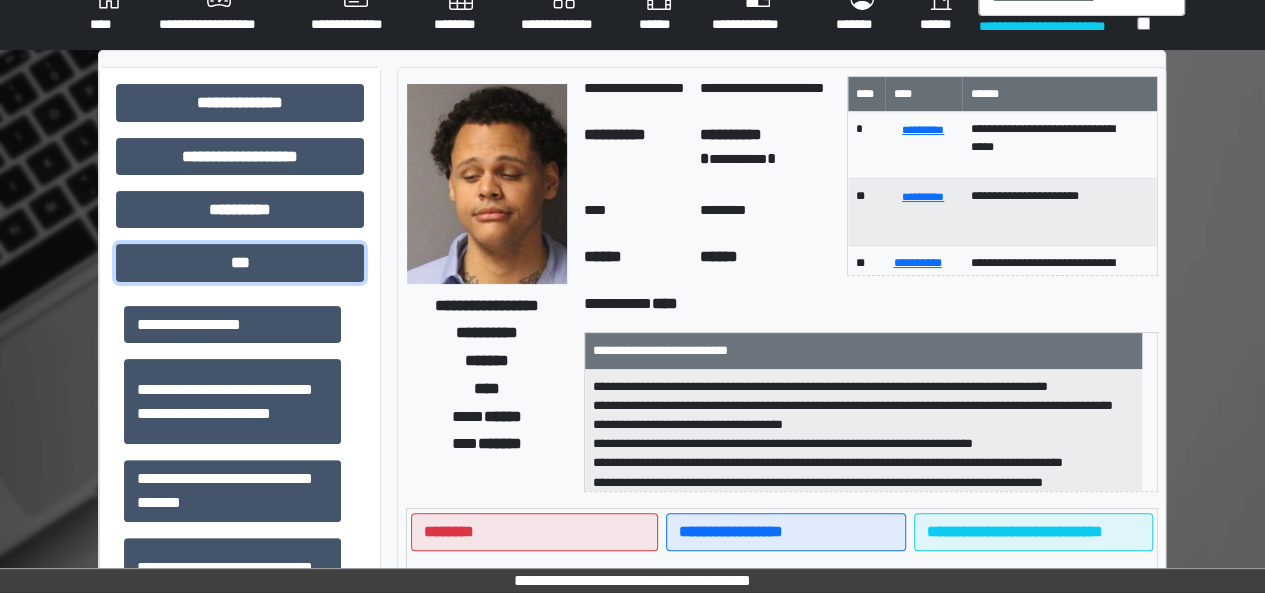 scroll, scrollTop: 54, scrollLeft: 0, axis: vertical 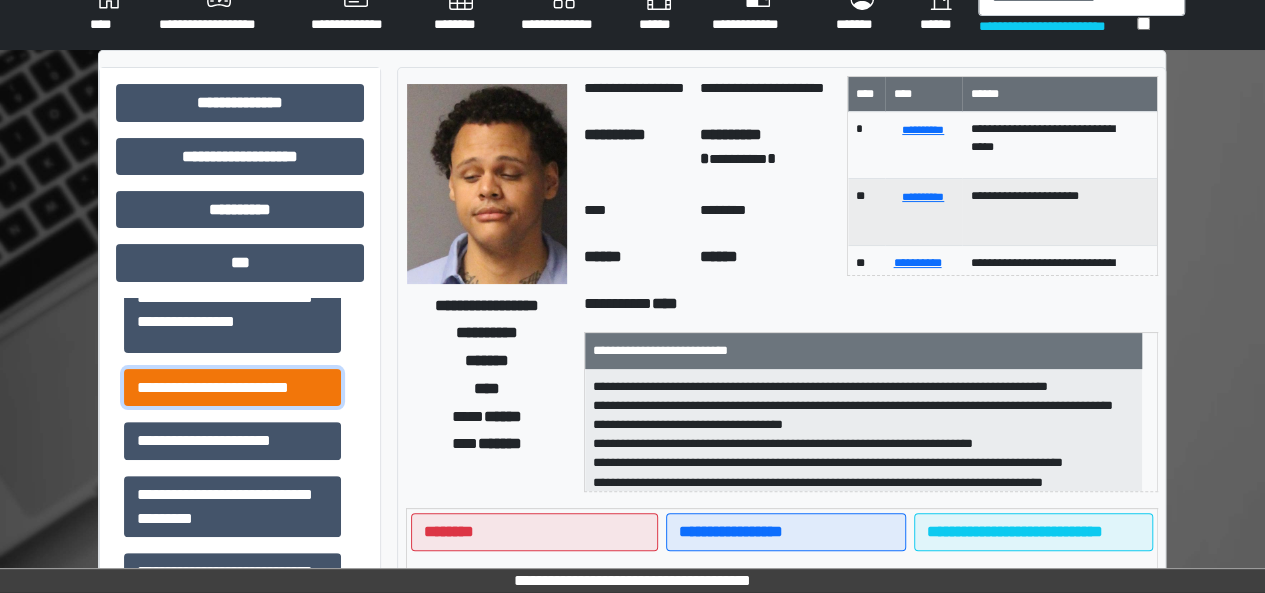 click on "**********" at bounding box center [232, 387] 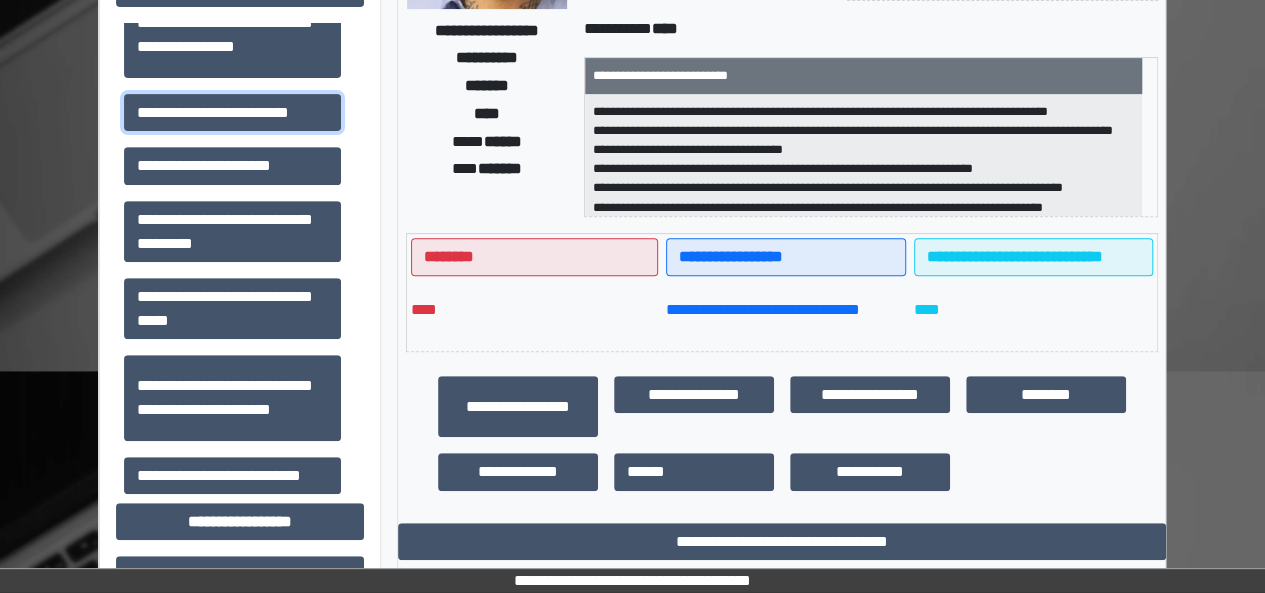 scroll, scrollTop: 330, scrollLeft: 0, axis: vertical 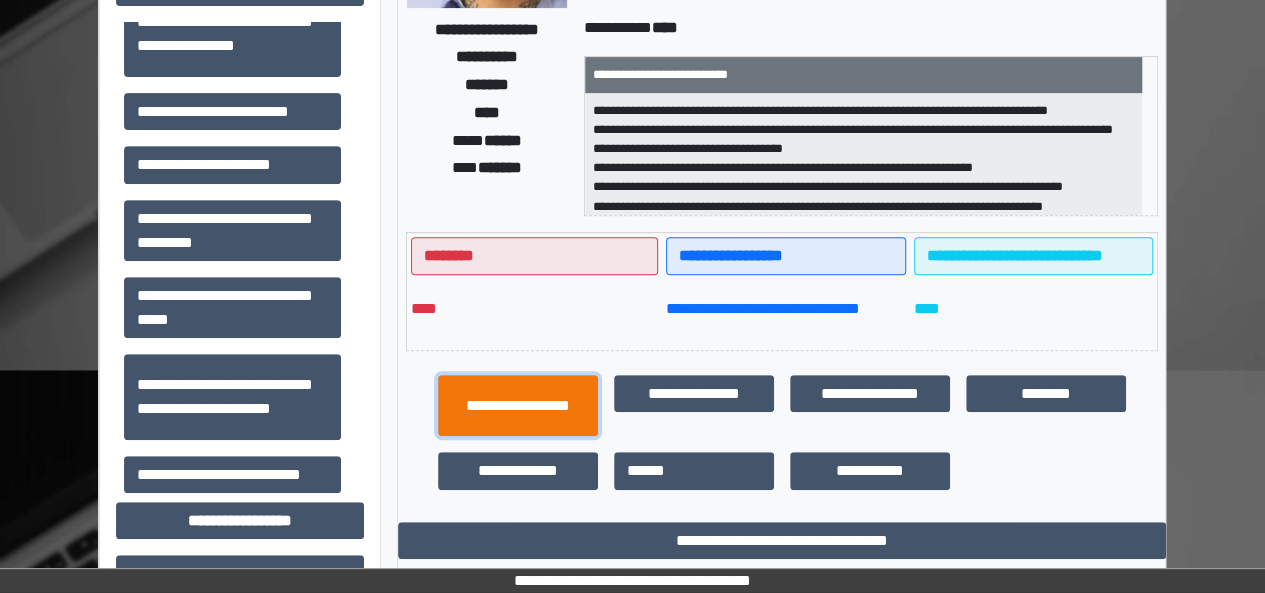 click on "**********" at bounding box center [518, 405] 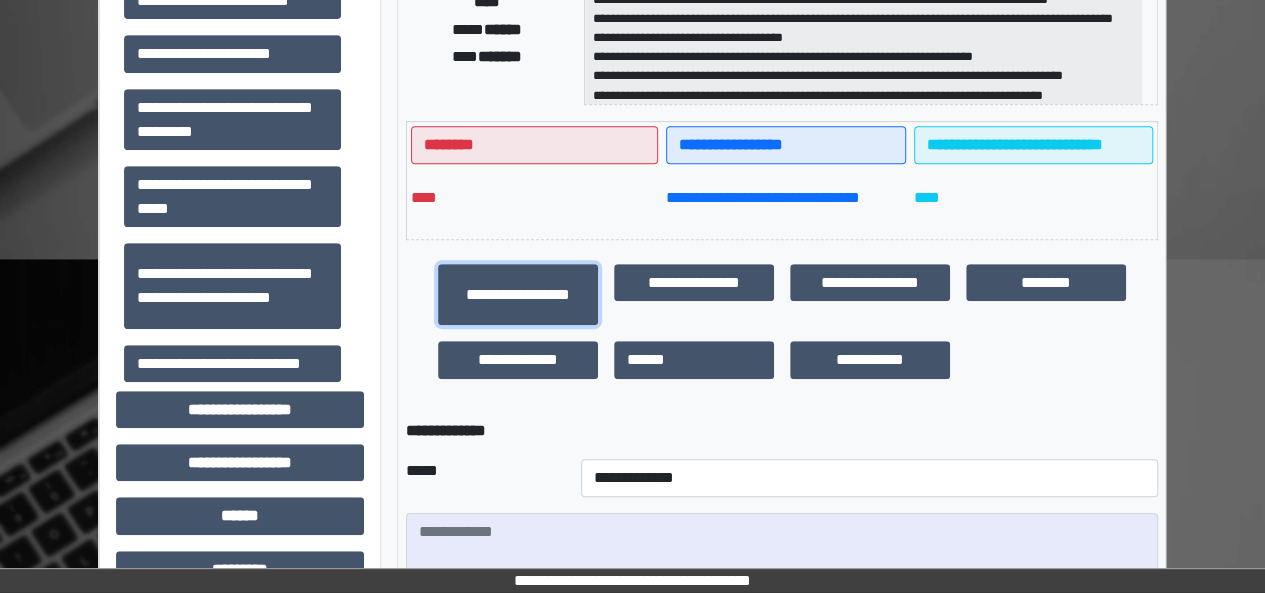 scroll, scrollTop: 427, scrollLeft: 0, axis: vertical 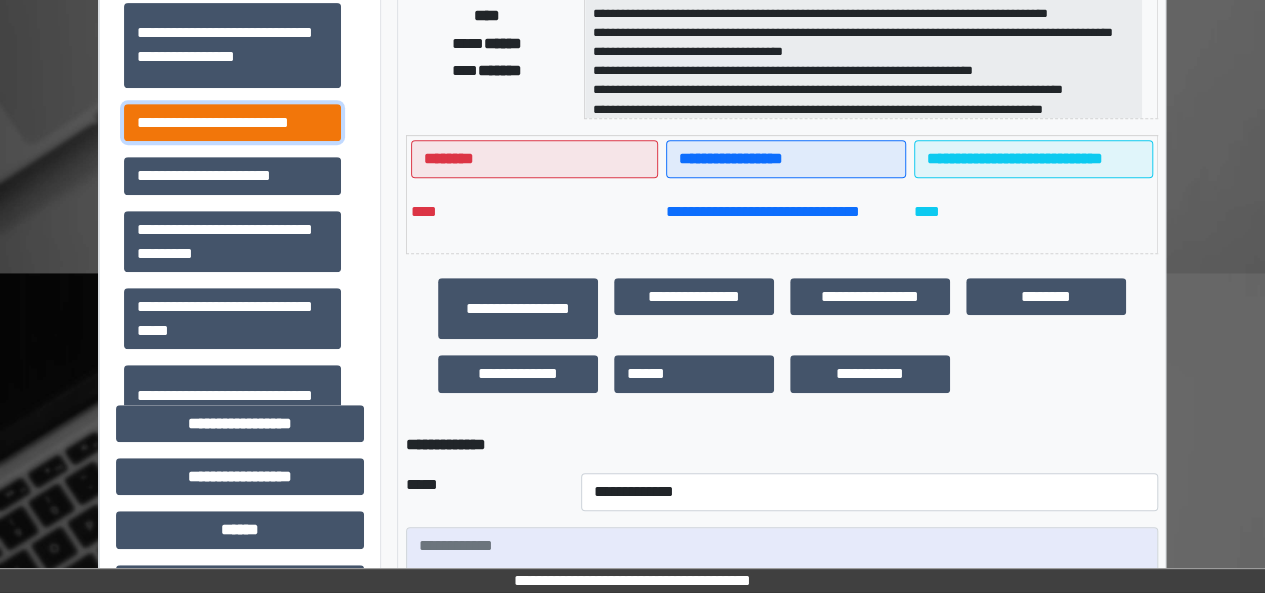 click on "**********" at bounding box center (232, 122) 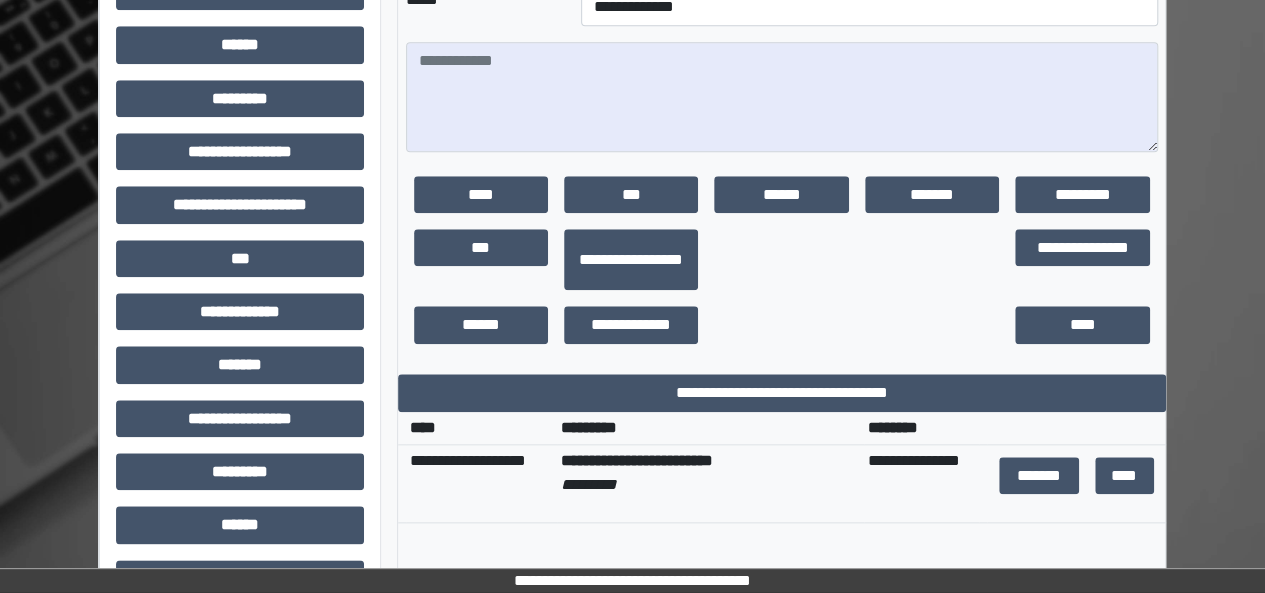 scroll, scrollTop: 911, scrollLeft: 0, axis: vertical 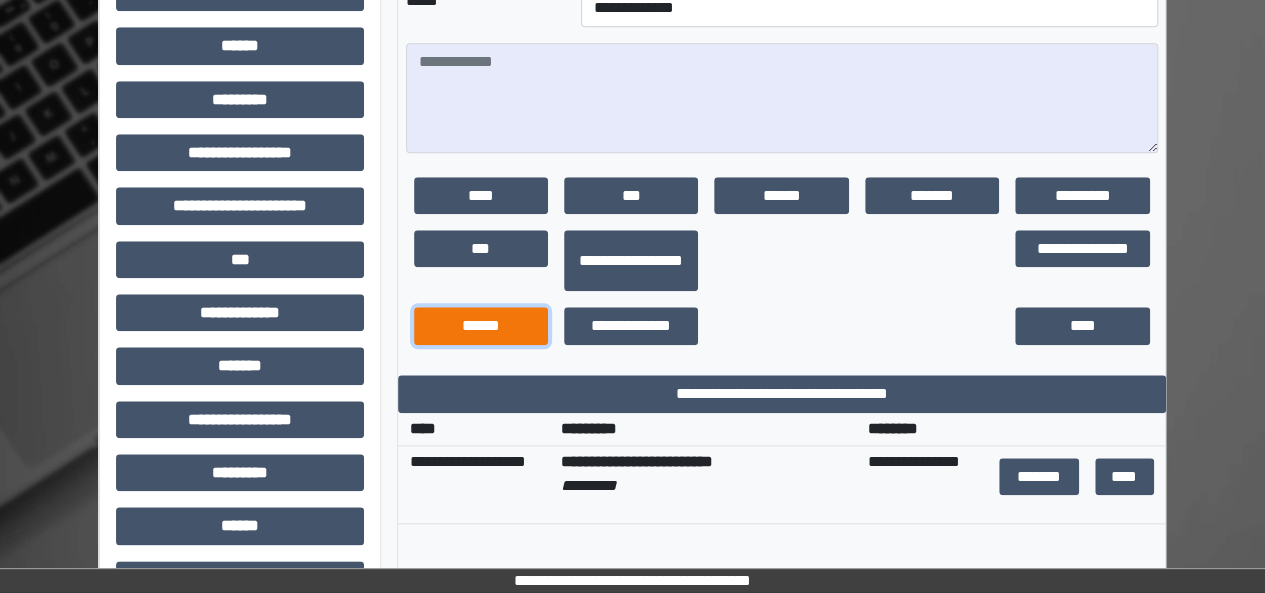 click on "******" at bounding box center (481, 325) 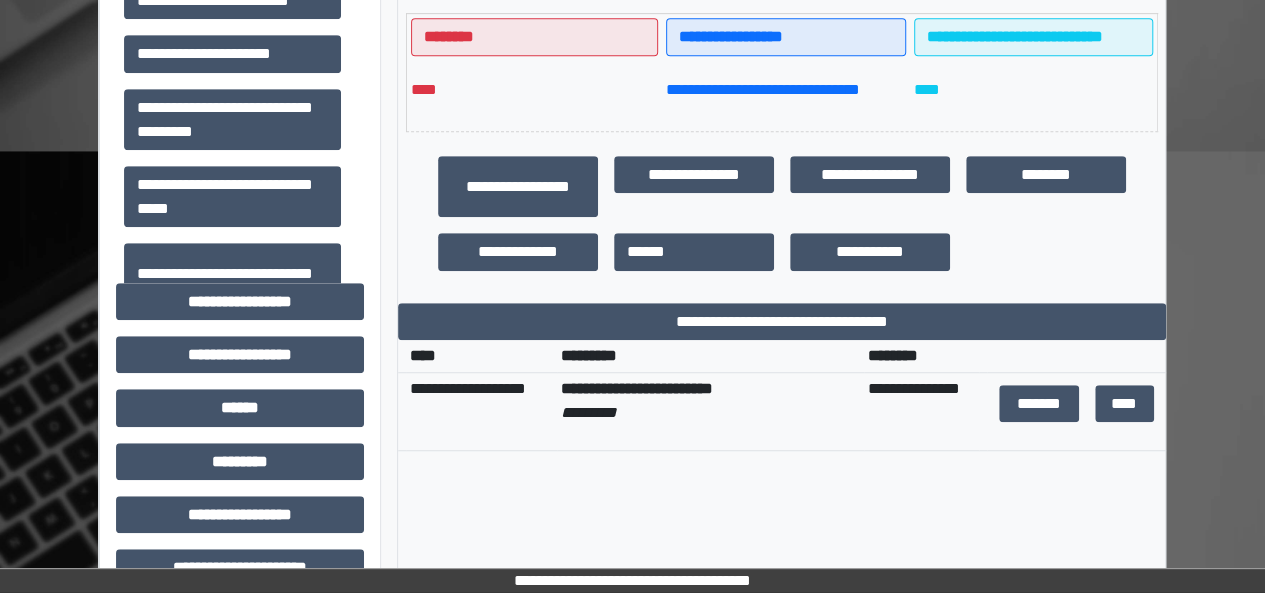 scroll, scrollTop: 551, scrollLeft: 0, axis: vertical 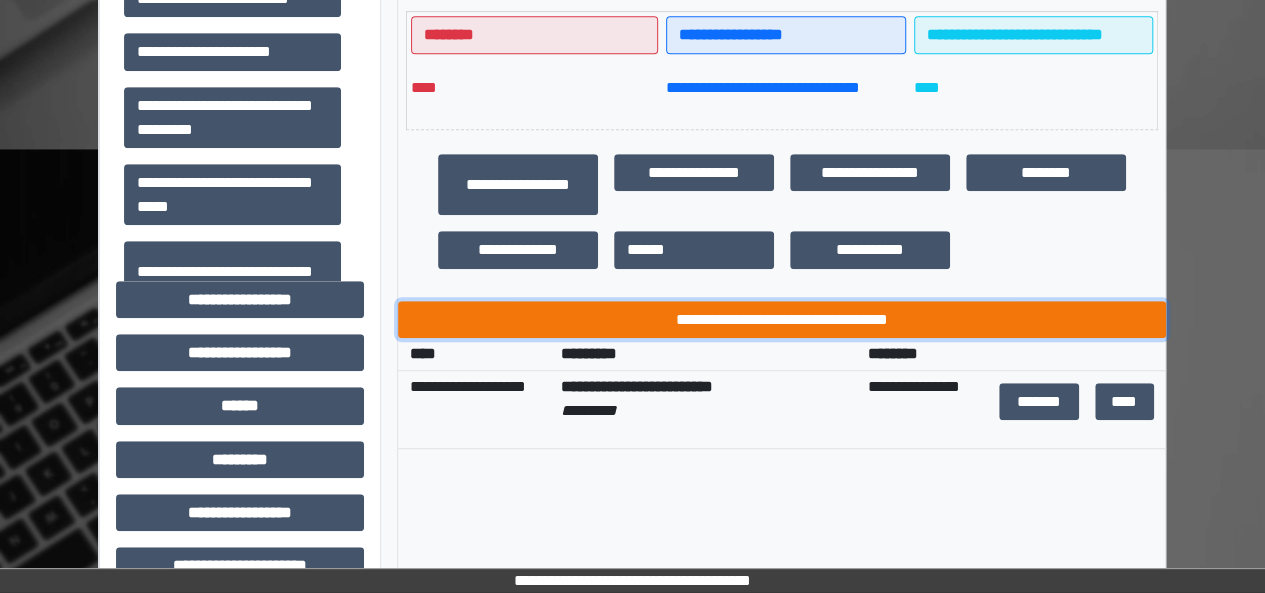 click on "**********" at bounding box center (782, 319) 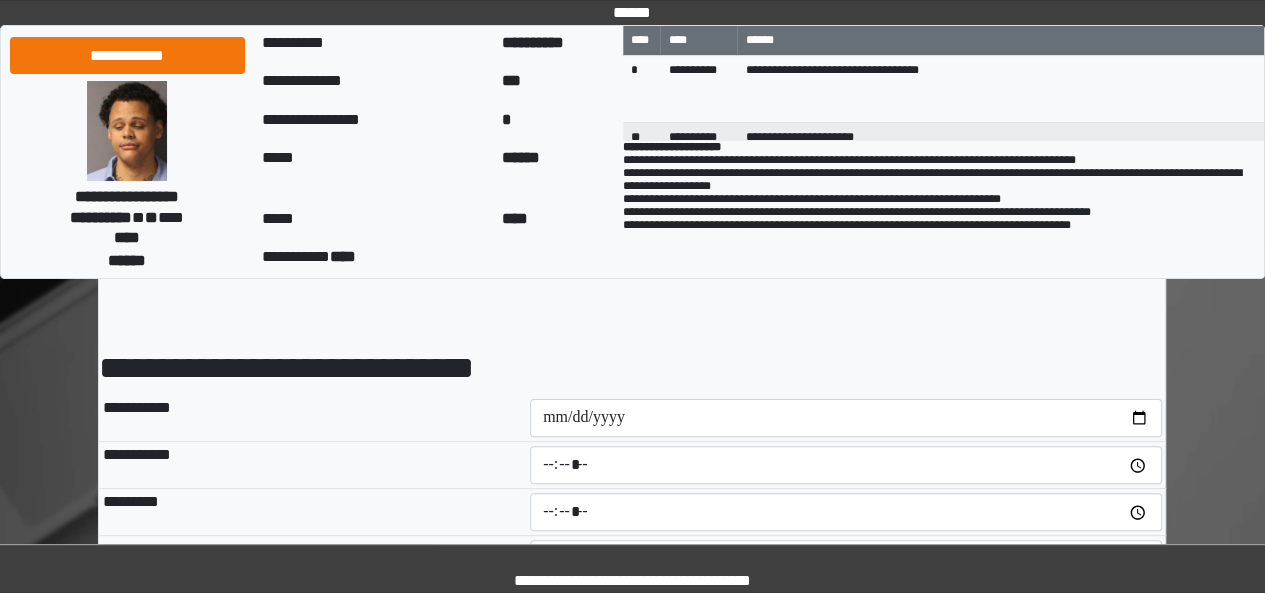 scroll, scrollTop: 43, scrollLeft: 0, axis: vertical 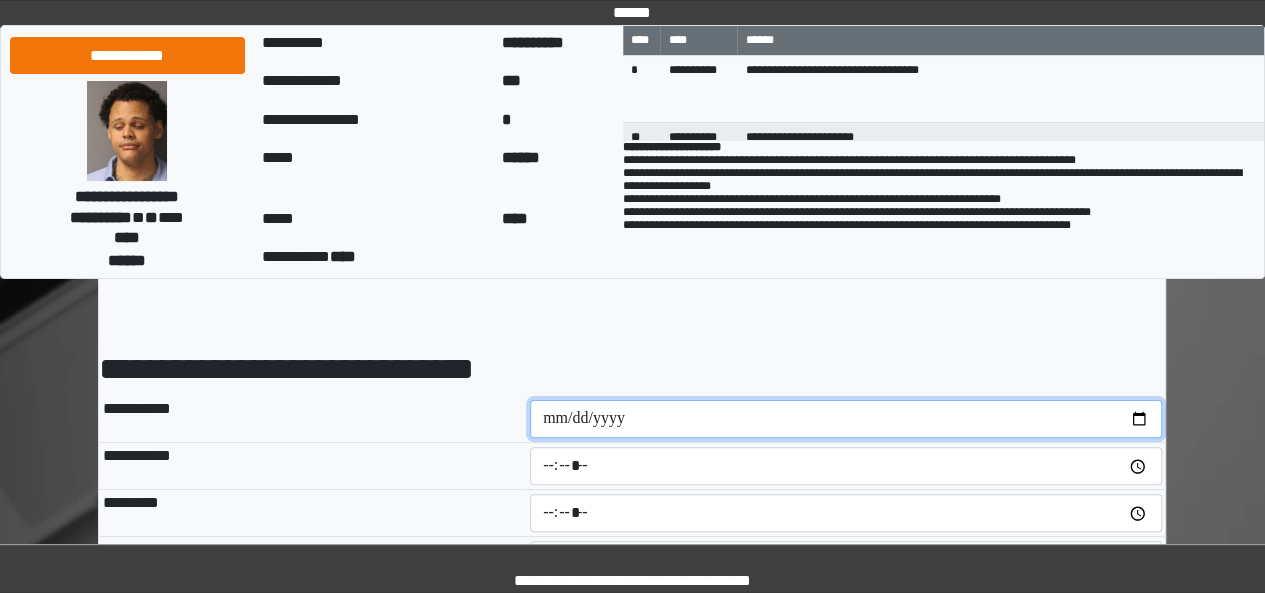 click at bounding box center (846, 419) 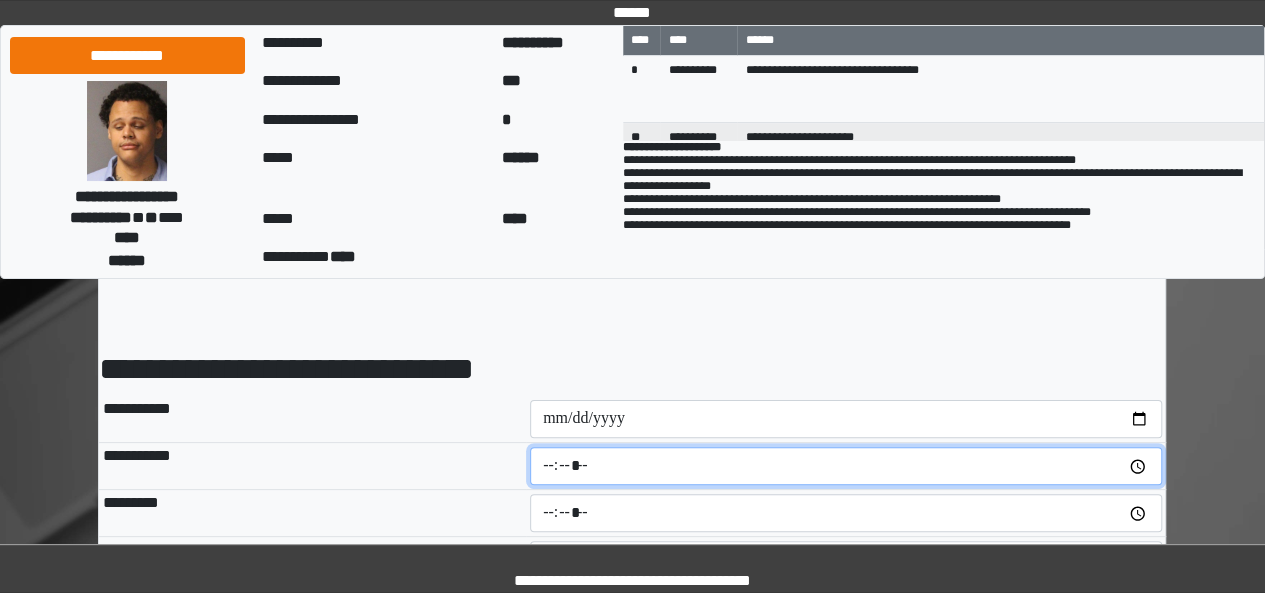 type on "*****" 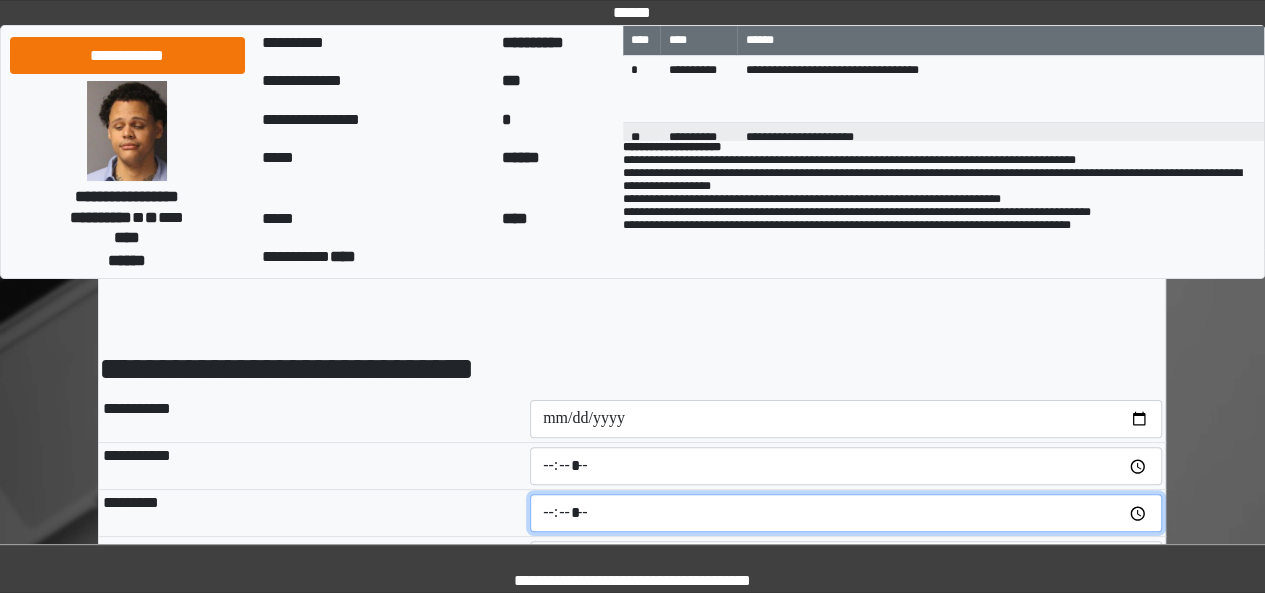type on "*****" 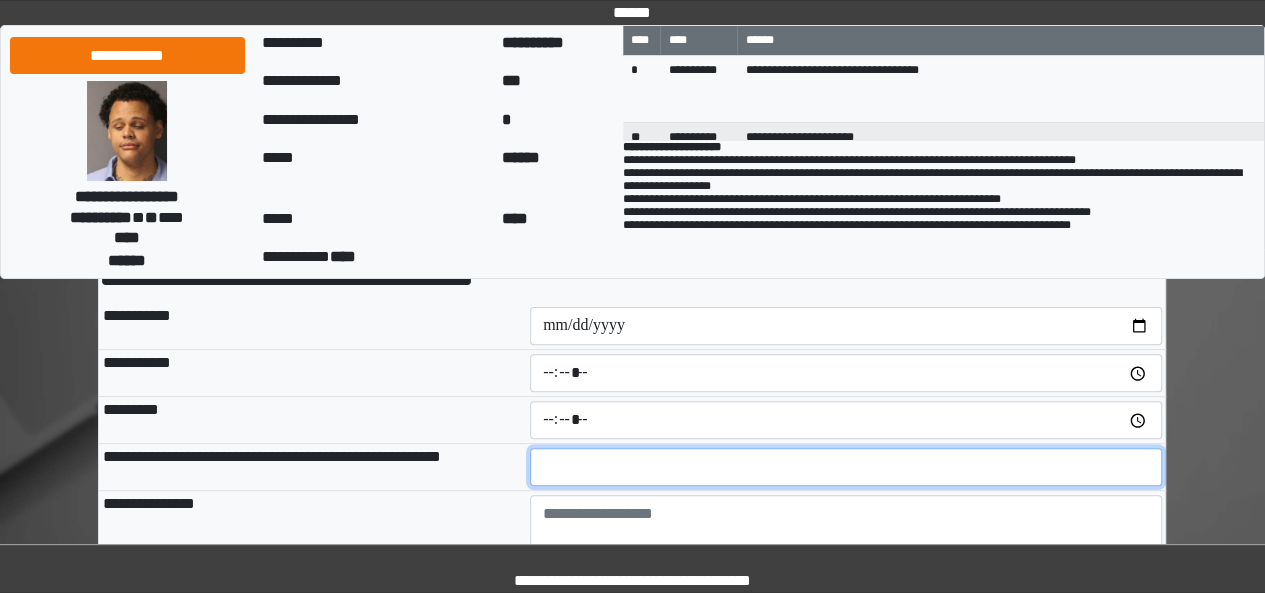 click at bounding box center (846, 467) 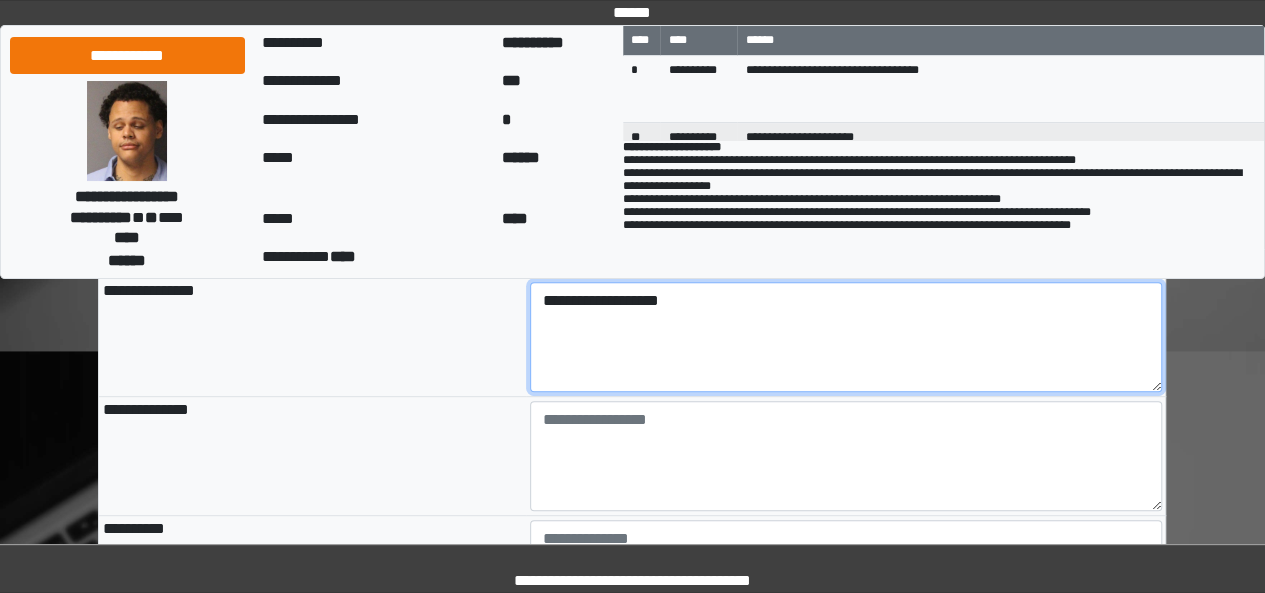 scroll, scrollTop: 348, scrollLeft: 0, axis: vertical 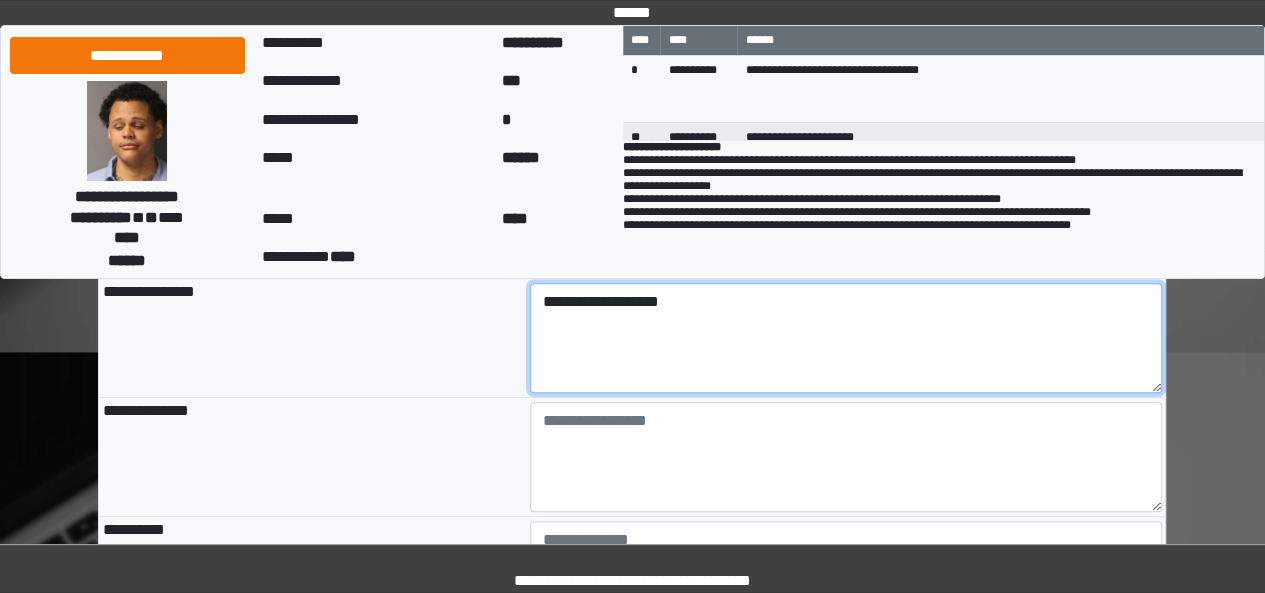 type on "**********" 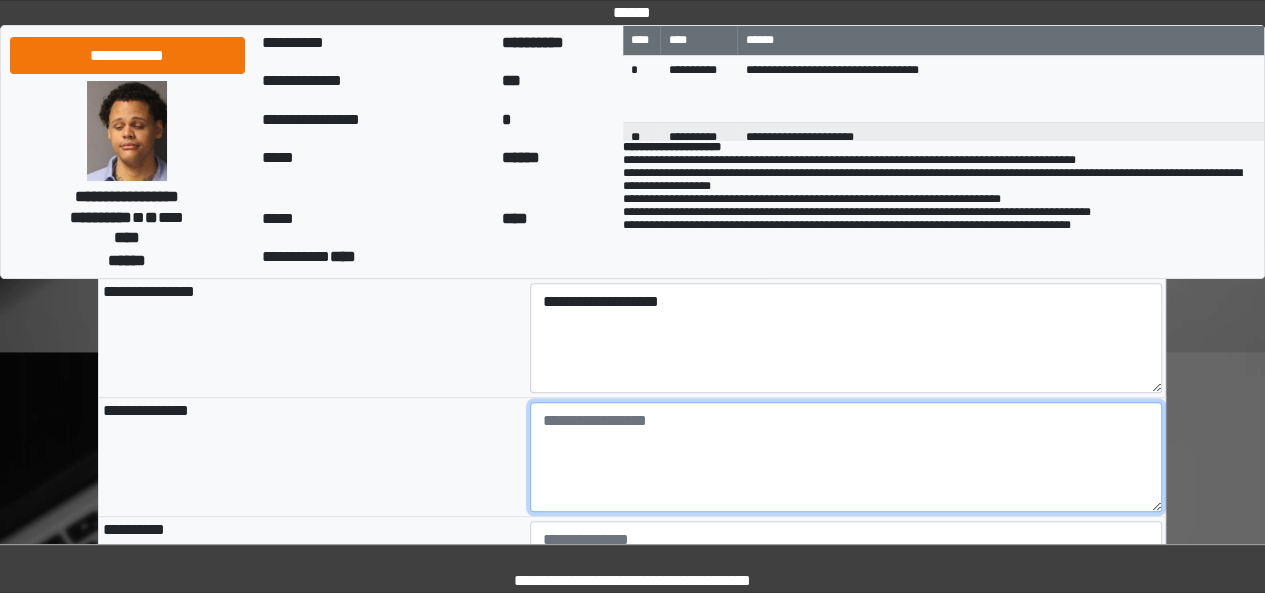 click at bounding box center (846, 457) 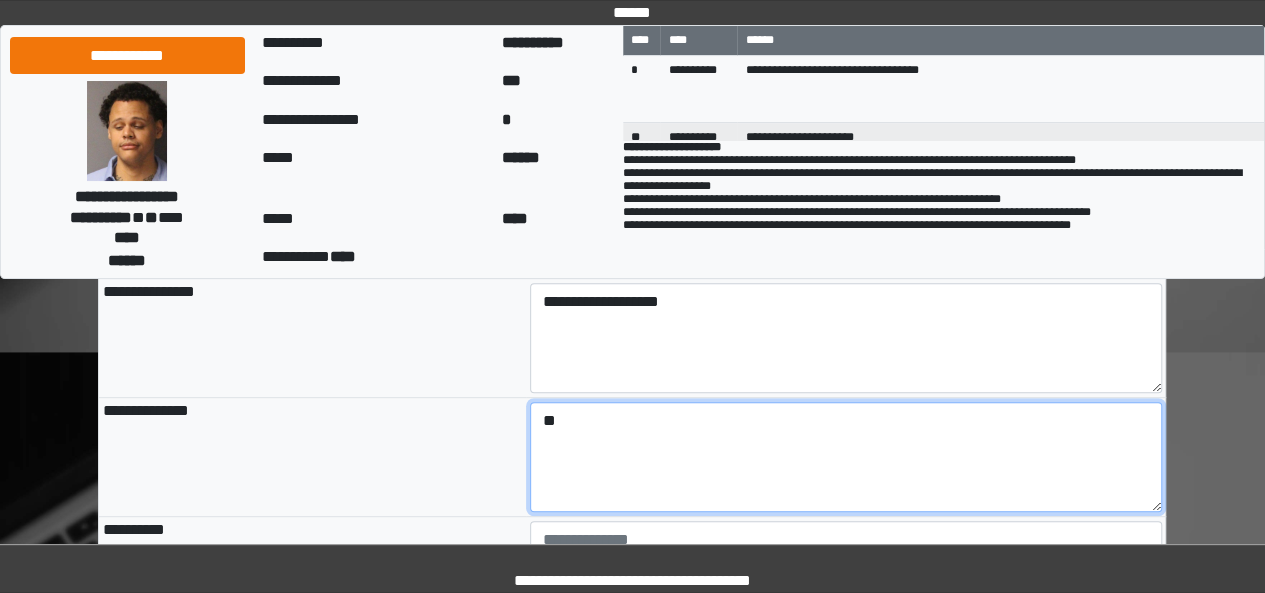 type on "*" 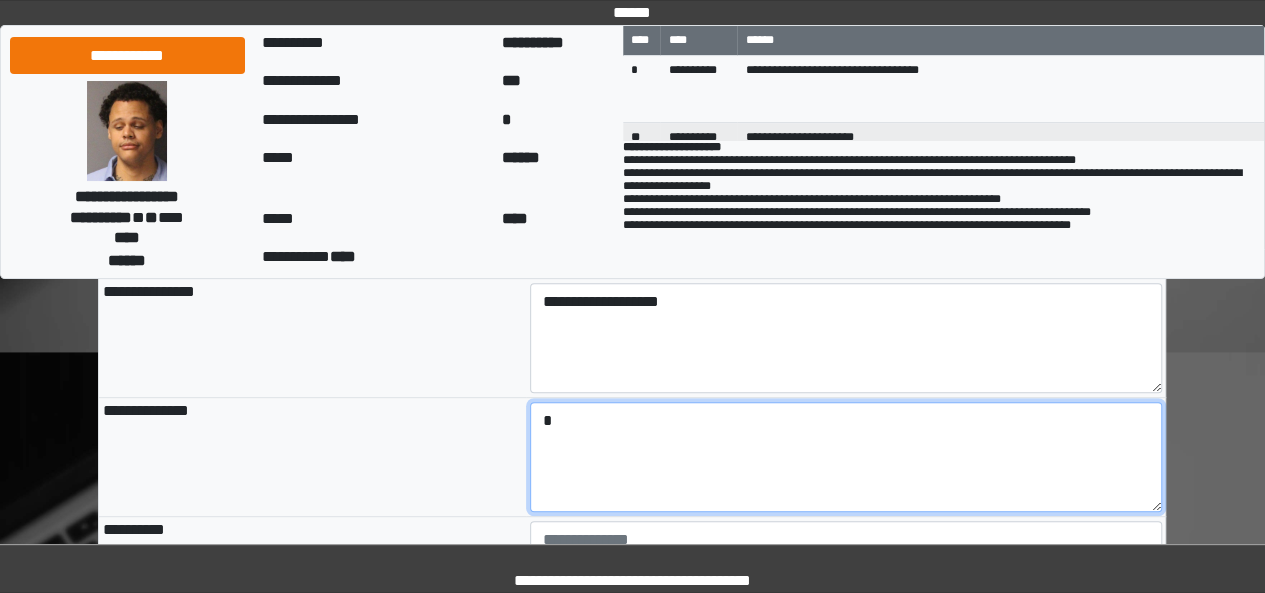 type 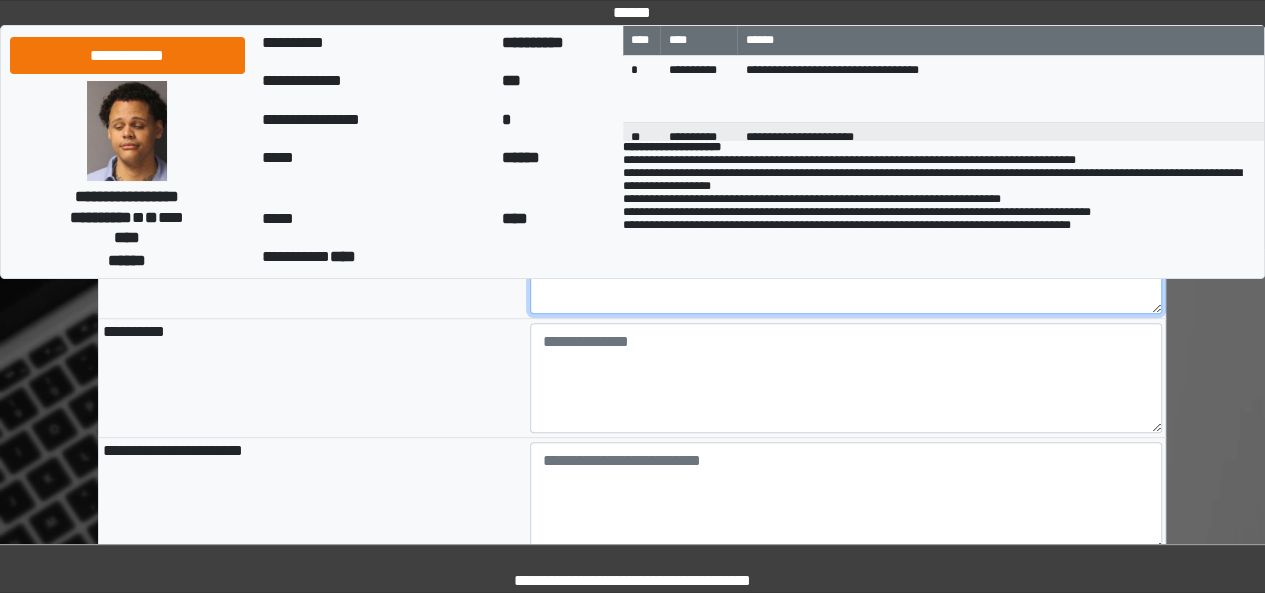 scroll, scrollTop: 547, scrollLeft: 0, axis: vertical 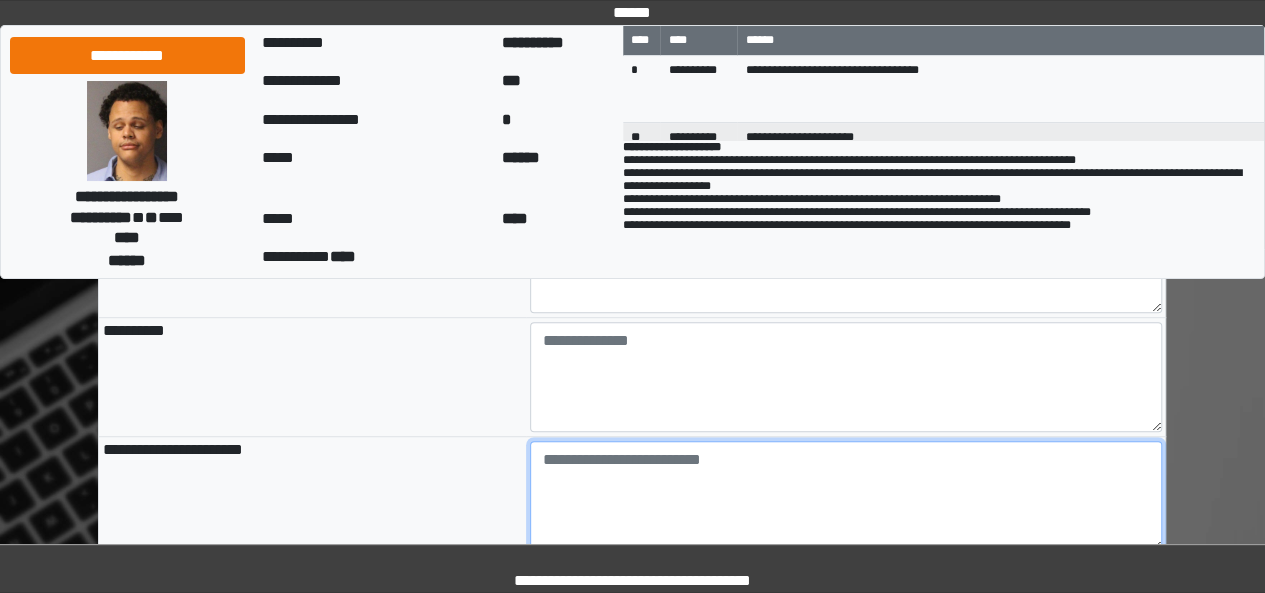 click at bounding box center [846, 496] 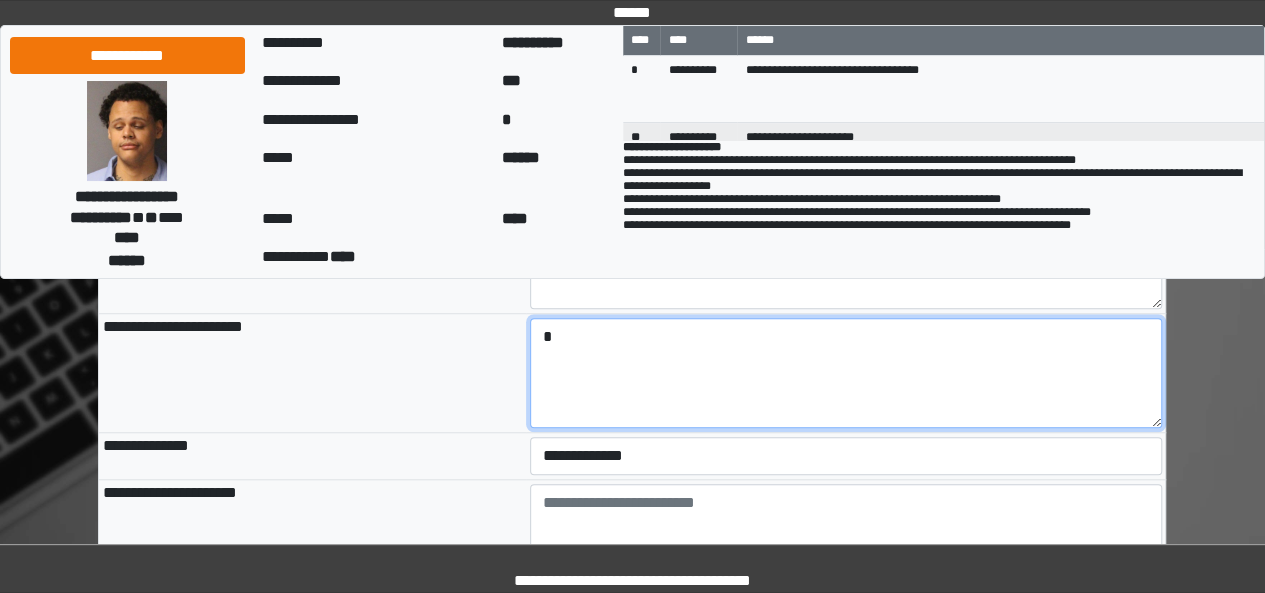 scroll, scrollTop: 690, scrollLeft: 0, axis: vertical 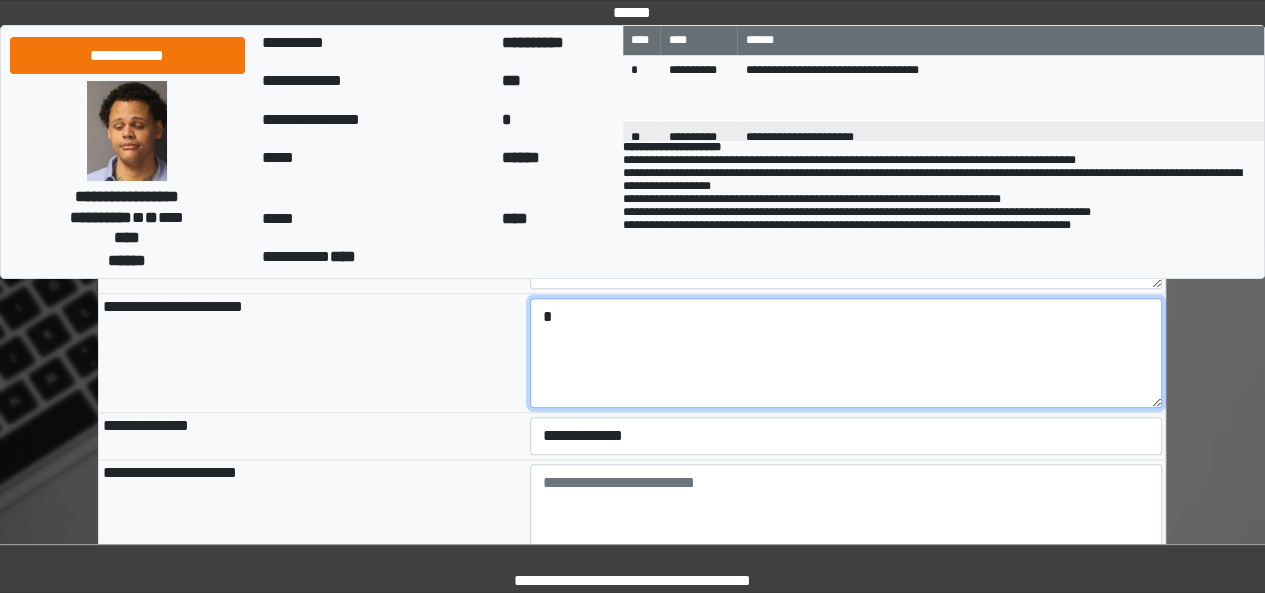 type on "*" 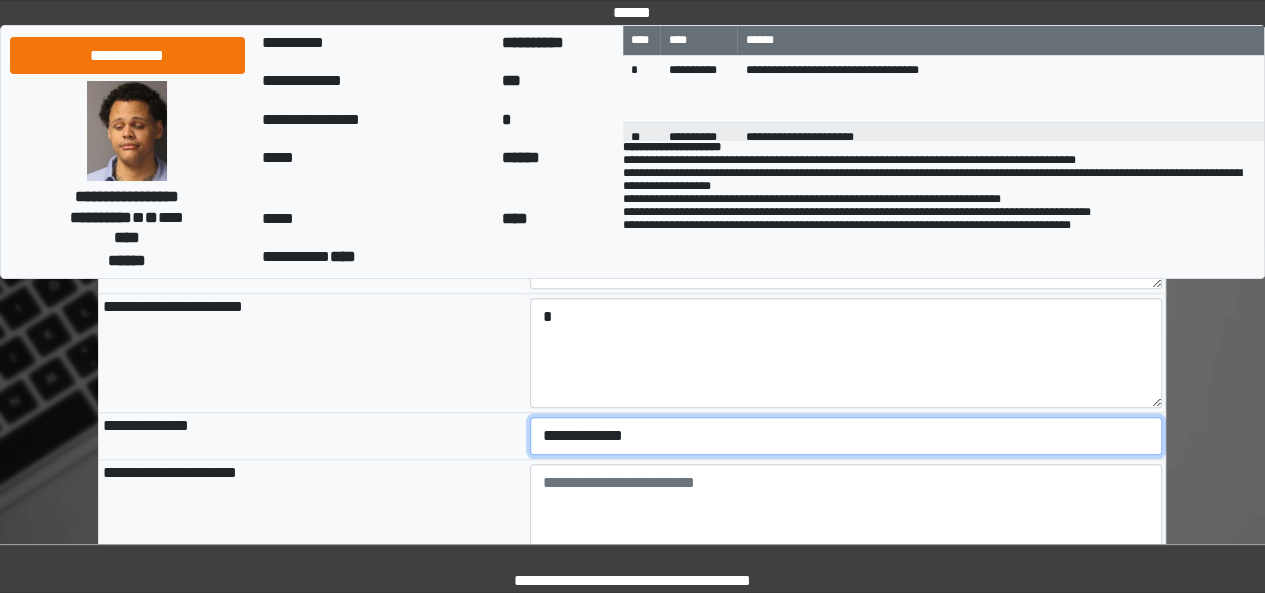 click on "**********" at bounding box center (846, 436) 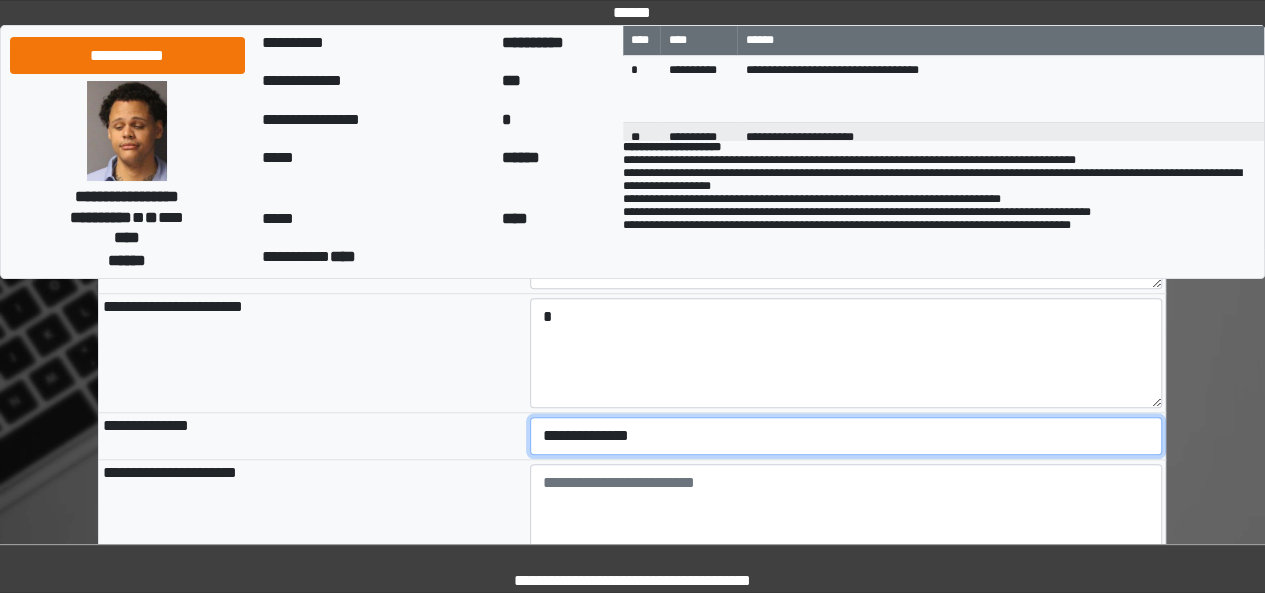 click on "**********" at bounding box center [846, 436] 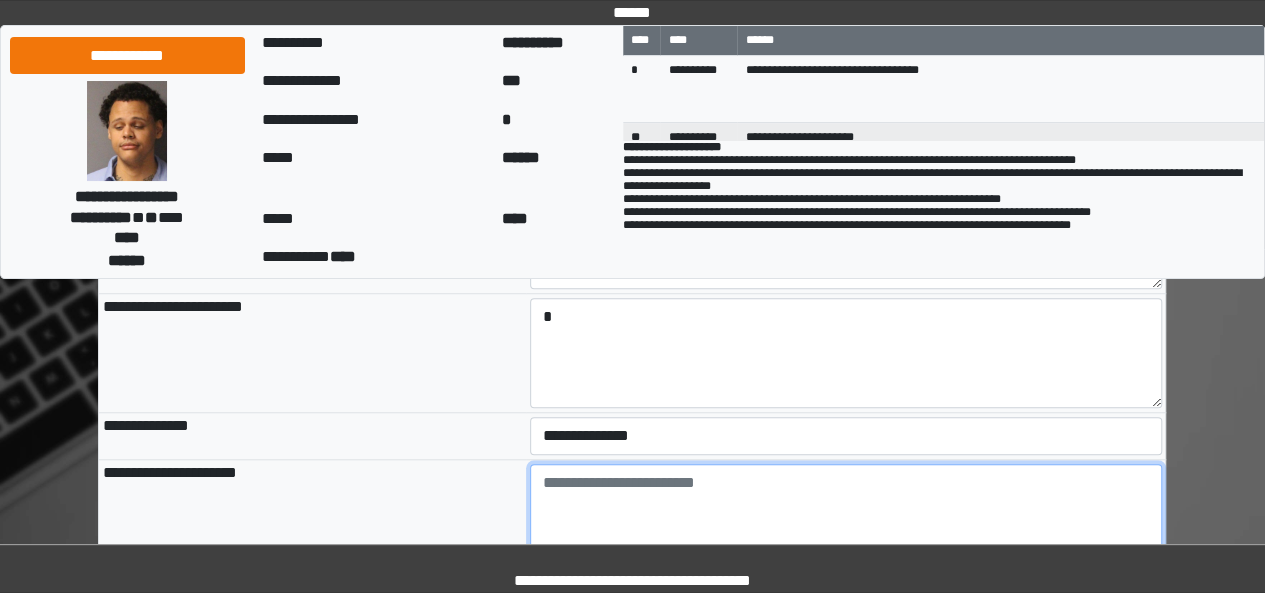 click at bounding box center [846, 519] 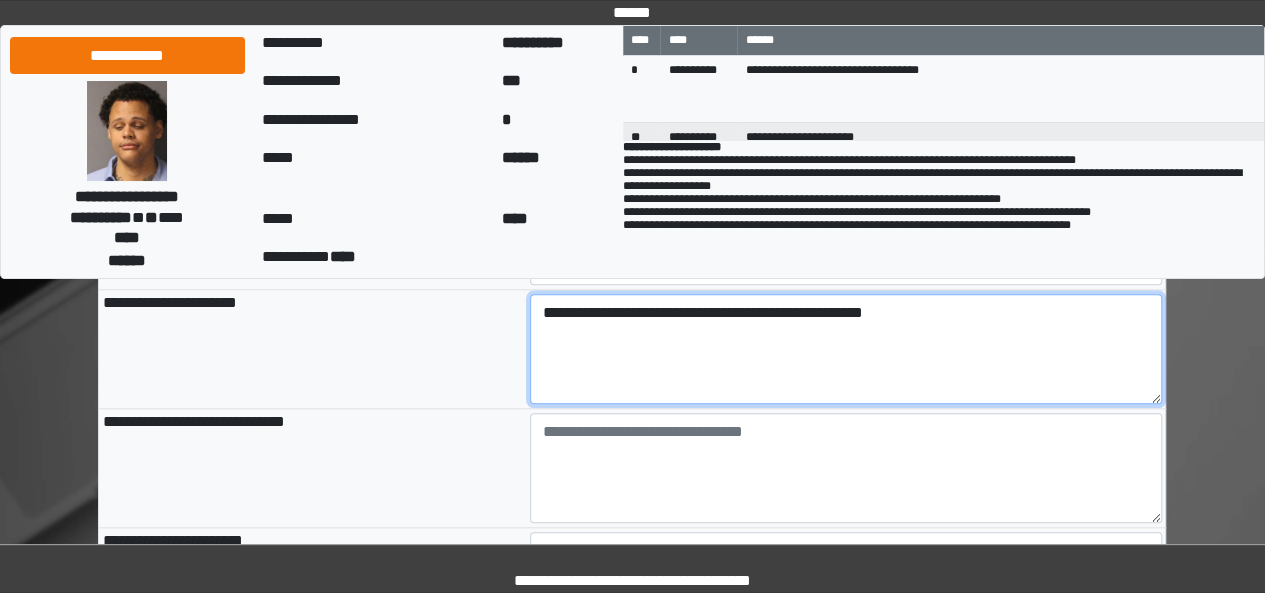 scroll, scrollTop: 872, scrollLeft: 0, axis: vertical 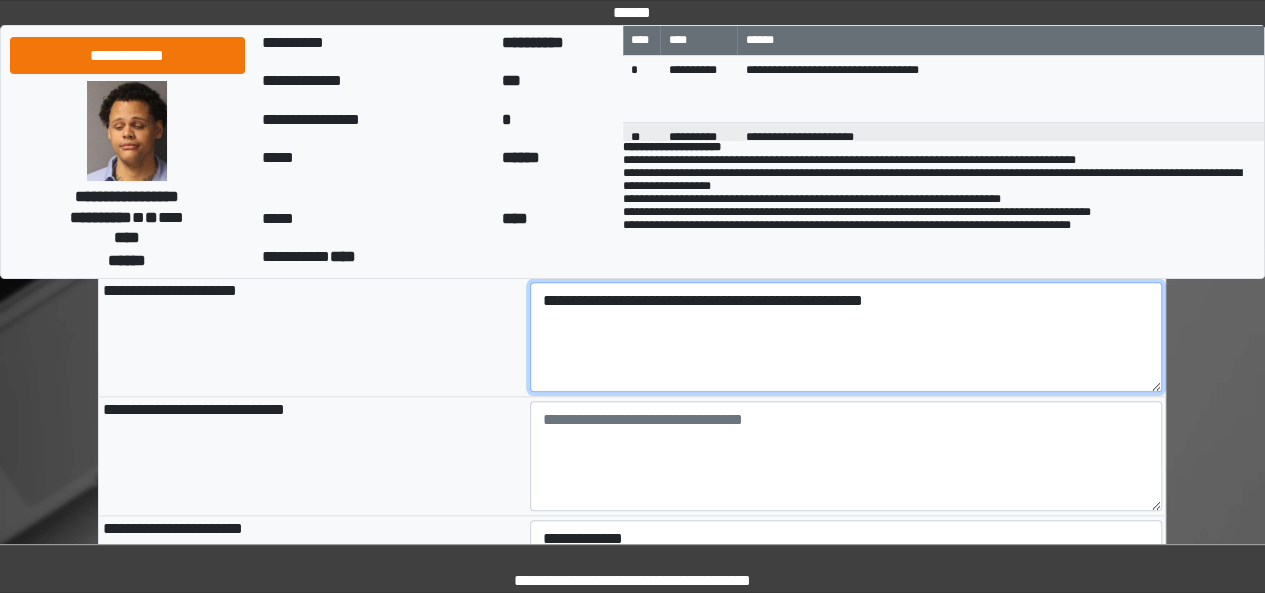 type on "**********" 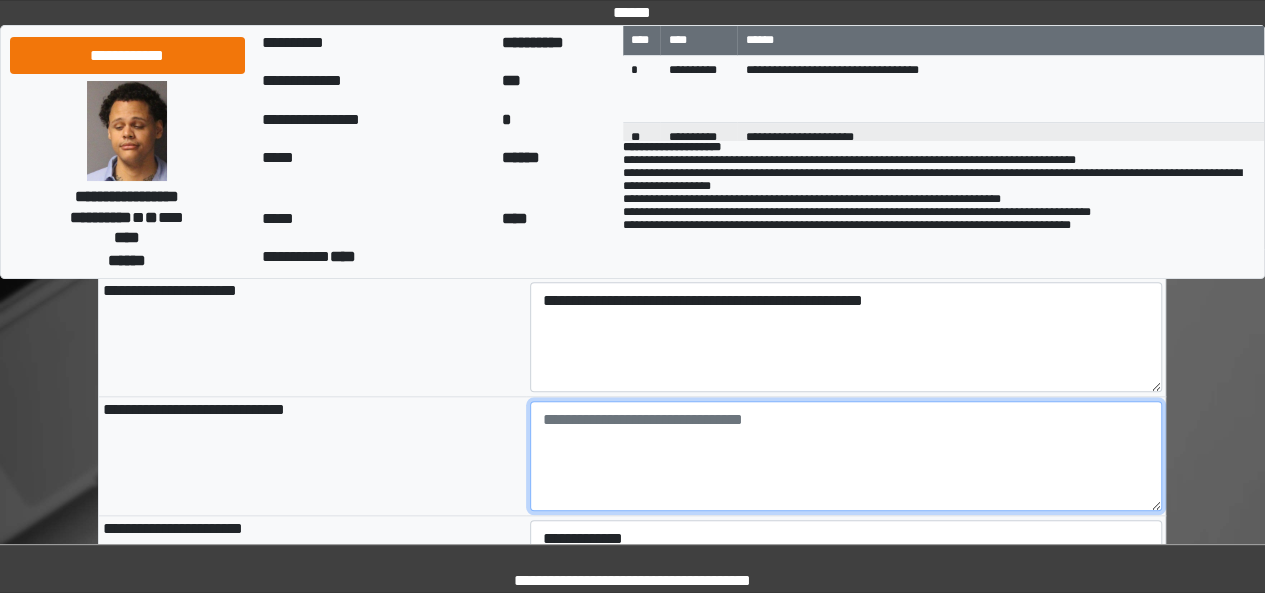 click at bounding box center (846, 456) 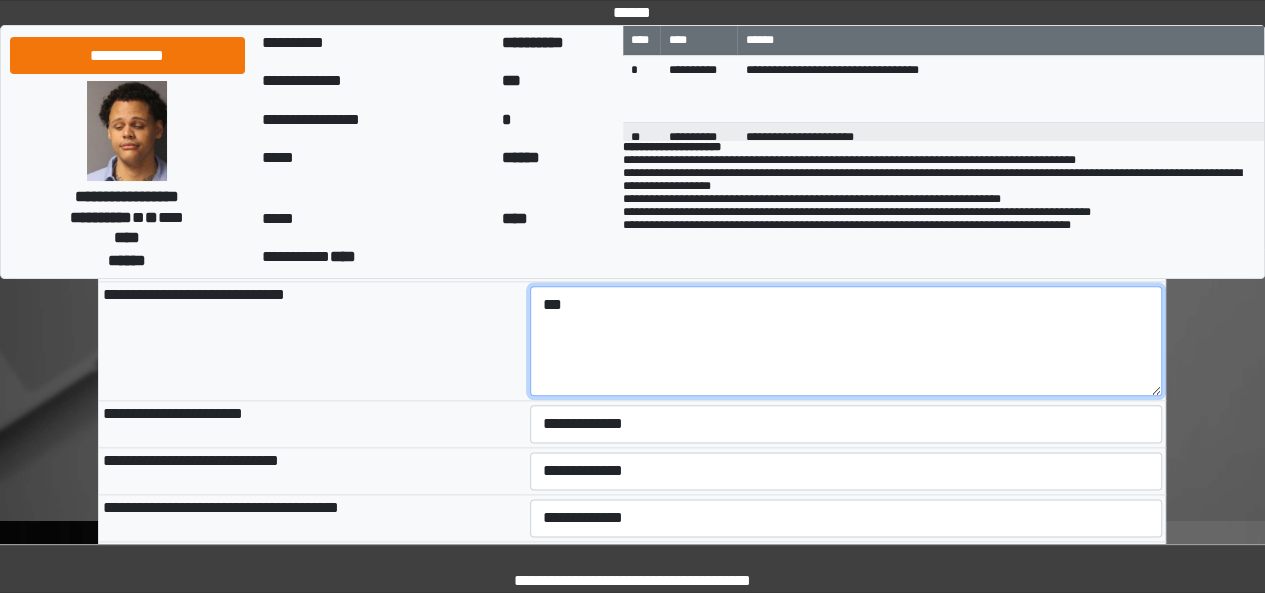 scroll, scrollTop: 990, scrollLeft: 0, axis: vertical 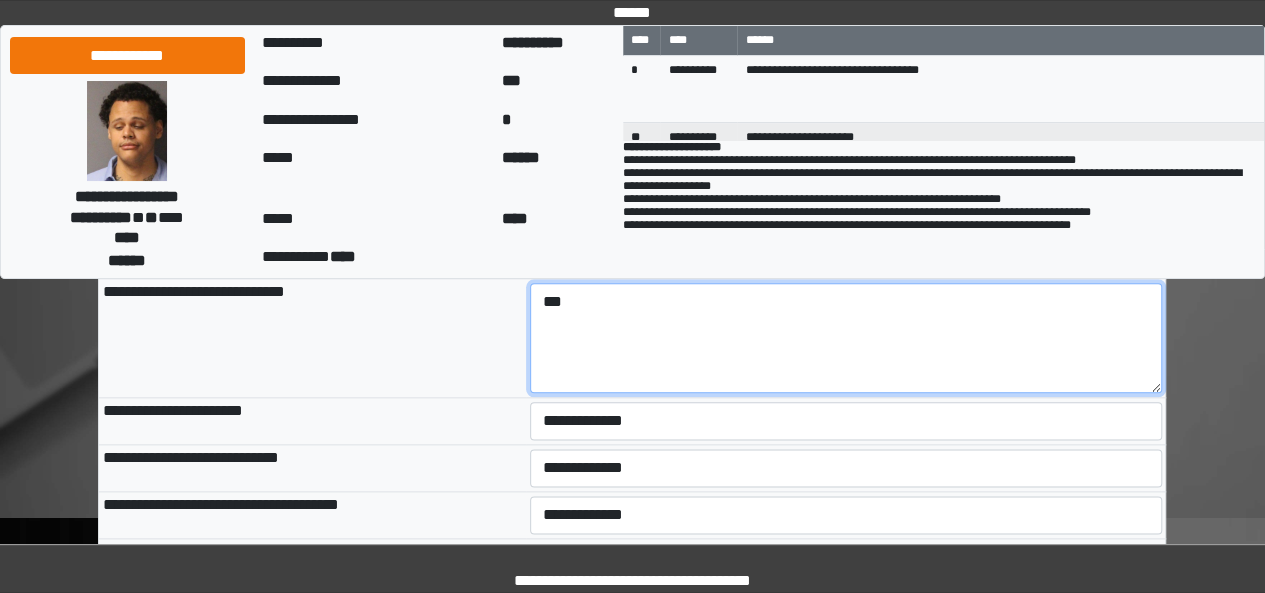 type on "***" 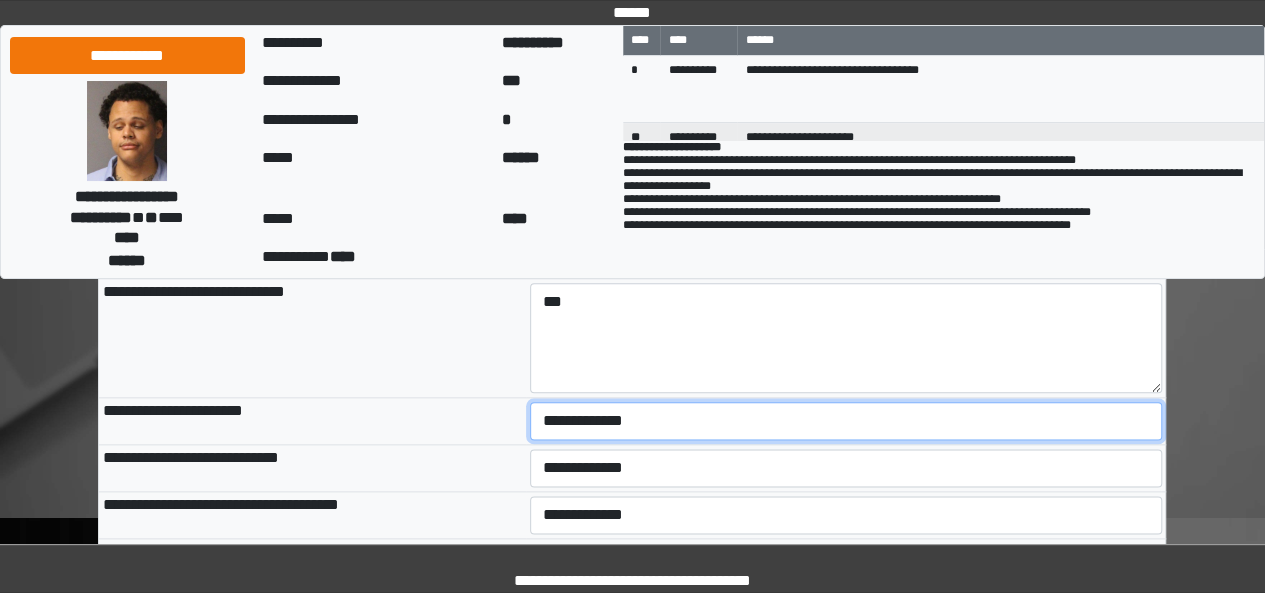 click on "**********" at bounding box center (846, 421) 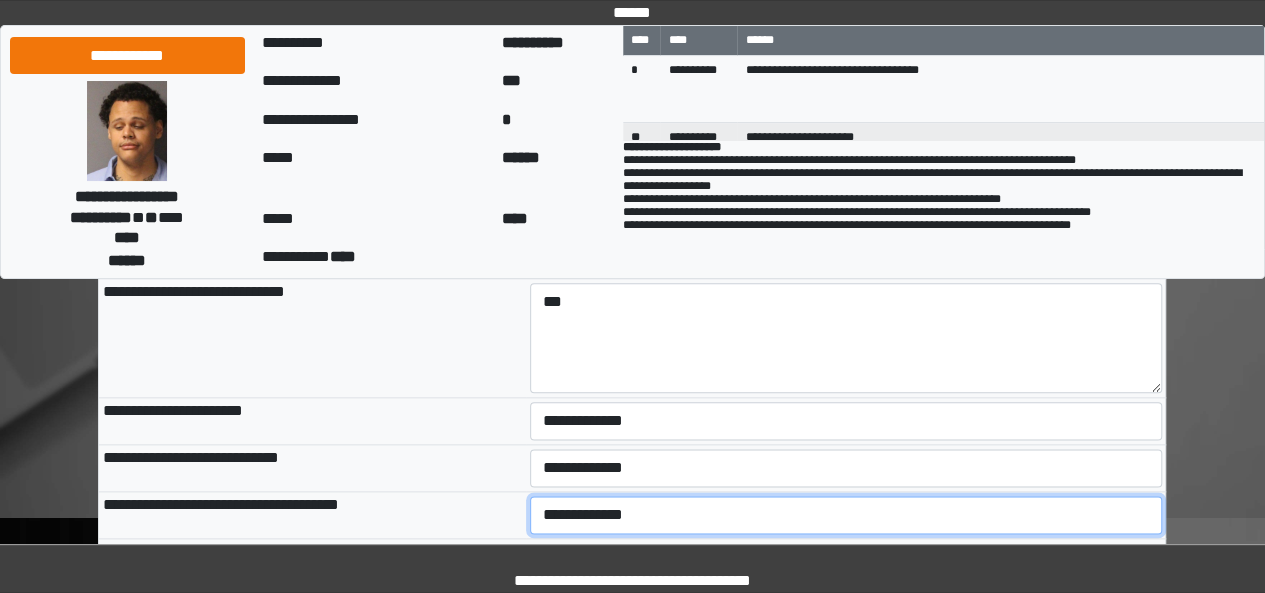 click on "**********" at bounding box center (846, 515) 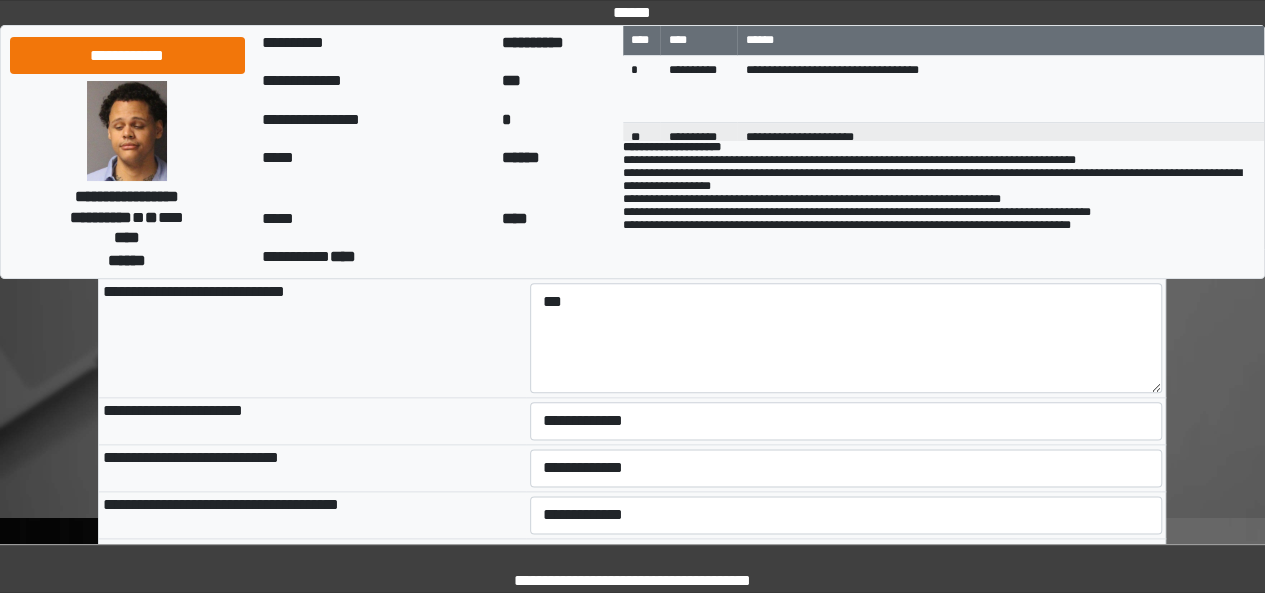 click on "**********" at bounding box center (312, 338) 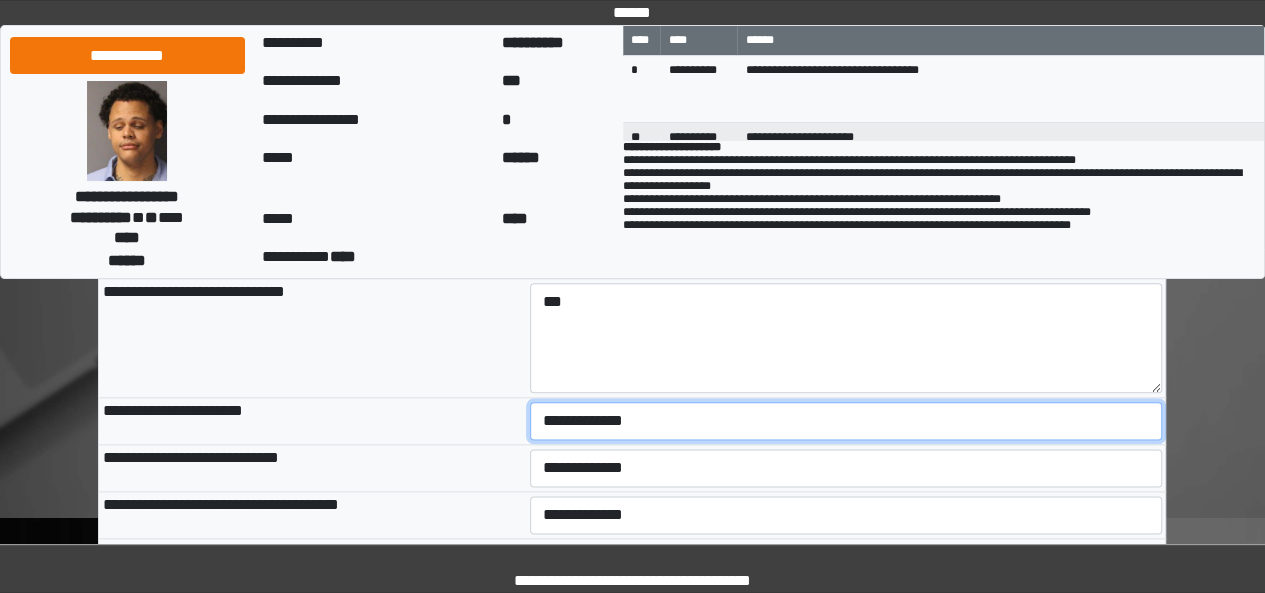 click on "**********" at bounding box center [846, 421] 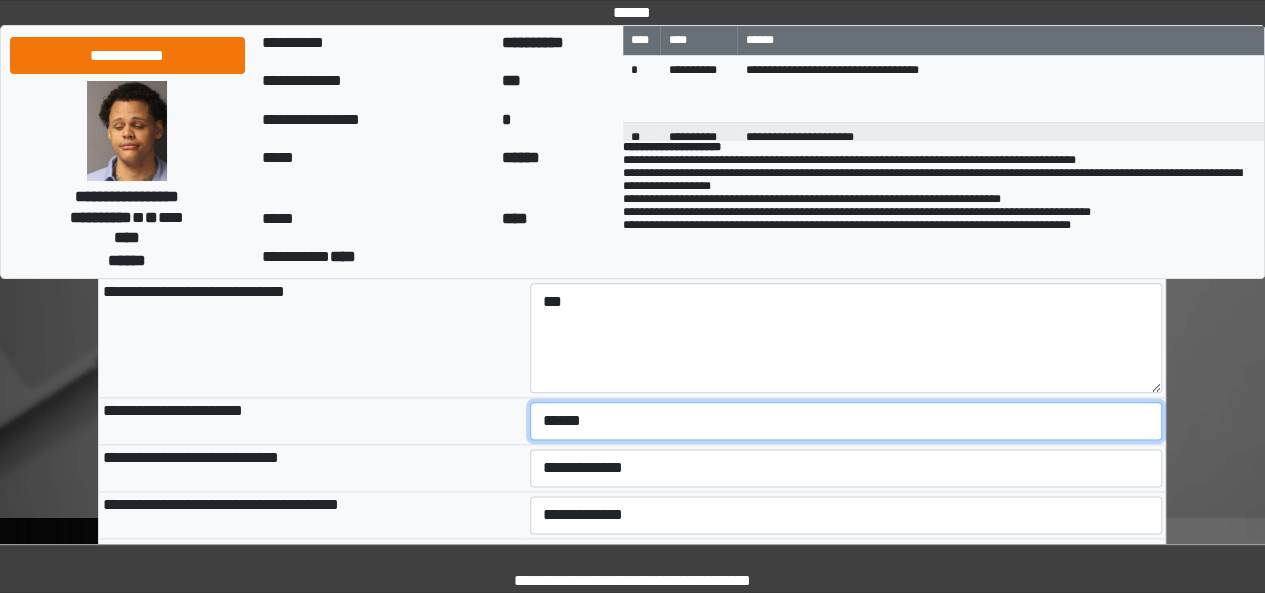 click on "**********" at bounding box center (846, 421) 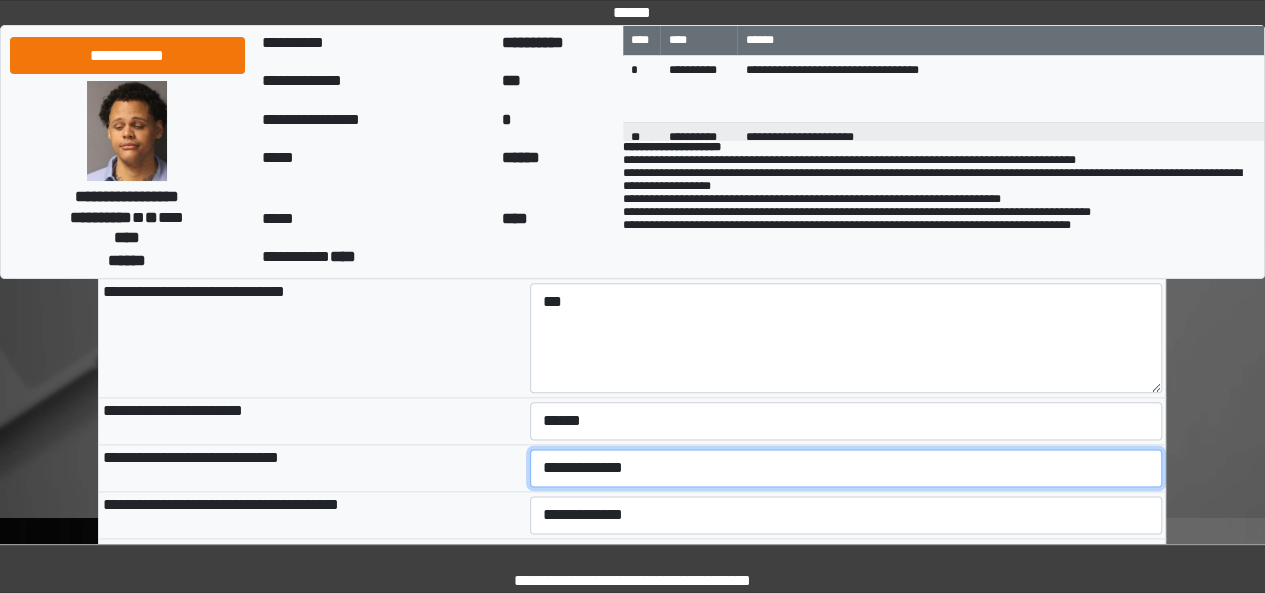 click on "**********" at bounding box center (846, 468) 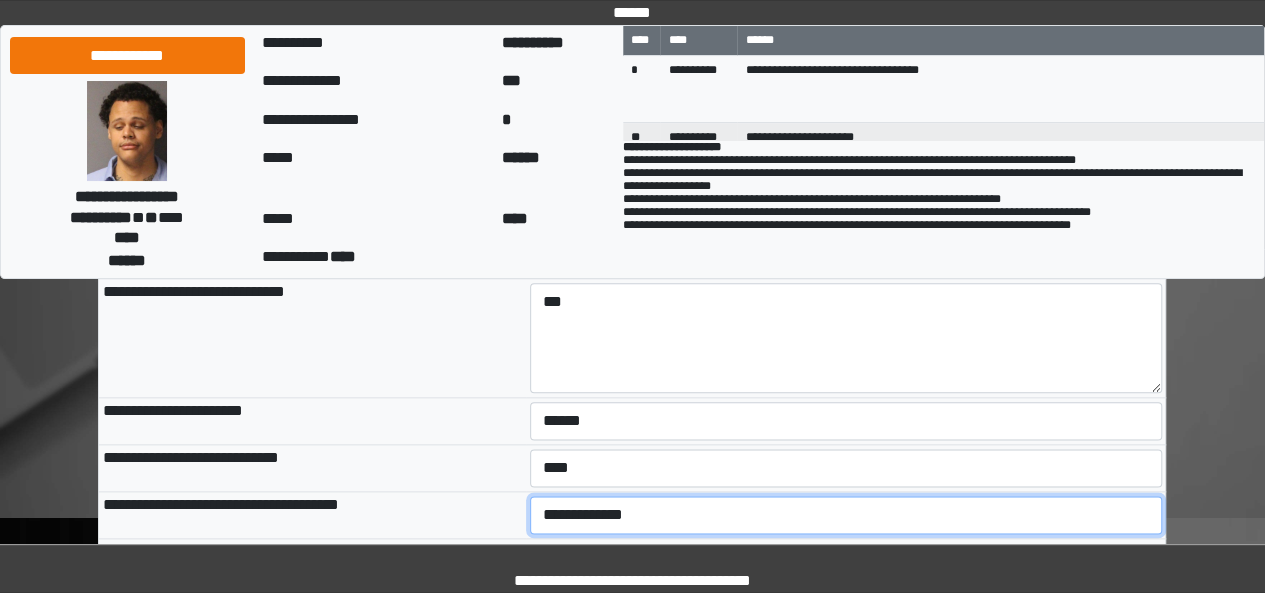 click on "**********" at bounding box center (846, 515) 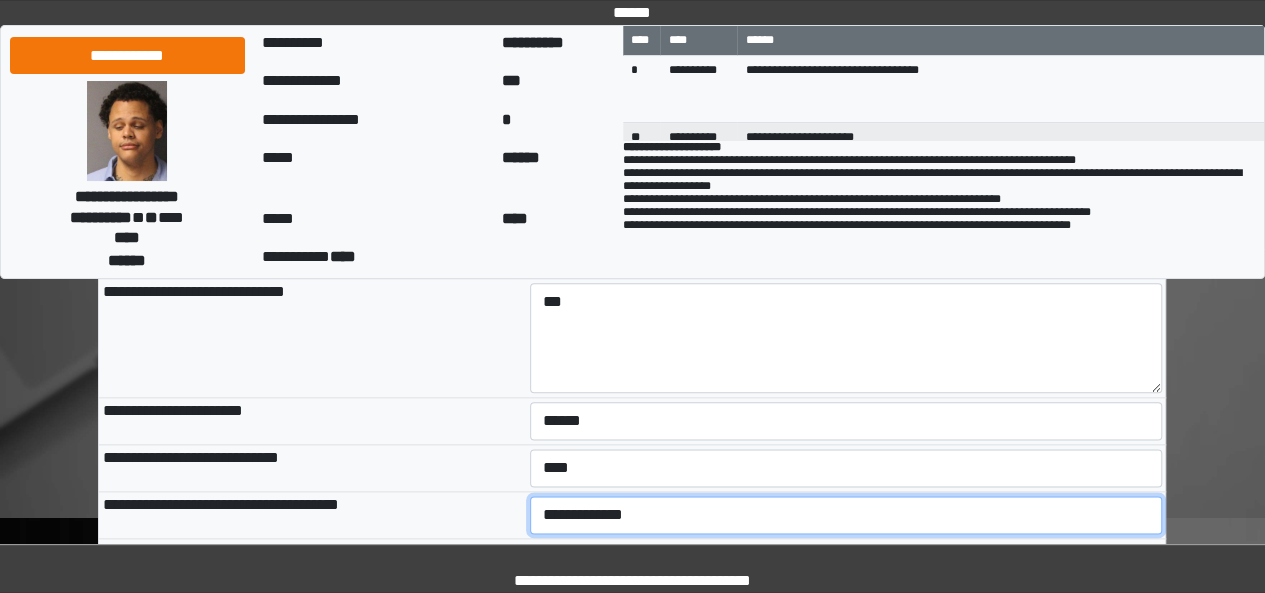 select on "***" 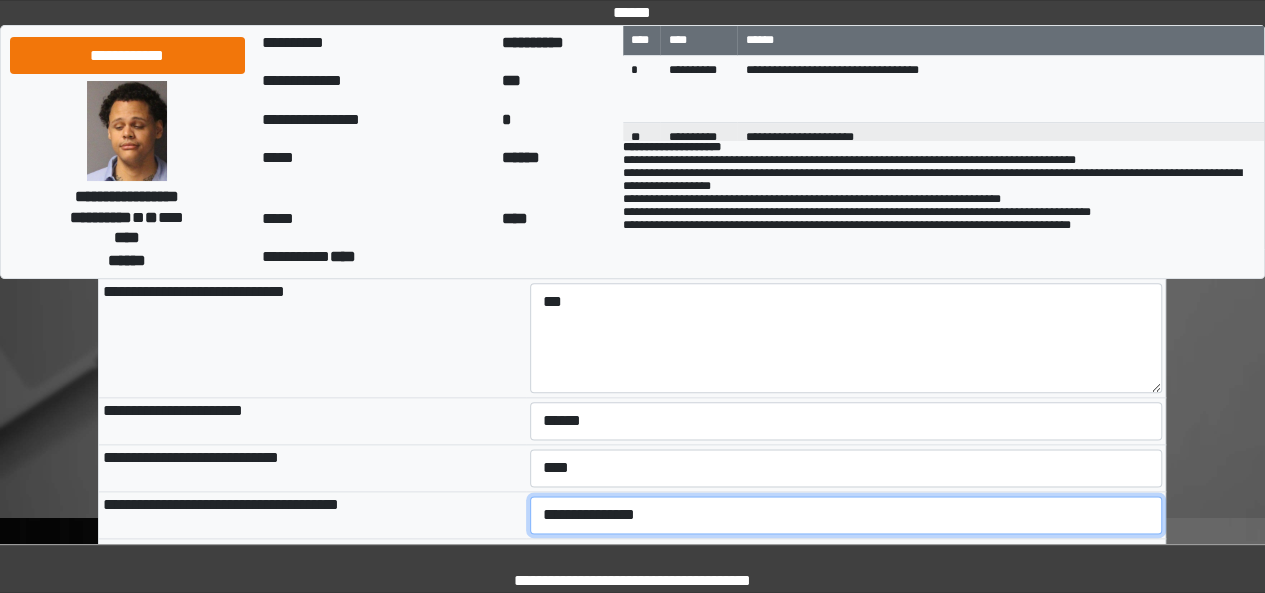 scroll, scrollTop: 1128, scrollLeft: 0, axis: vertical 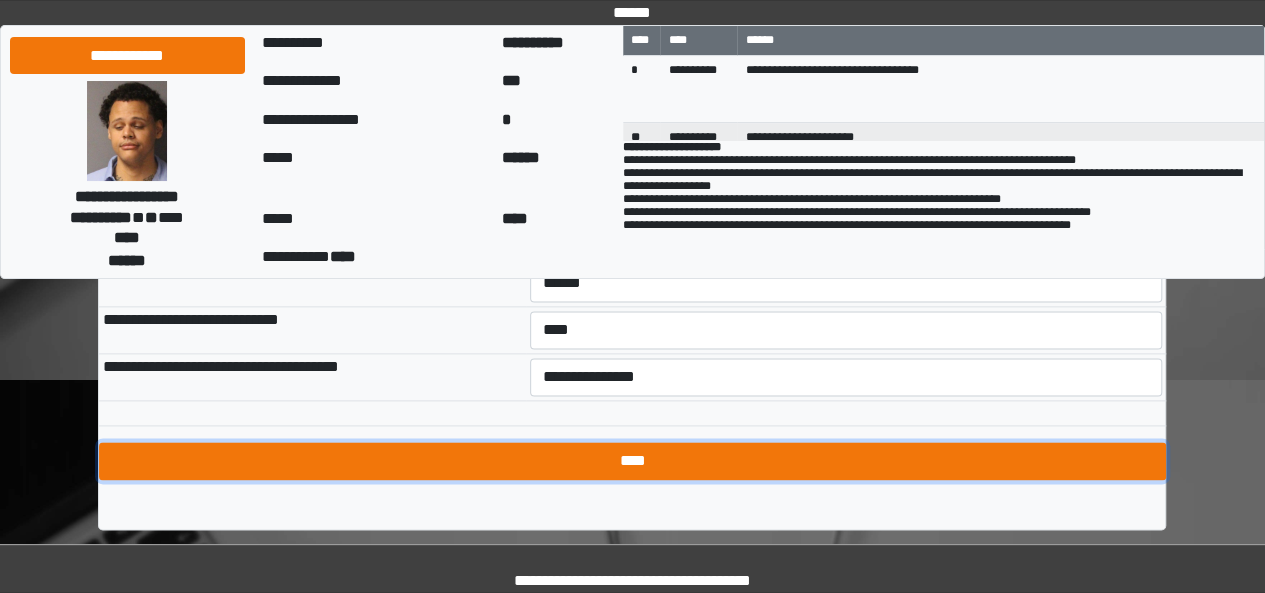 click on "****" at bounding box center (632, 461) 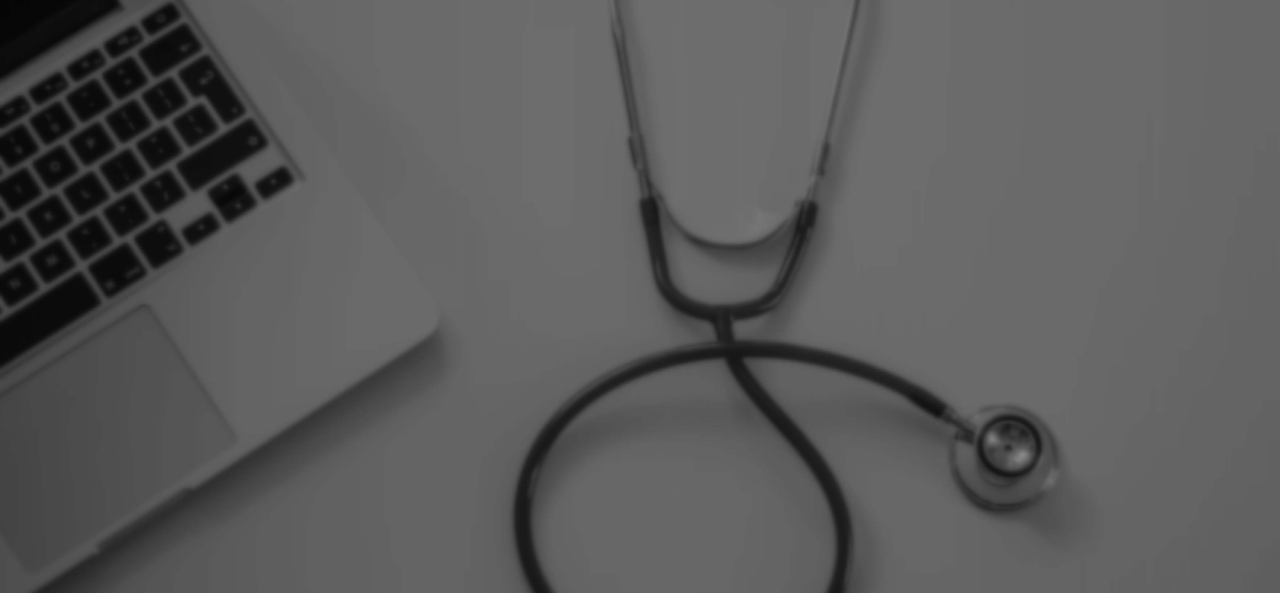 scroll, scrollTop: 0, scrollLeft: 0, axis: both 